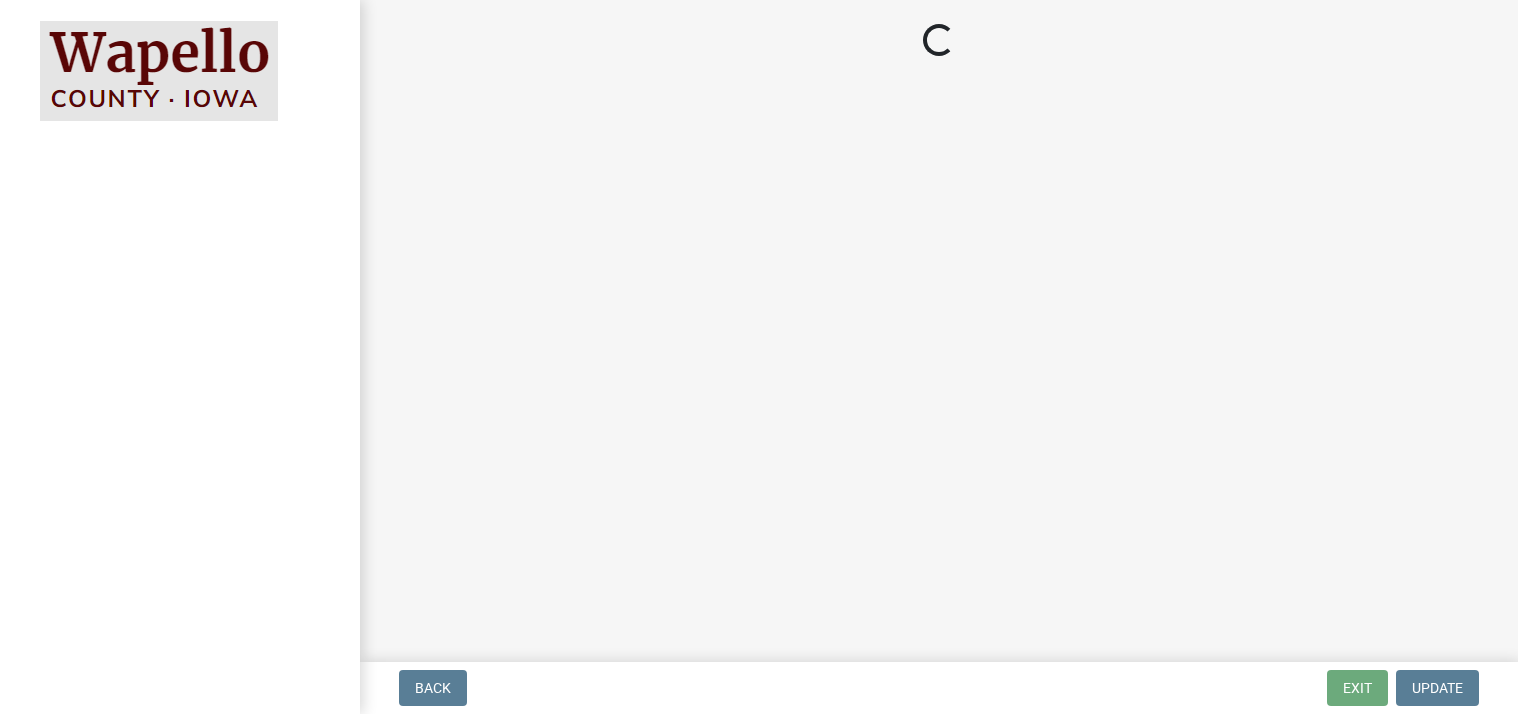scroll, scrollTop: 0, scrollLeft: 0, axis: both 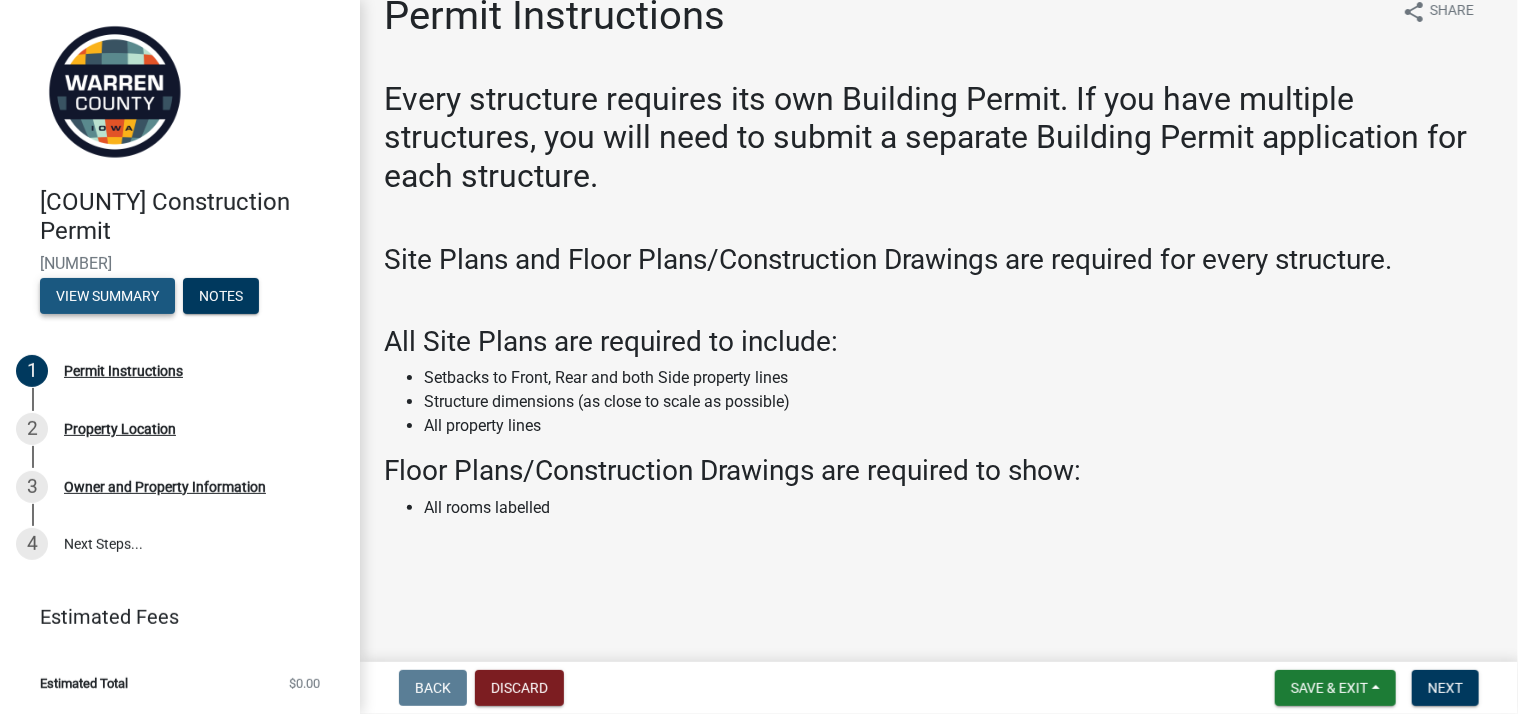 click on "View Summary" at bounding box center [107, 296] 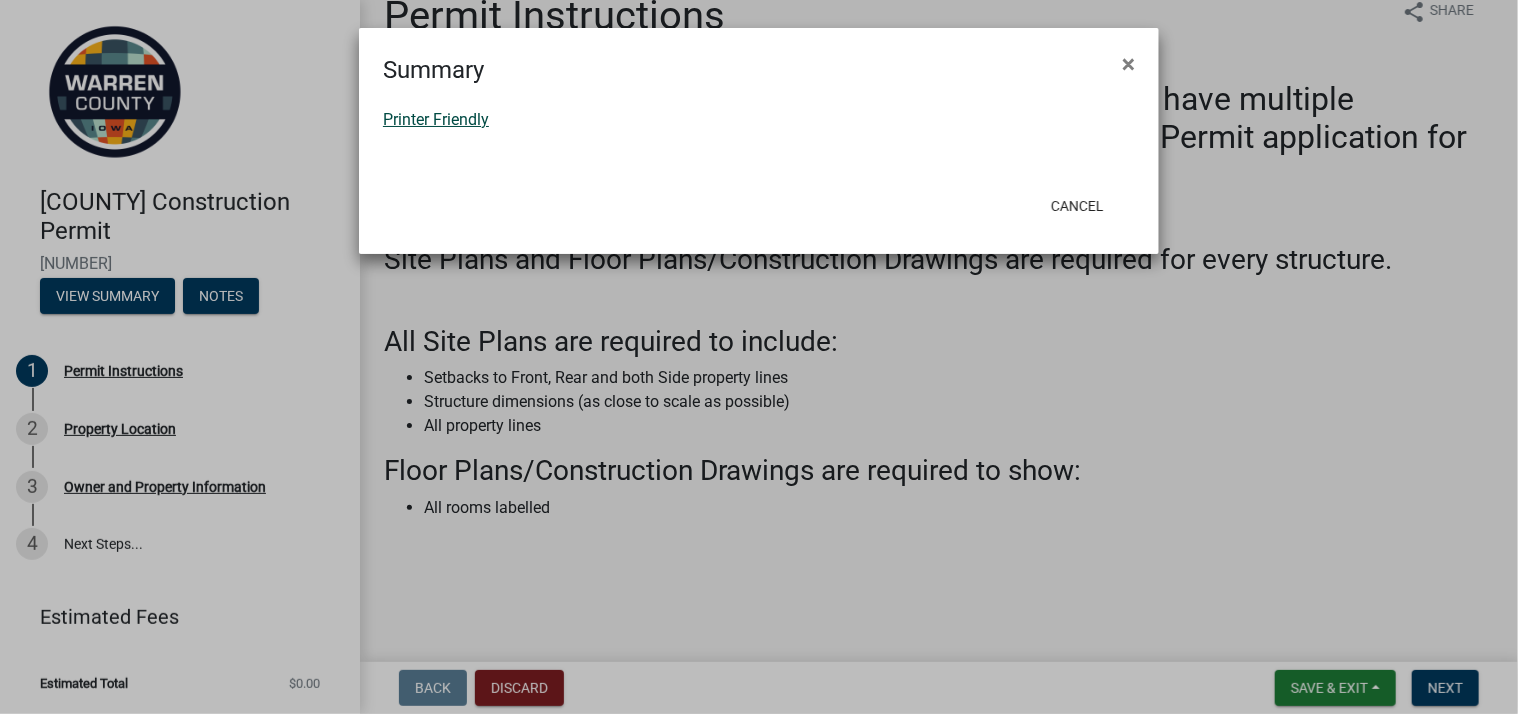 click on "Printer Friendly" 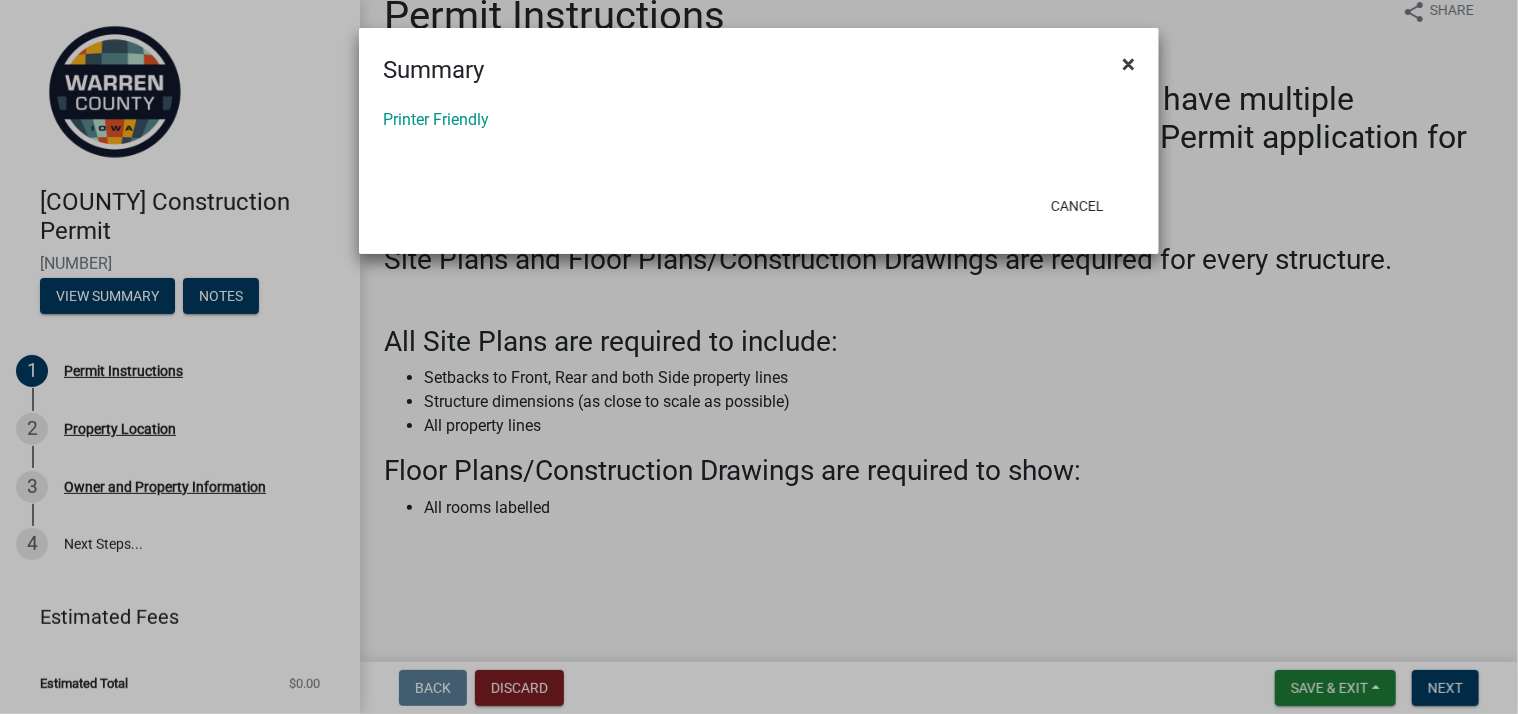 click on "×" 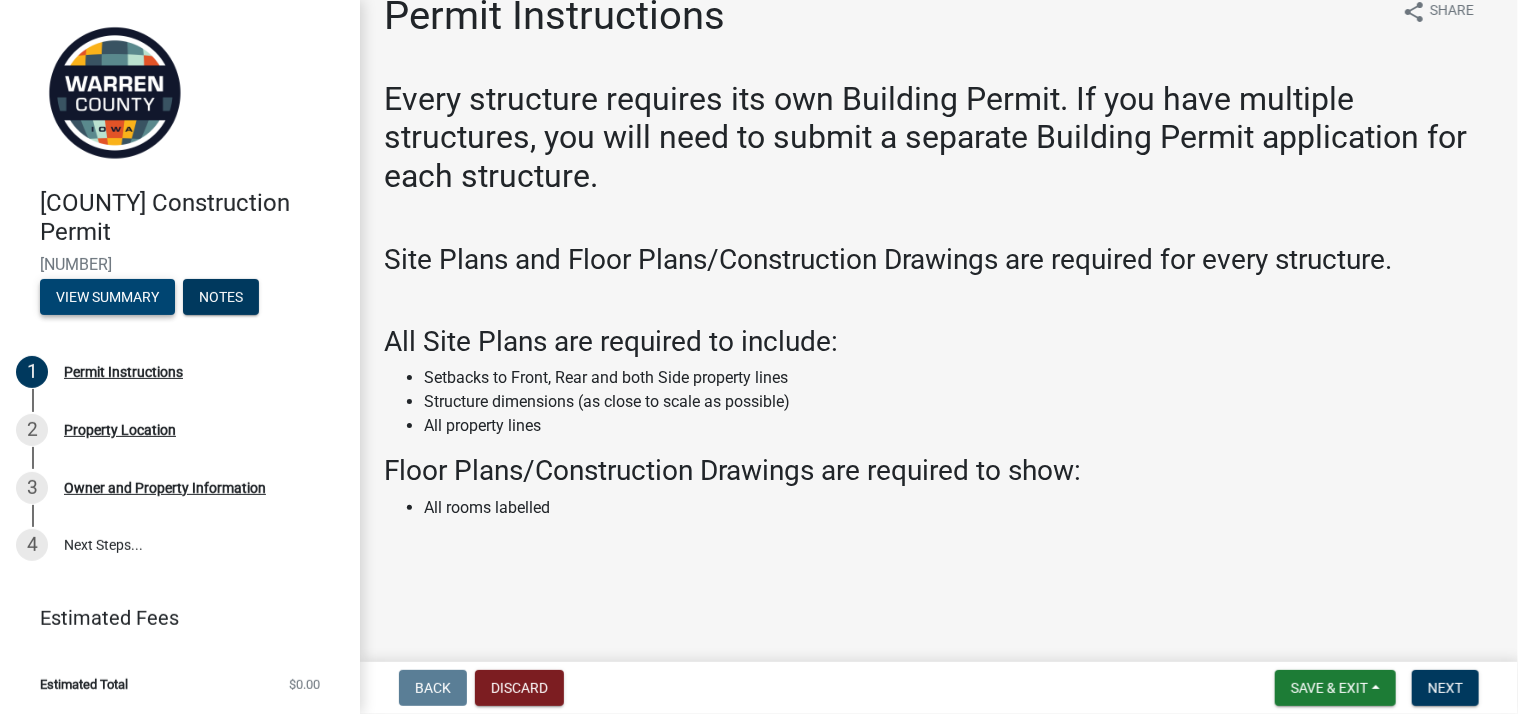 scroll, scrollTop: 4, scrollLeft: 0, axis: vertical 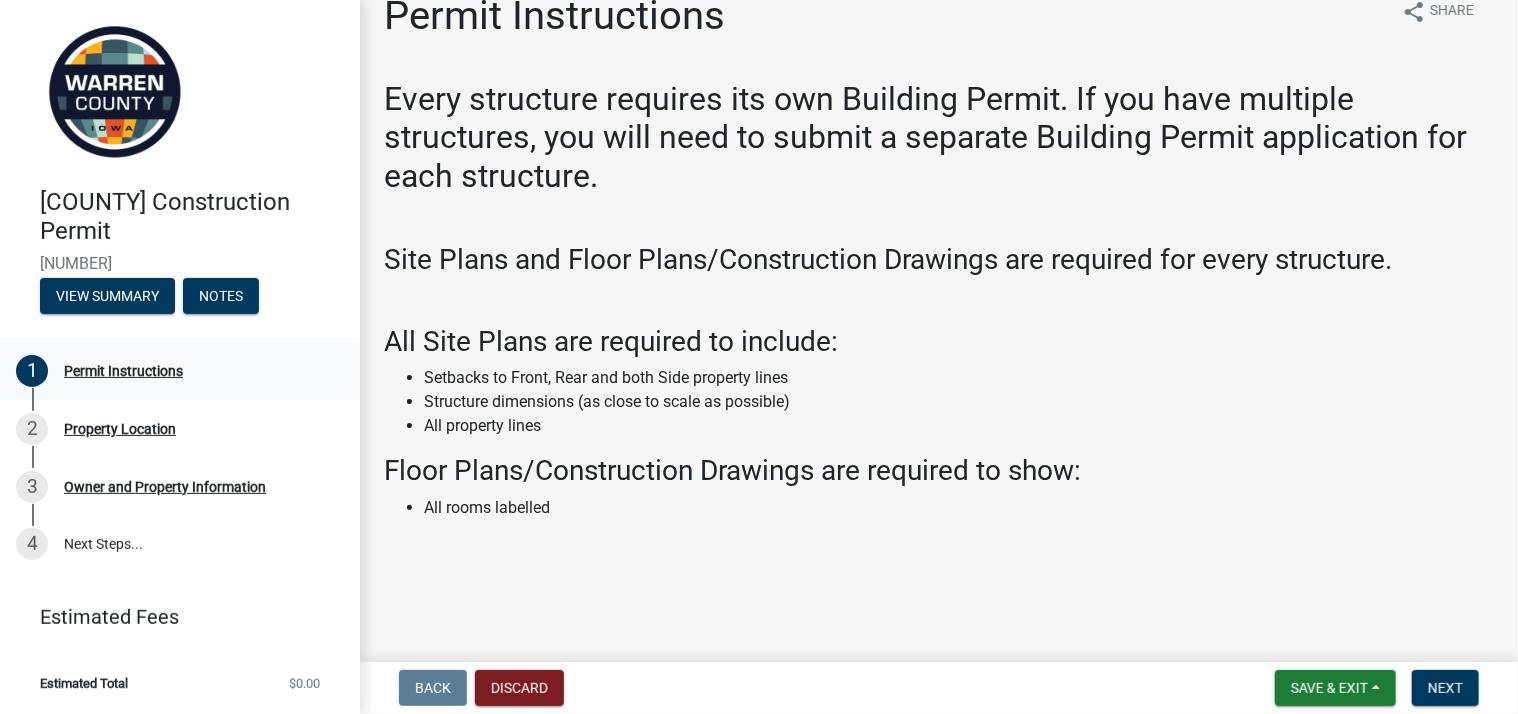 click on "Permit Instructions" at bounding box center [123, 371] 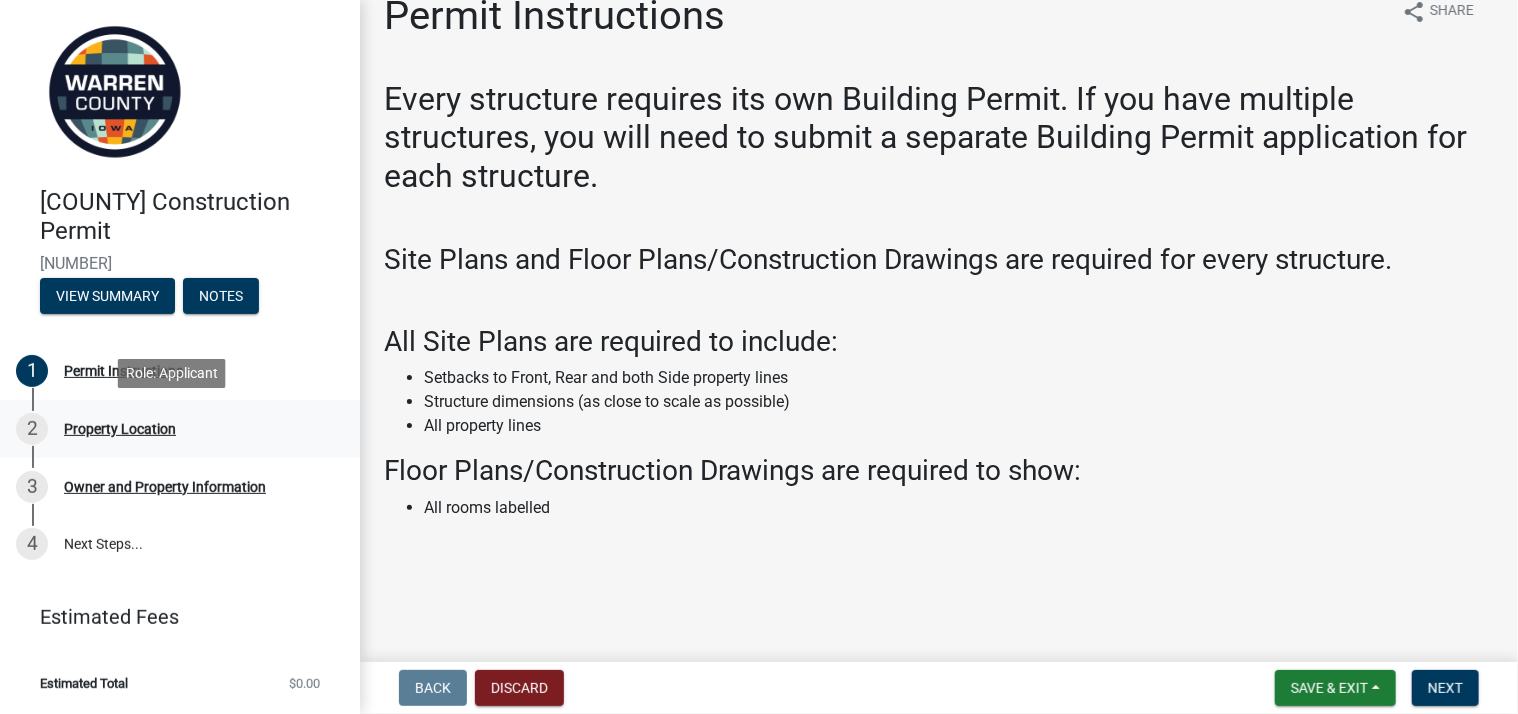 click on "Property Location" at bounding box center (120, 429) 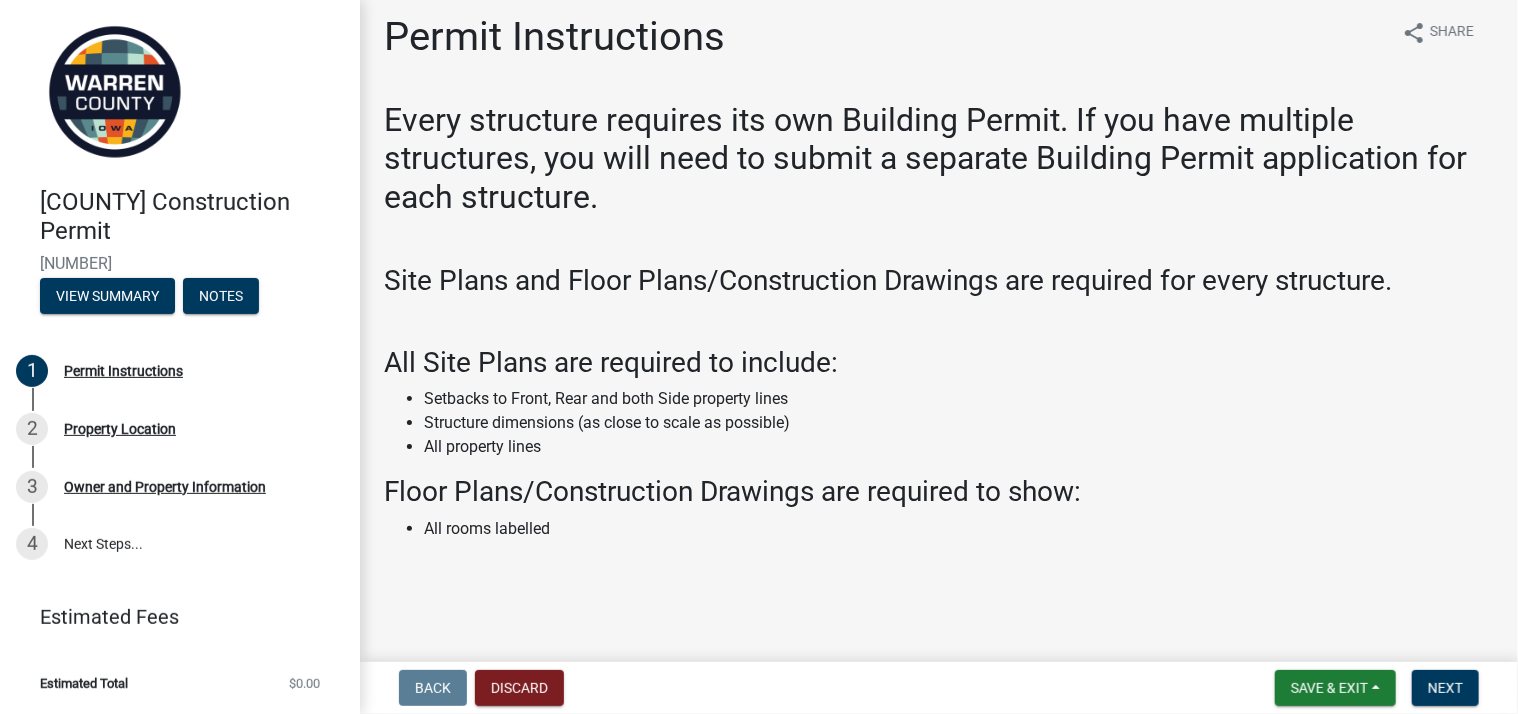 scroll, scrollTop: 0, scrollLeft: 0, axis: both 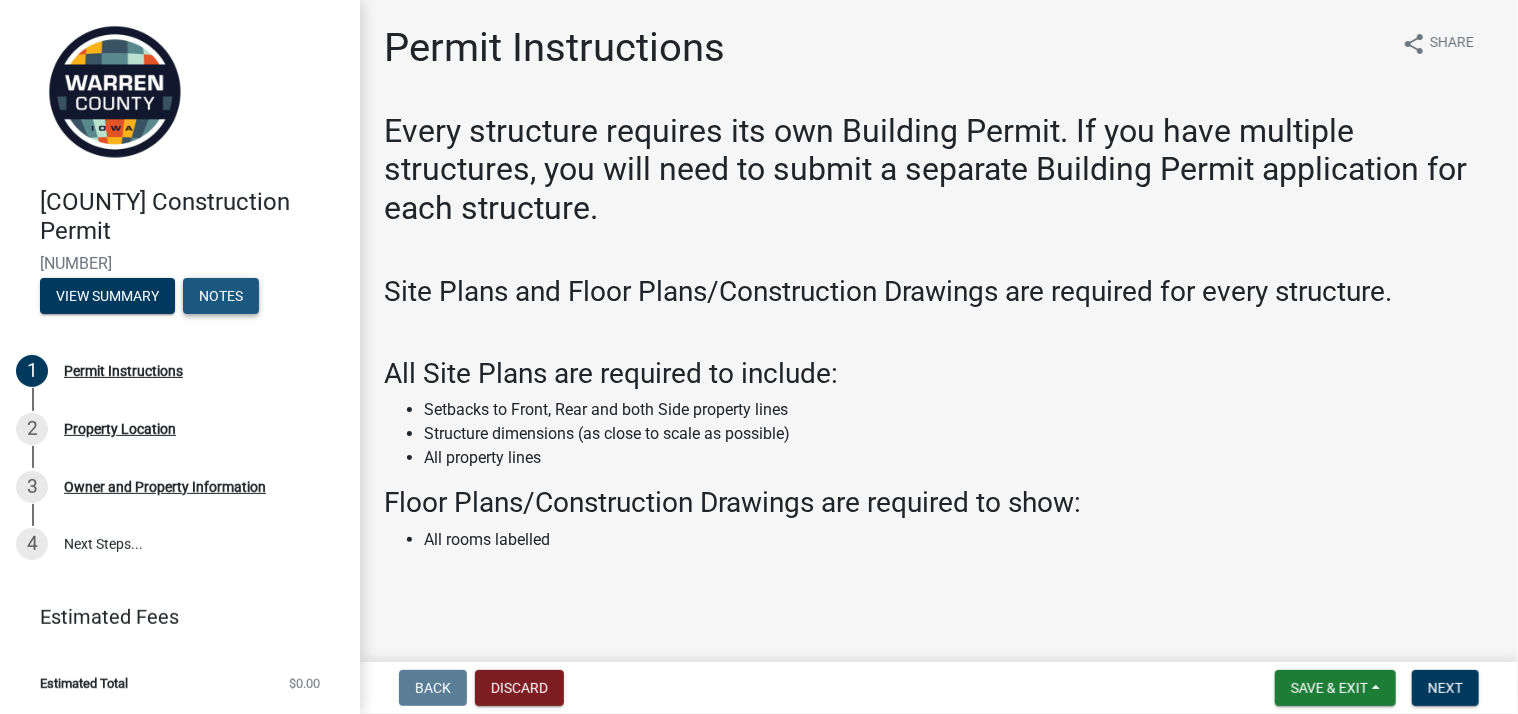 click on "Notes" at bounding box center (221, 296) 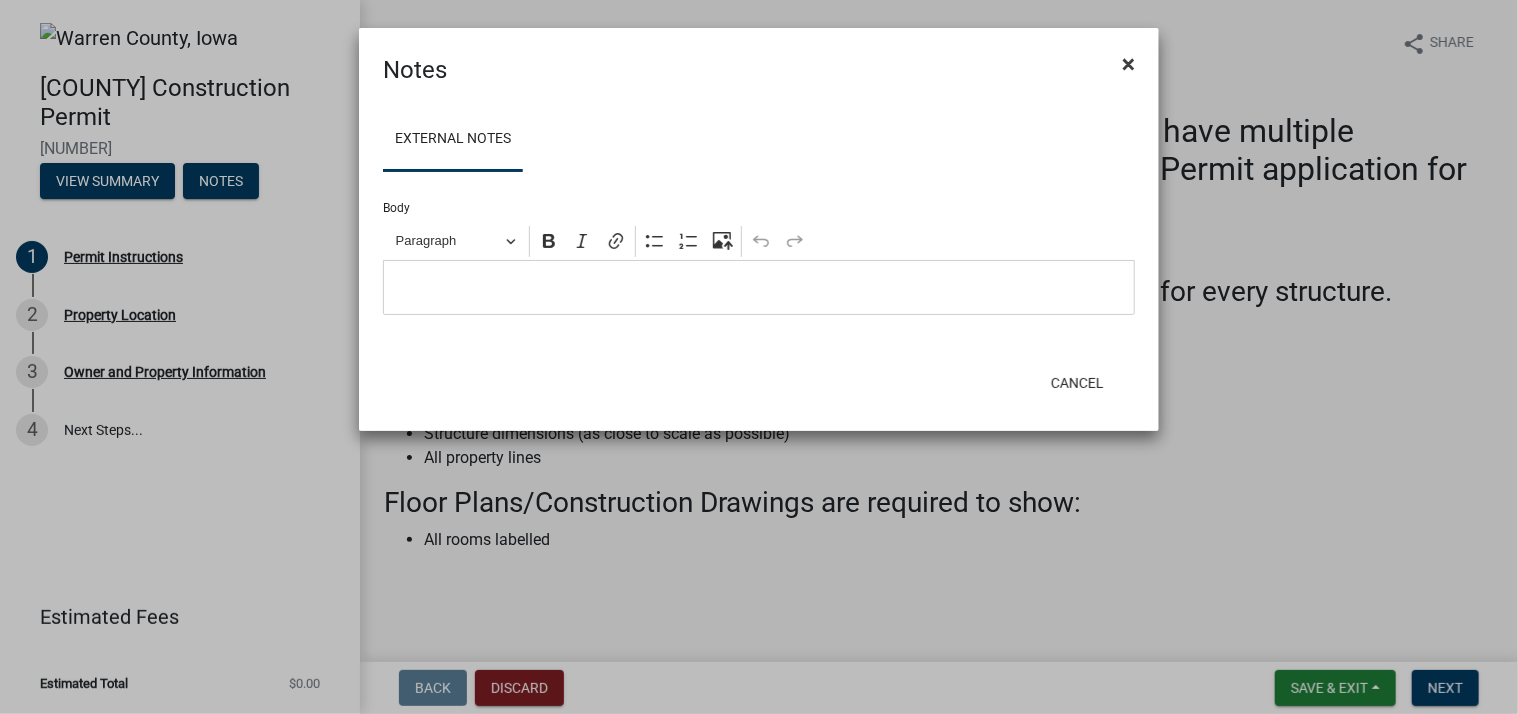 scroll, scrollTop: 0, scrollLeft: 0, axis: both 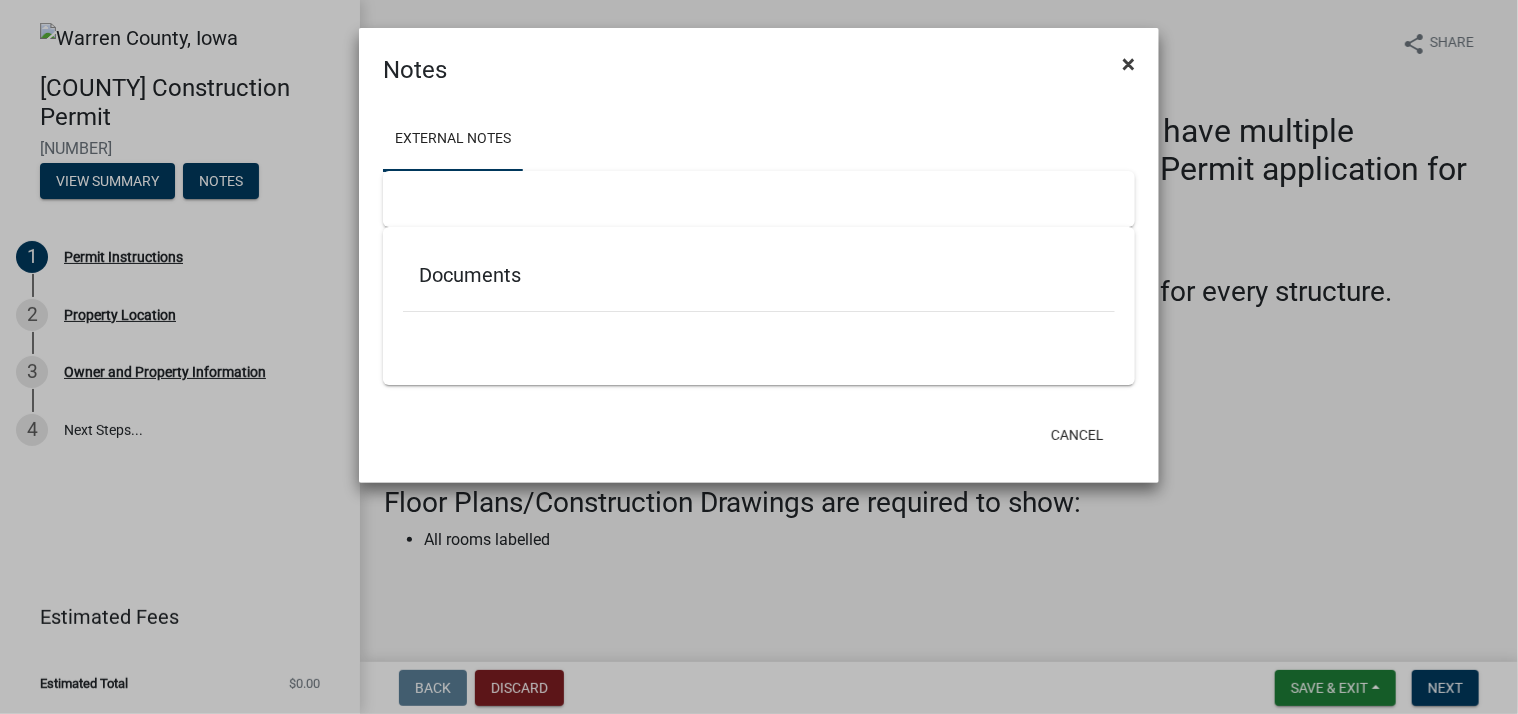 click on "×" 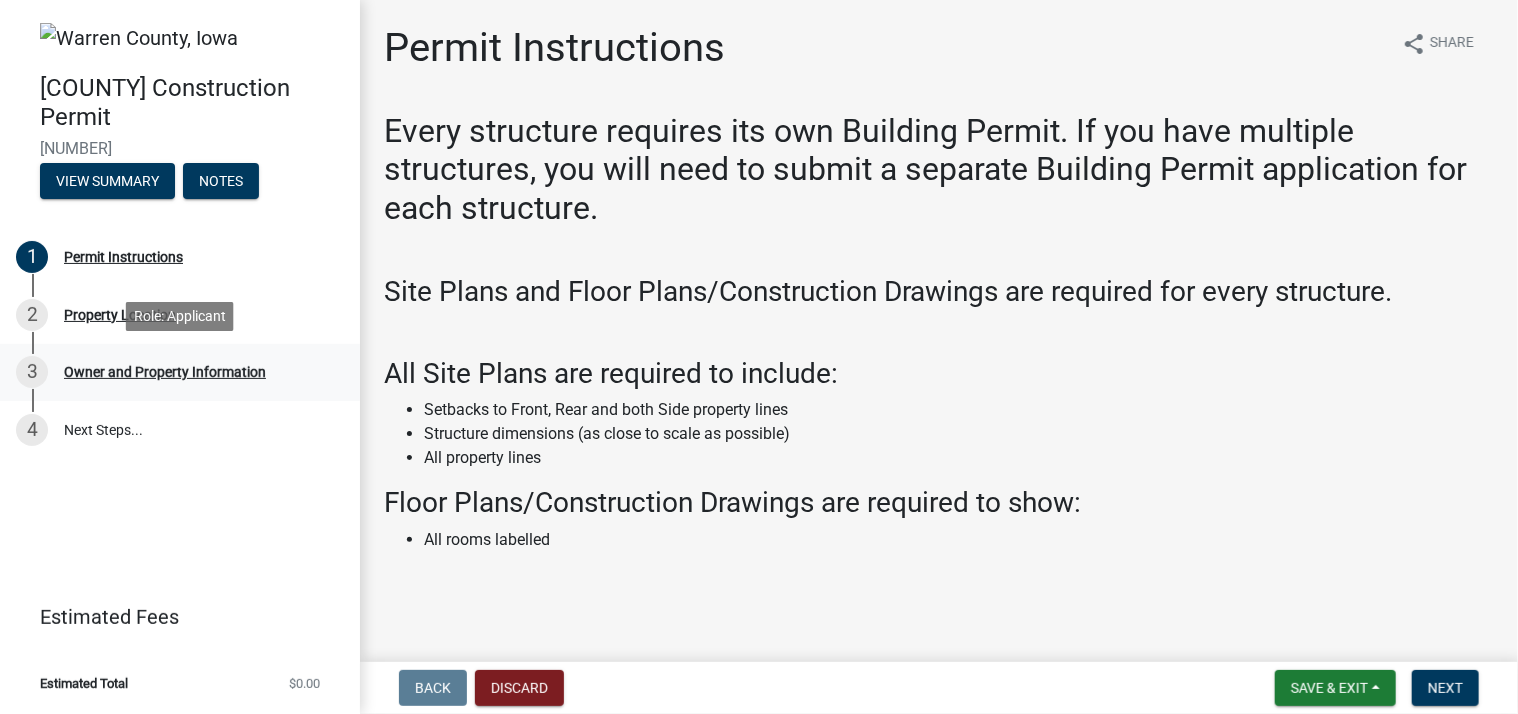 click on "Owner and Property Information" at bounding box center [165, 372] 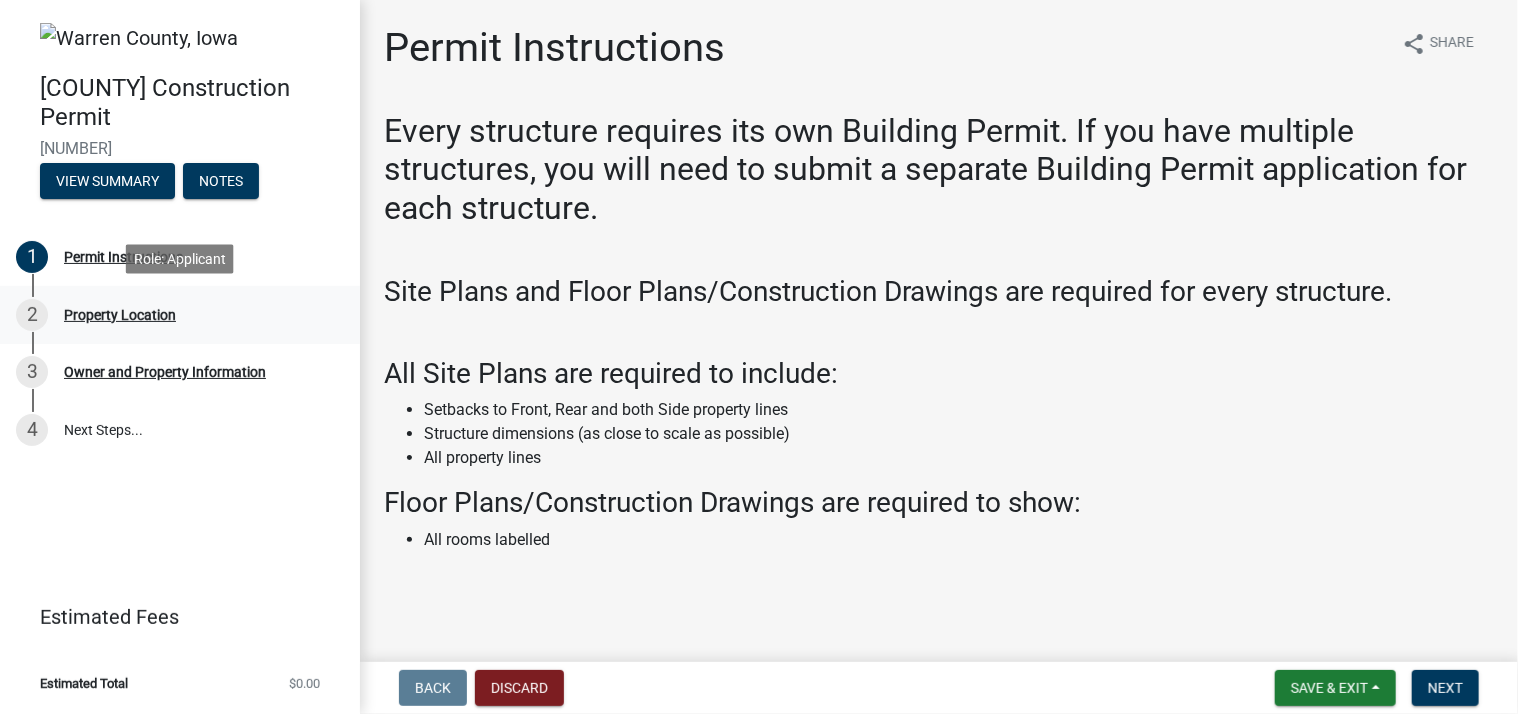 click on "2" at bounding box center [32, 315] 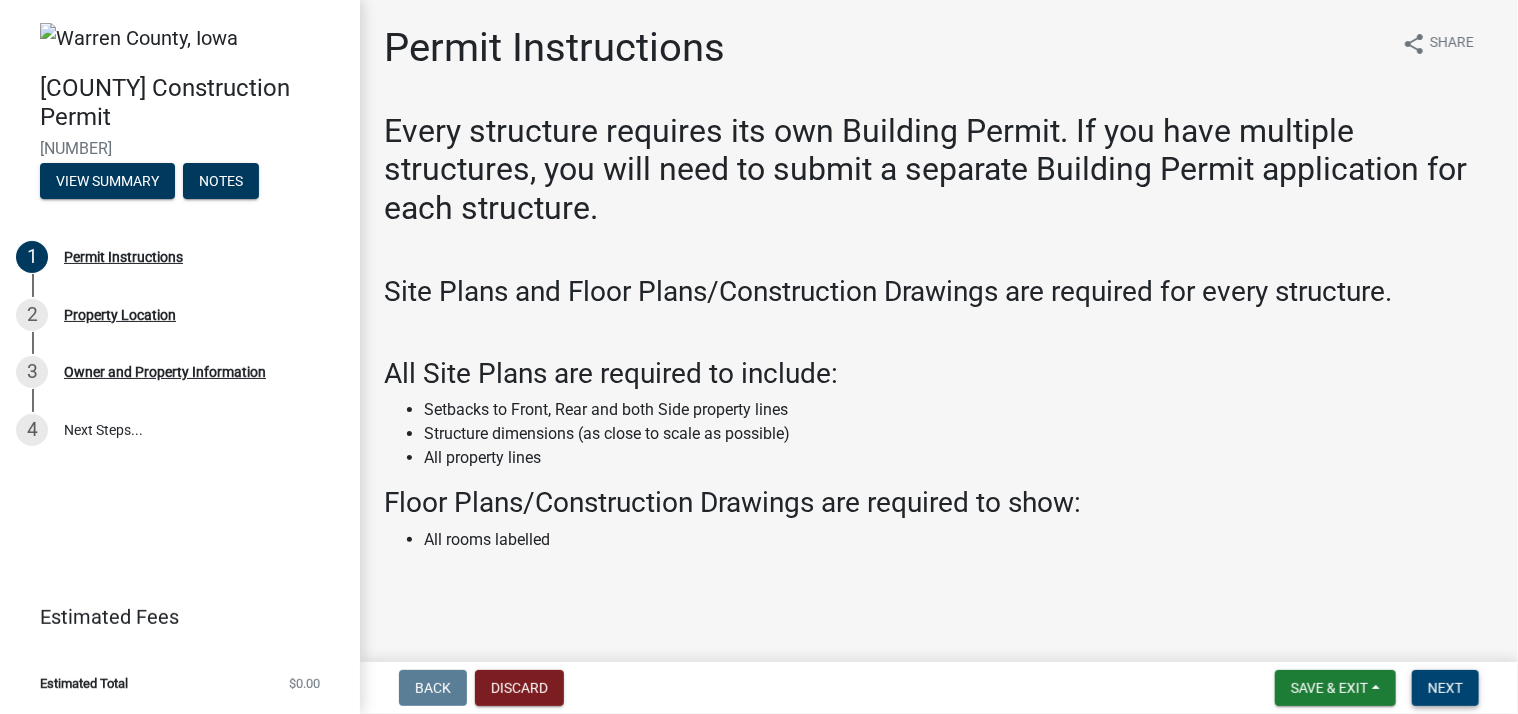 click on "Next" at bounding box center (1445, 688) 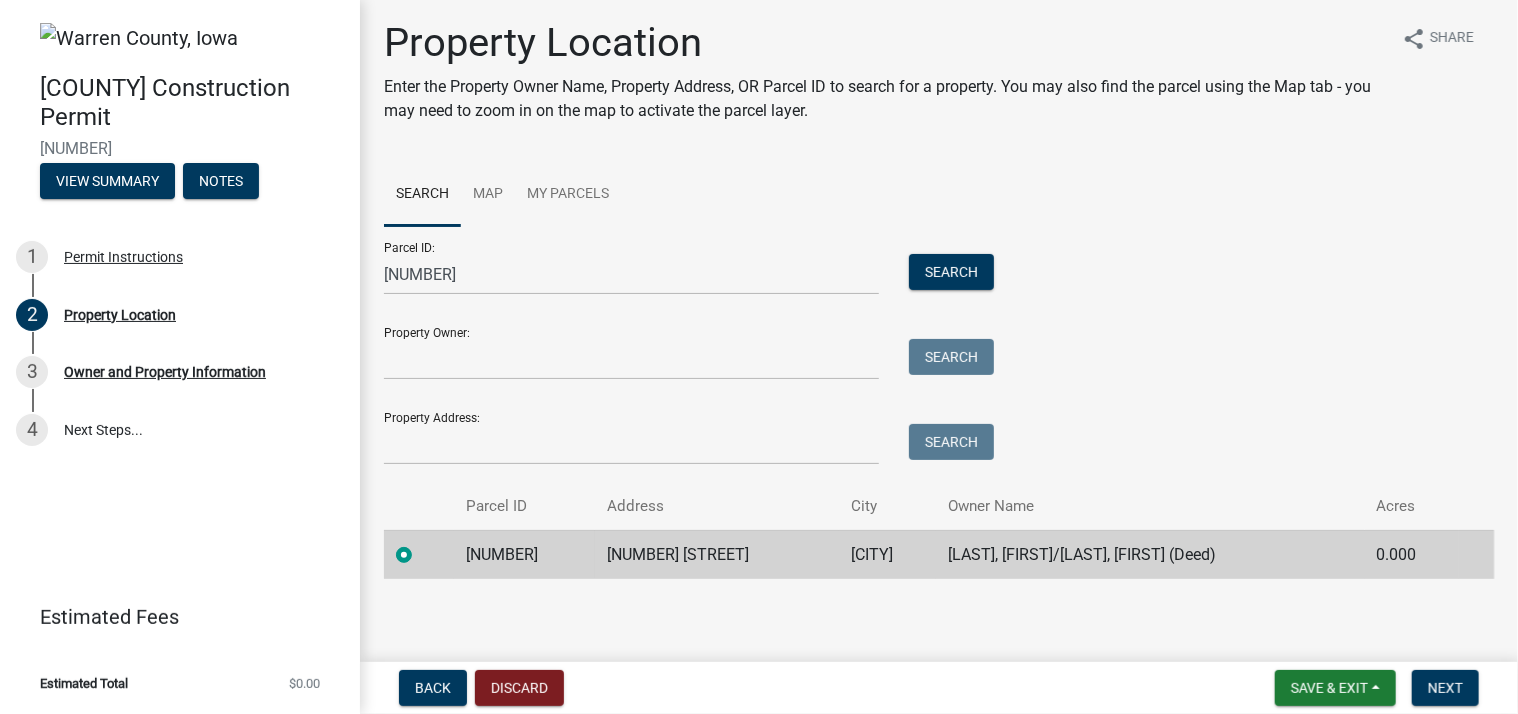 scroll, scrollTop: 7, scrollLeft: 0, axis: vertical 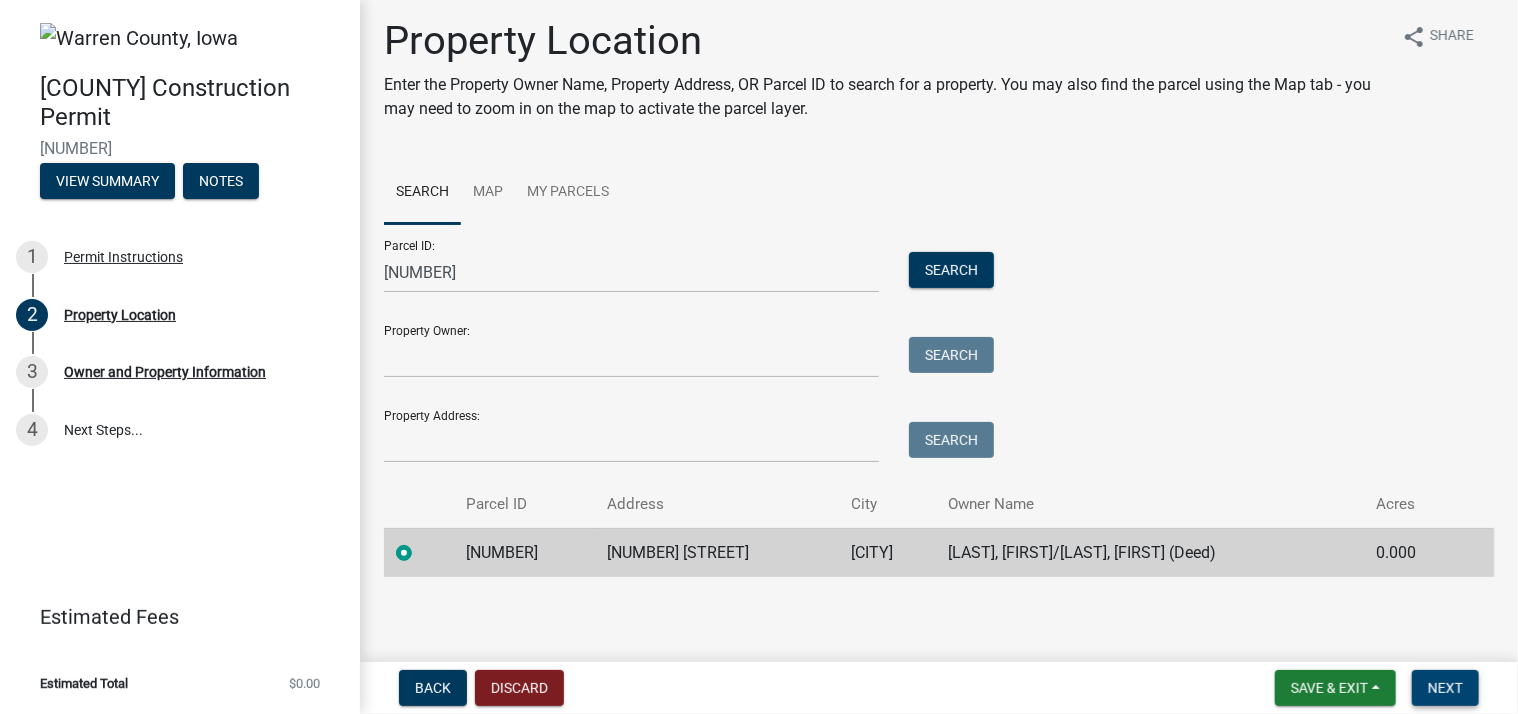 click on "Next" at bounding box center (1445, 688) 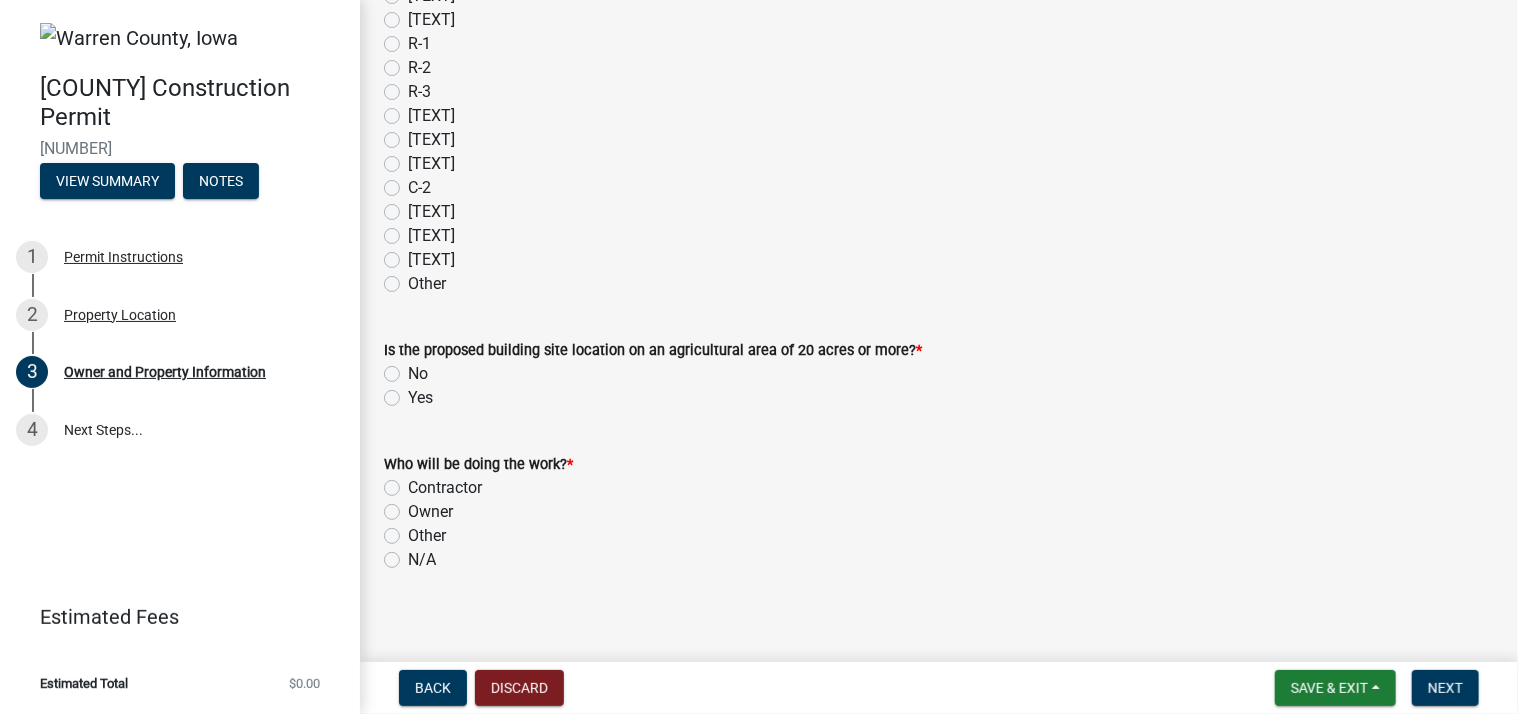 scroll, scrollTop: 1802, scrollLeft: 0, axis: vertical 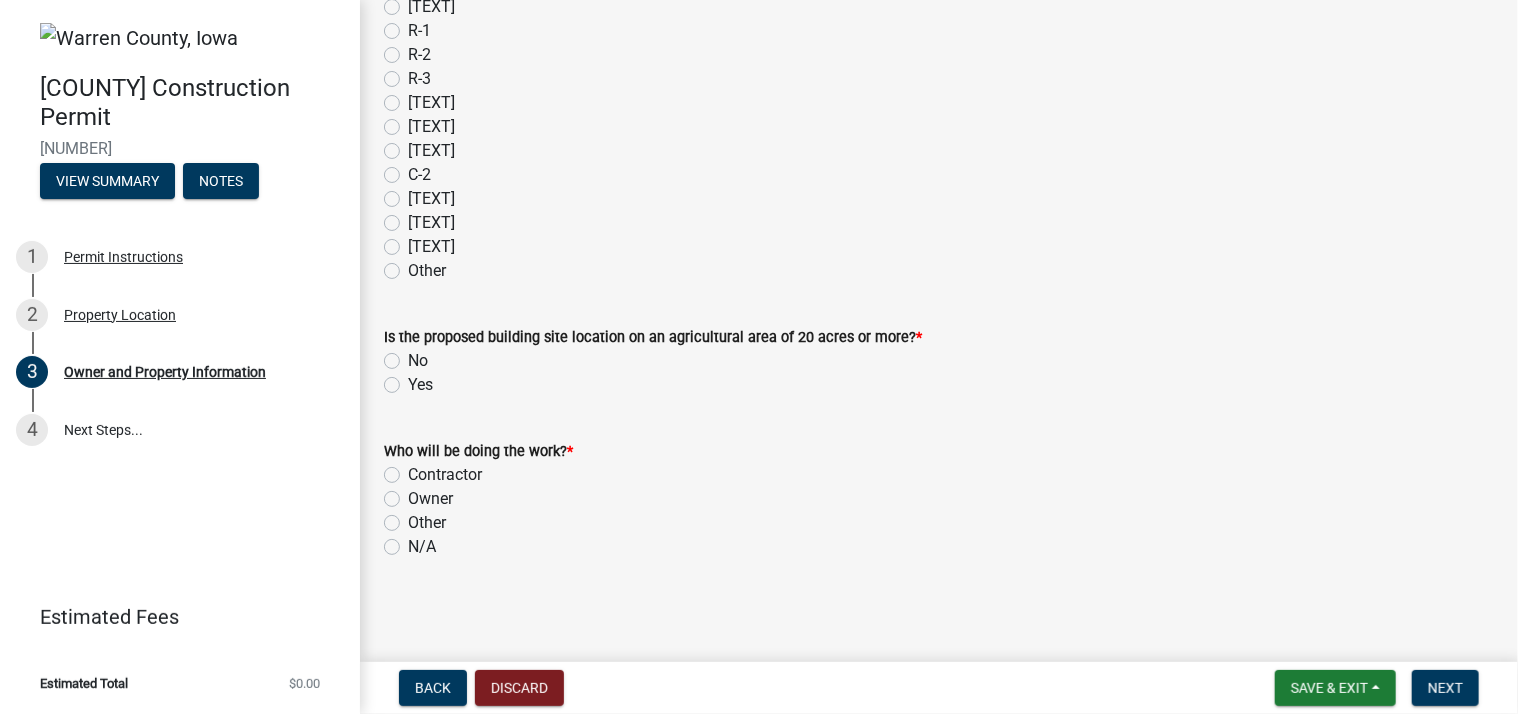 click on "No" 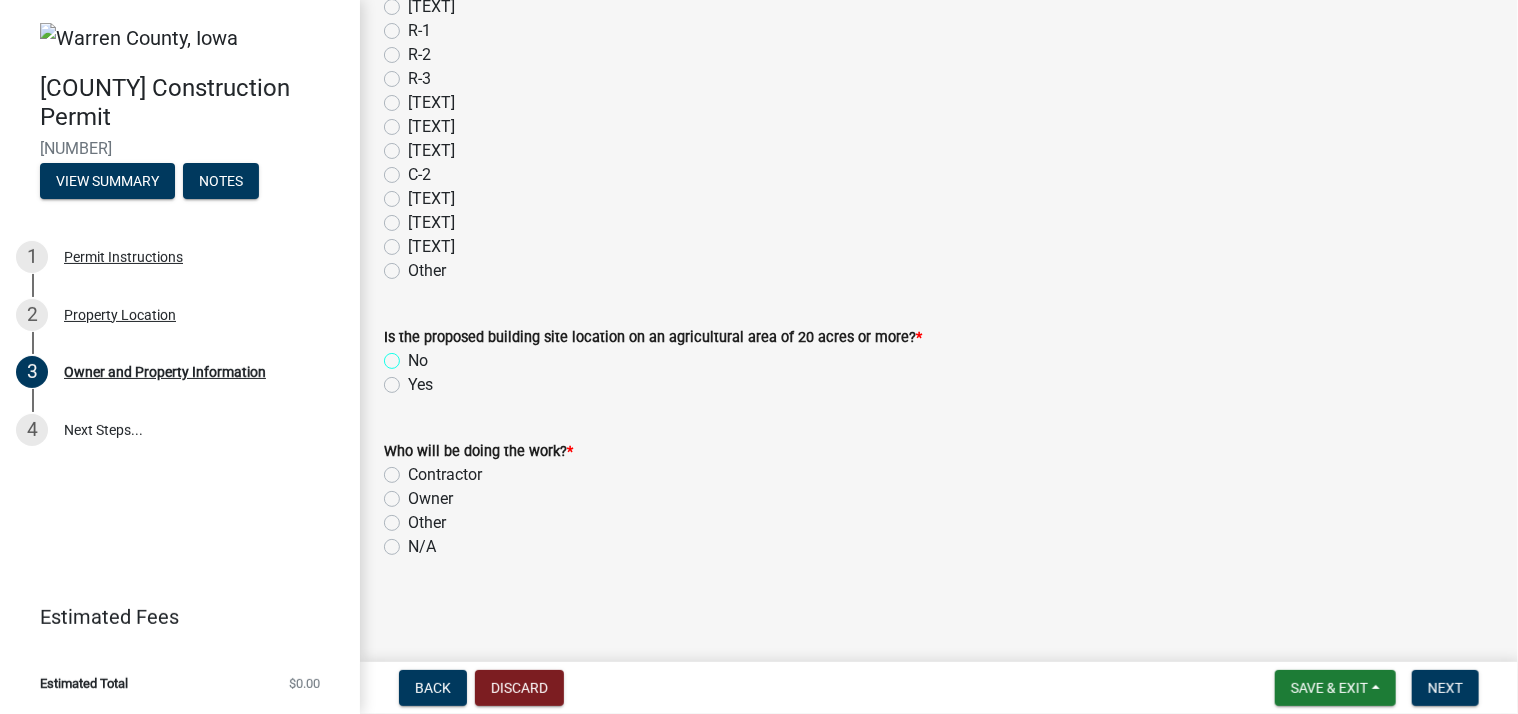 click on "No" at bounding box center (414, 355) 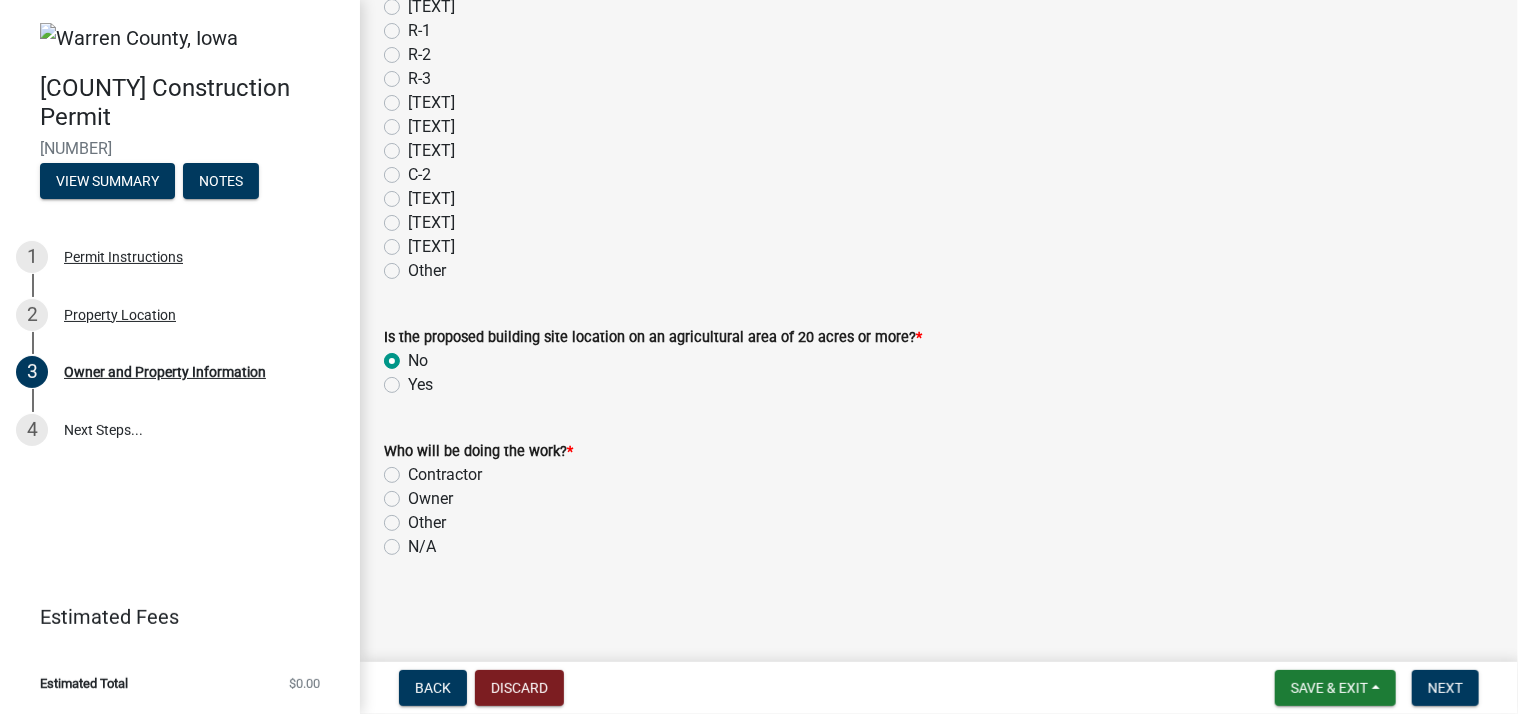 radio on "true" 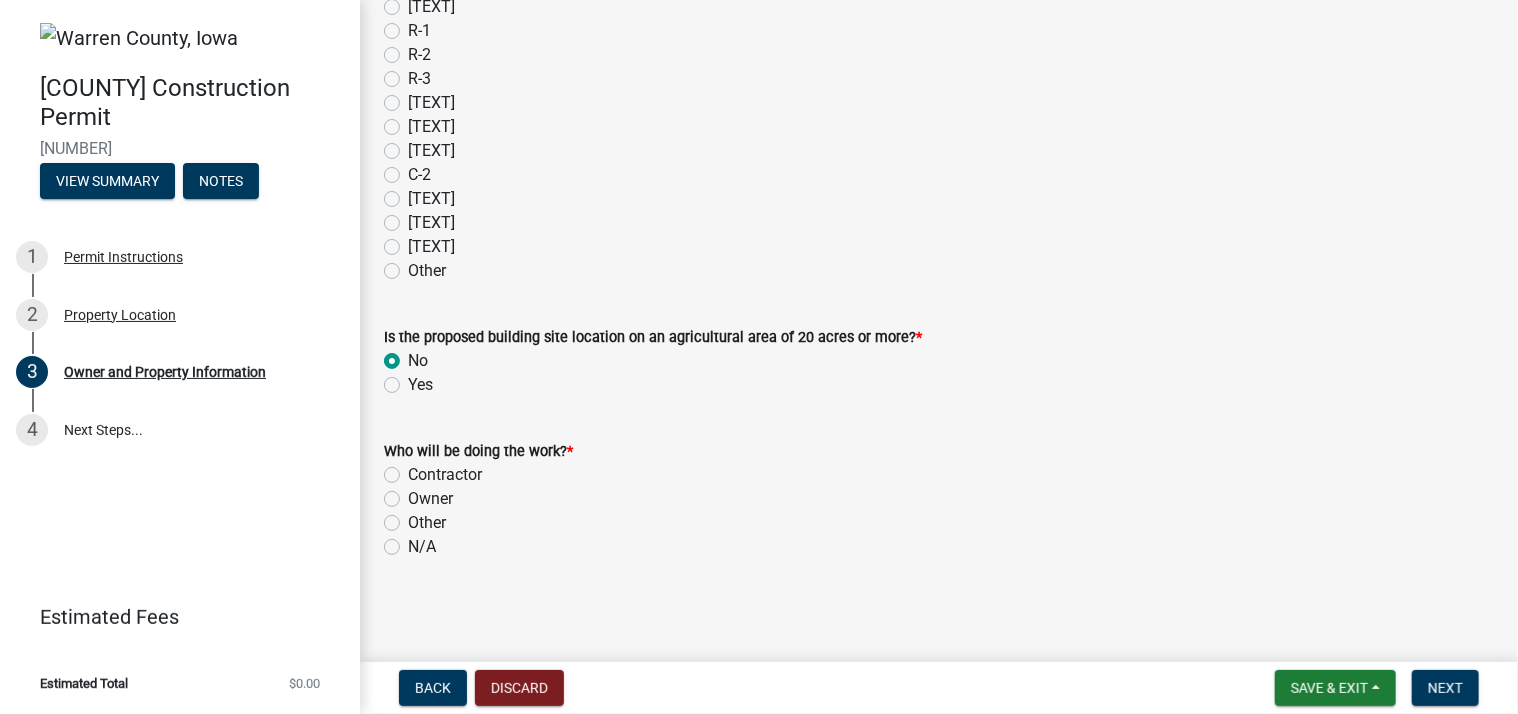 click on "Contractor" 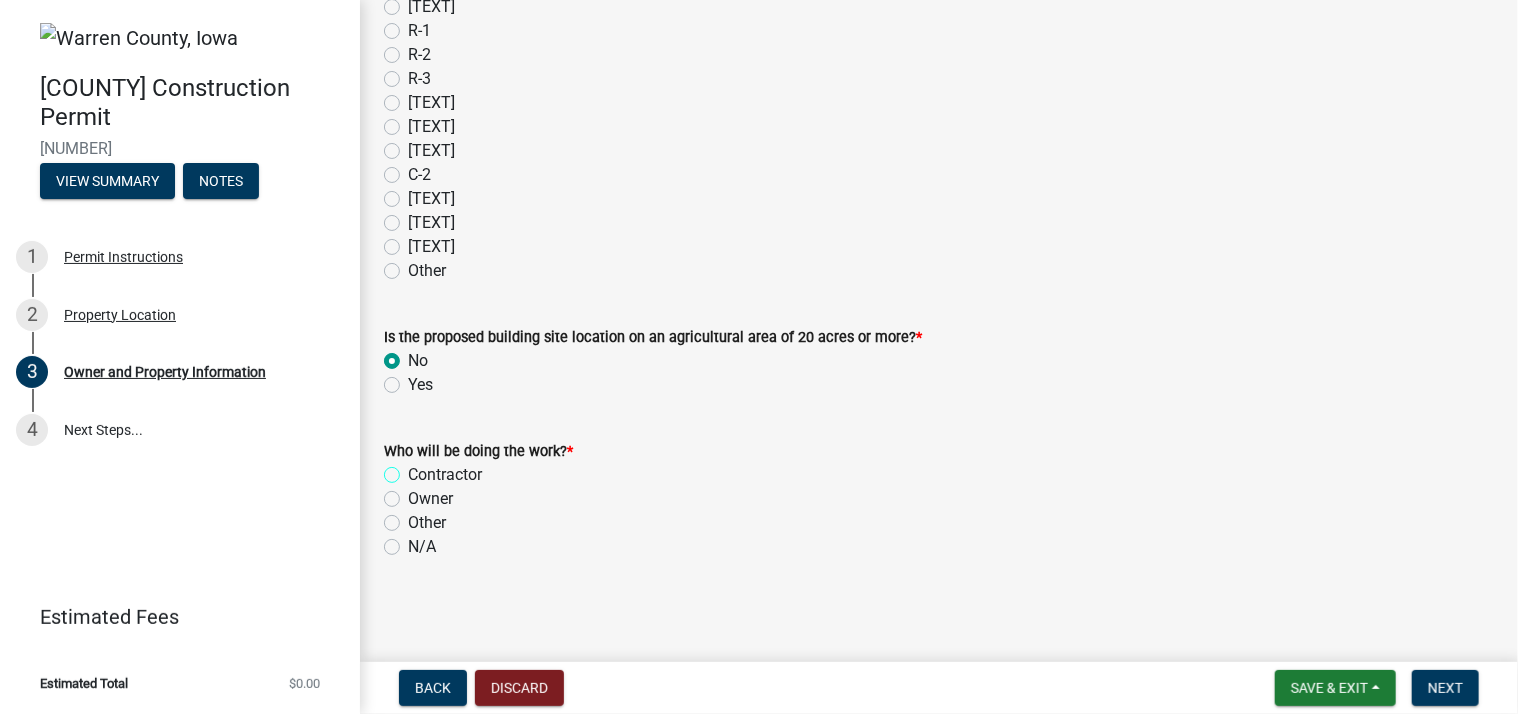 click on "Contractor" at bounding box center [414, 469] 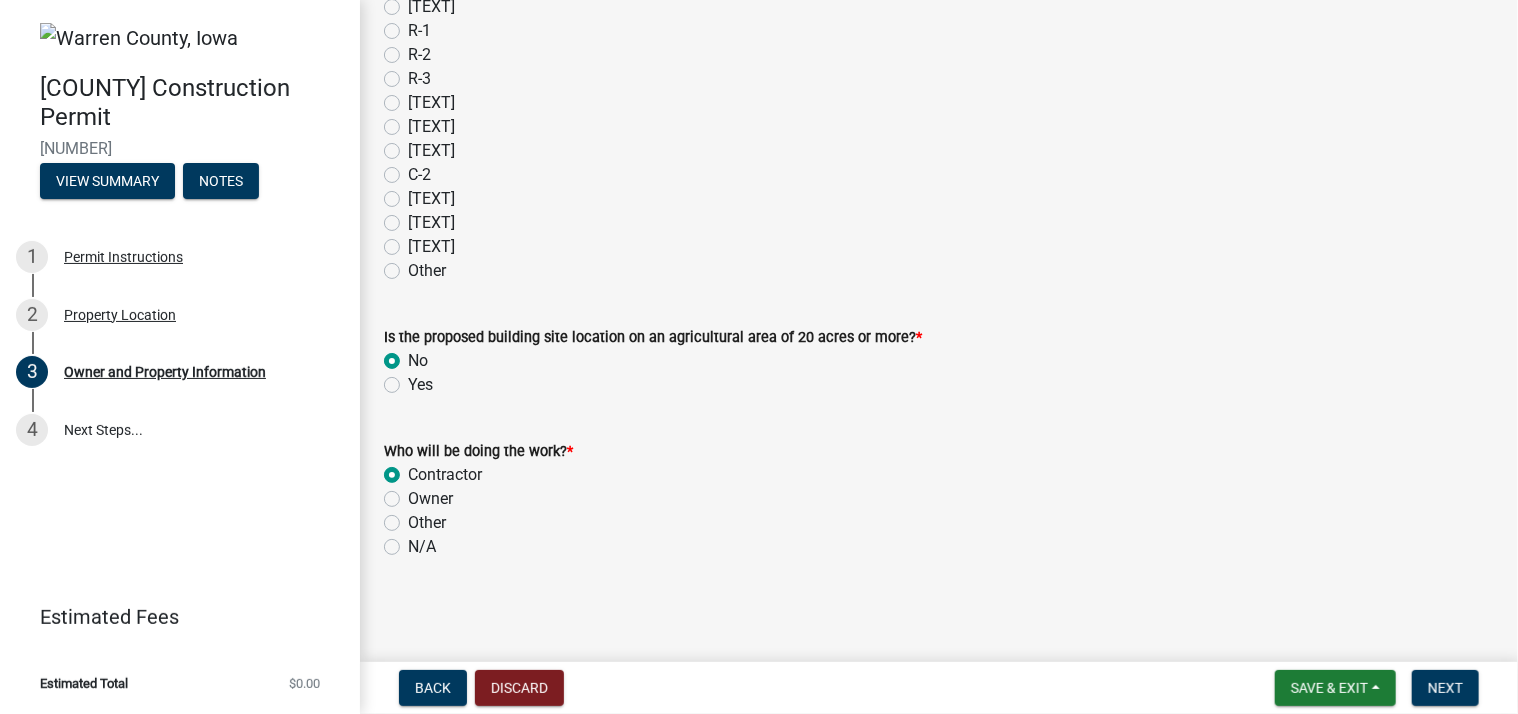 radio on "true" 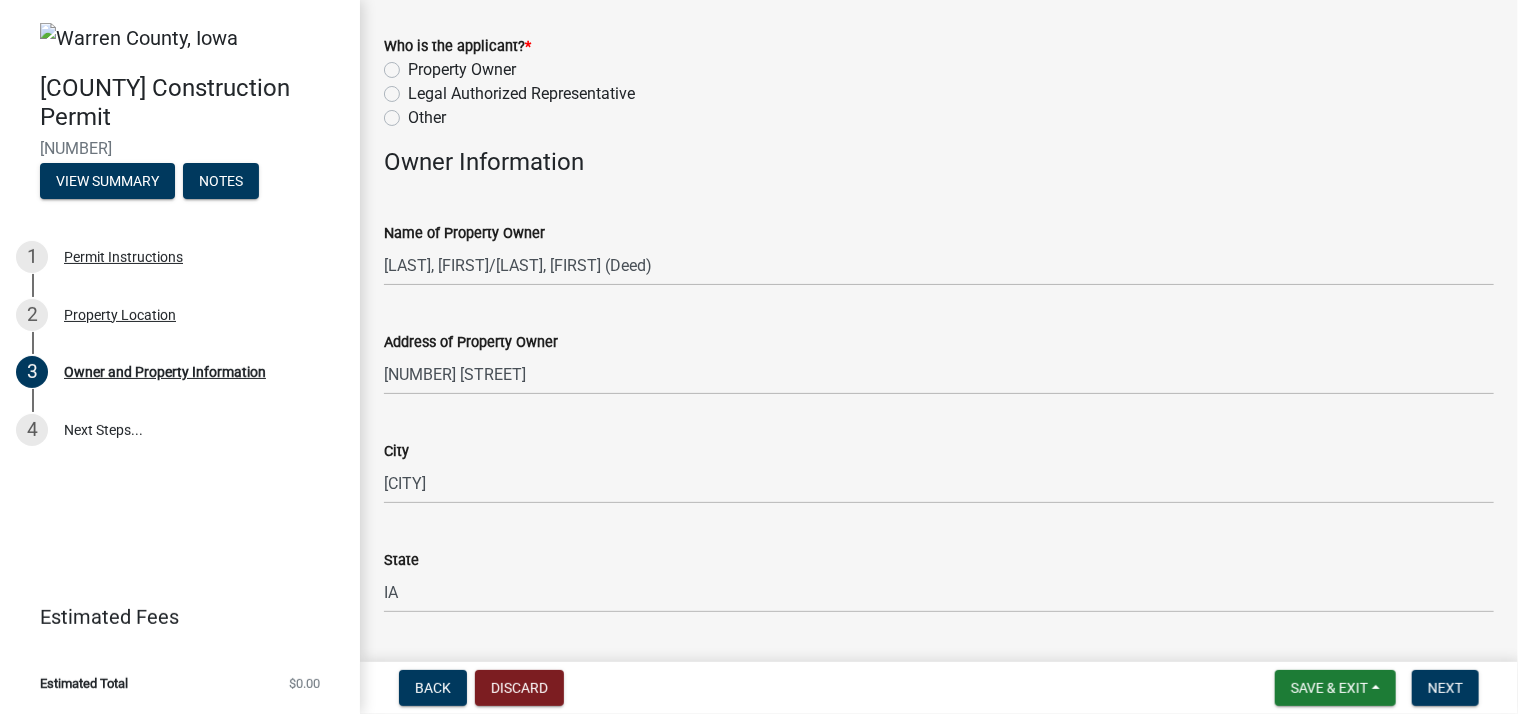 scroll, scrollTop: 0, scrollLeft: 0, axis: both 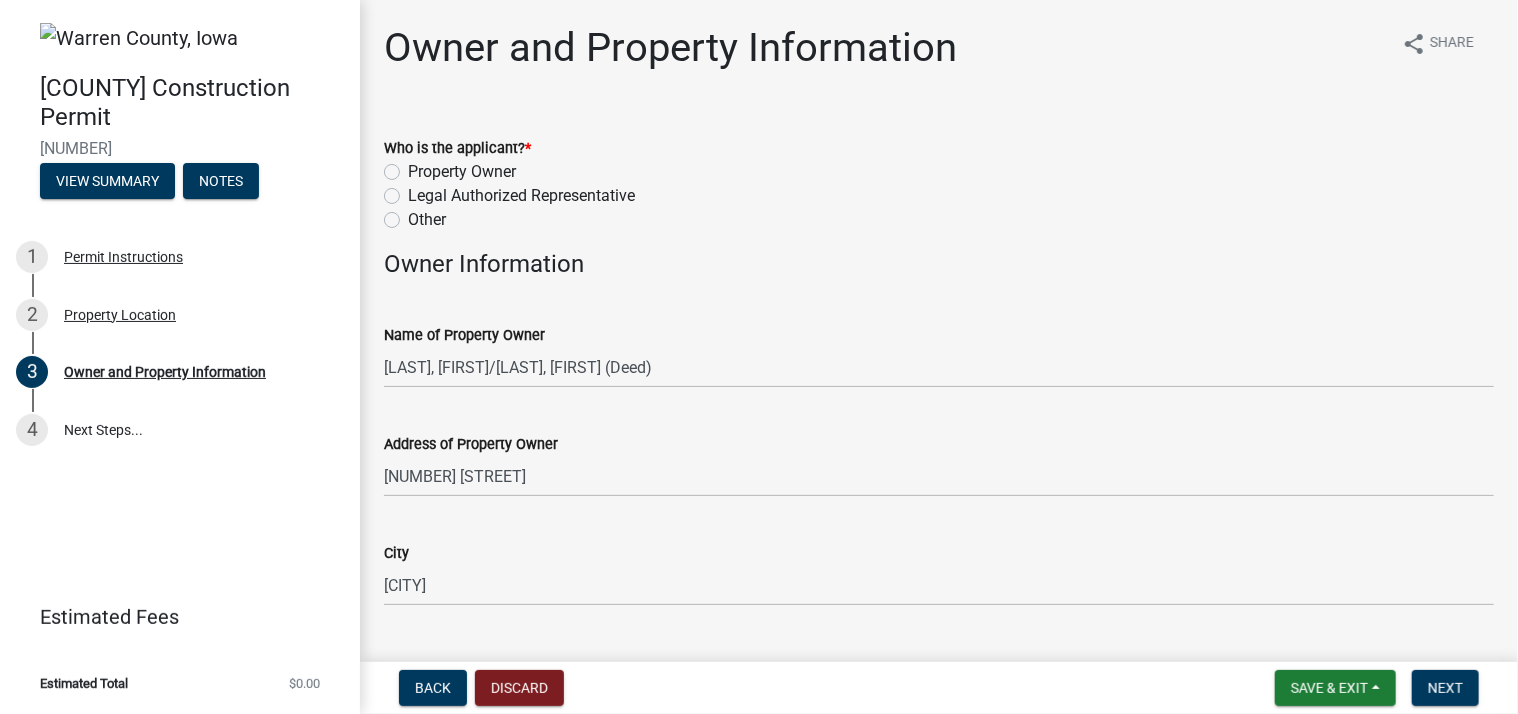 click on "Legal Authorized Representative" 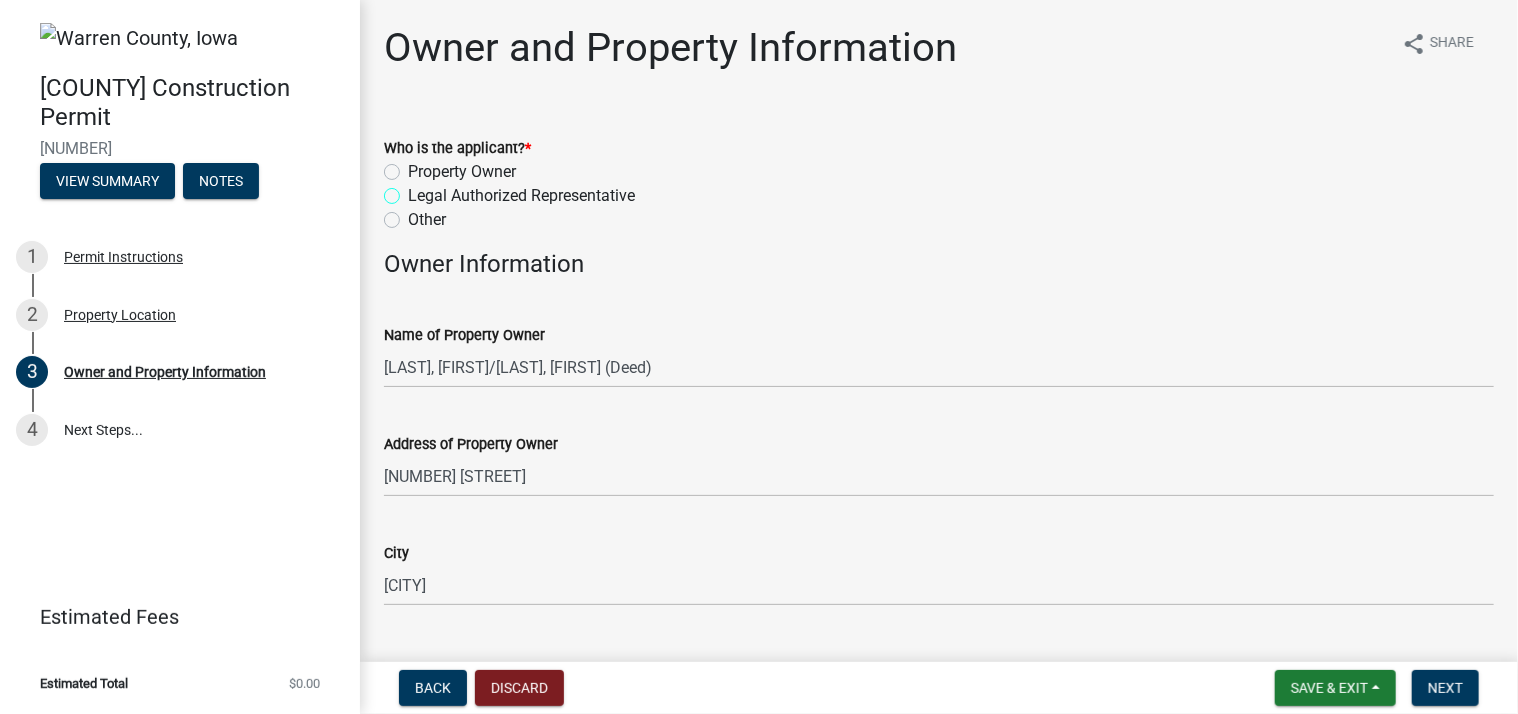 click on "Legal Authorized Representative" at bounding box center (414, 190) 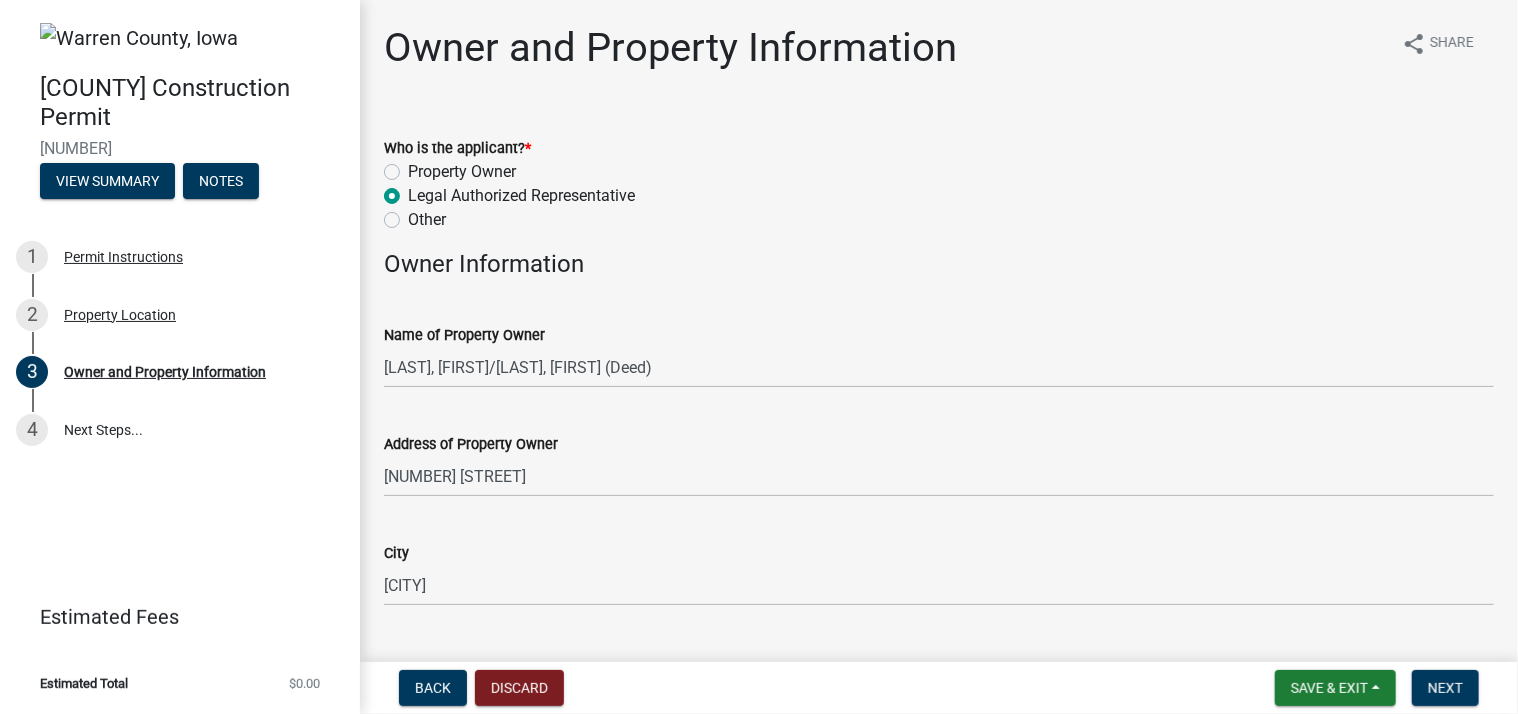 radio on "true" 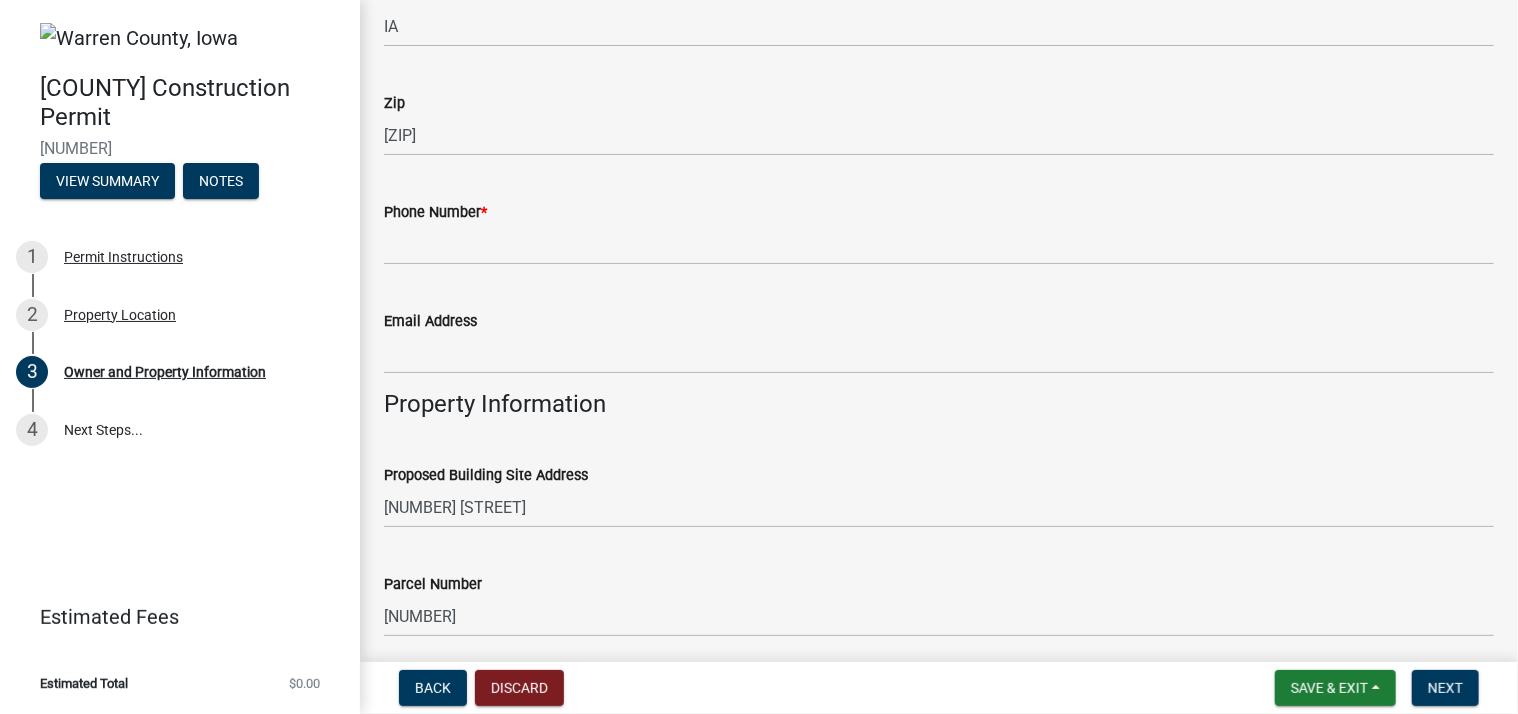 scroll, scrollTop: 700, scrollLeft: 0, axis: vertical 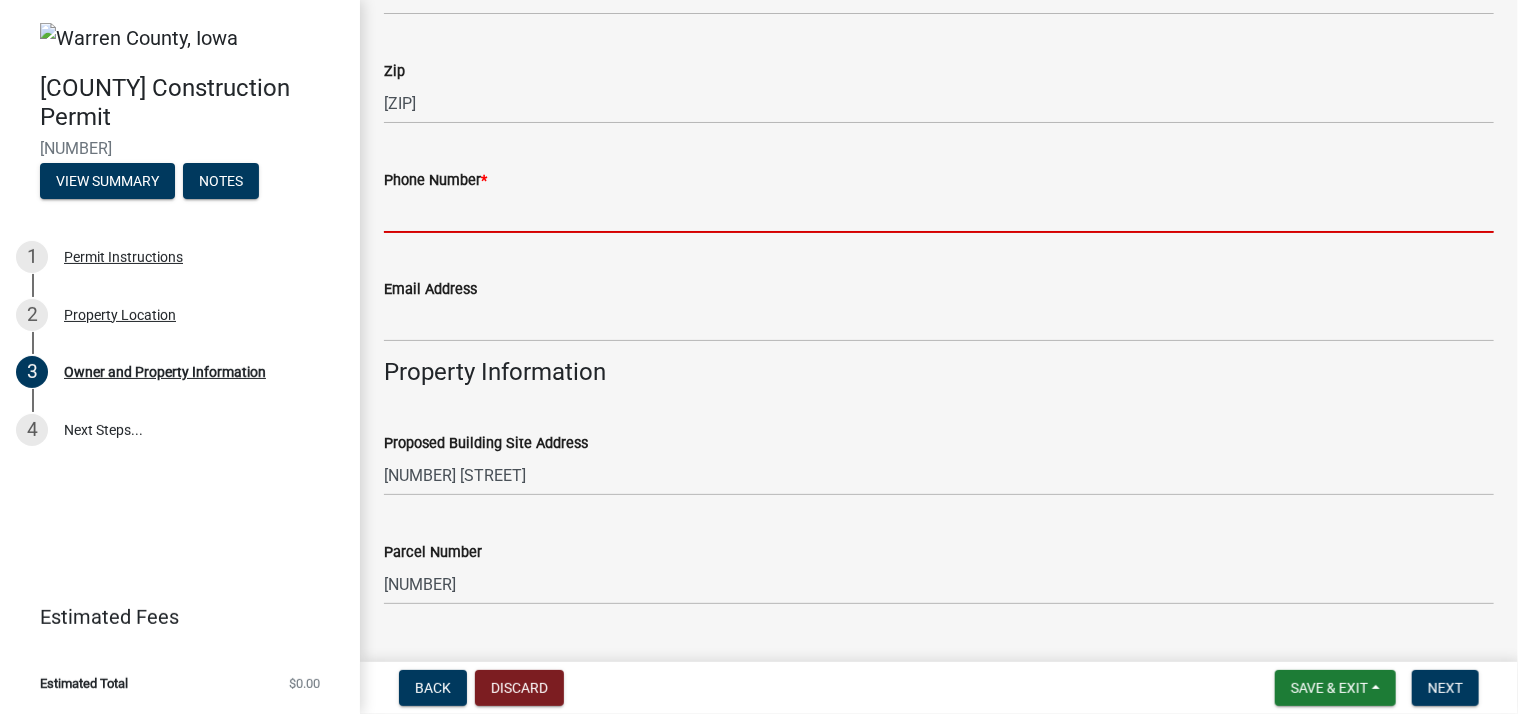 click on "Phone Number *" at bounding box center (939, 212) 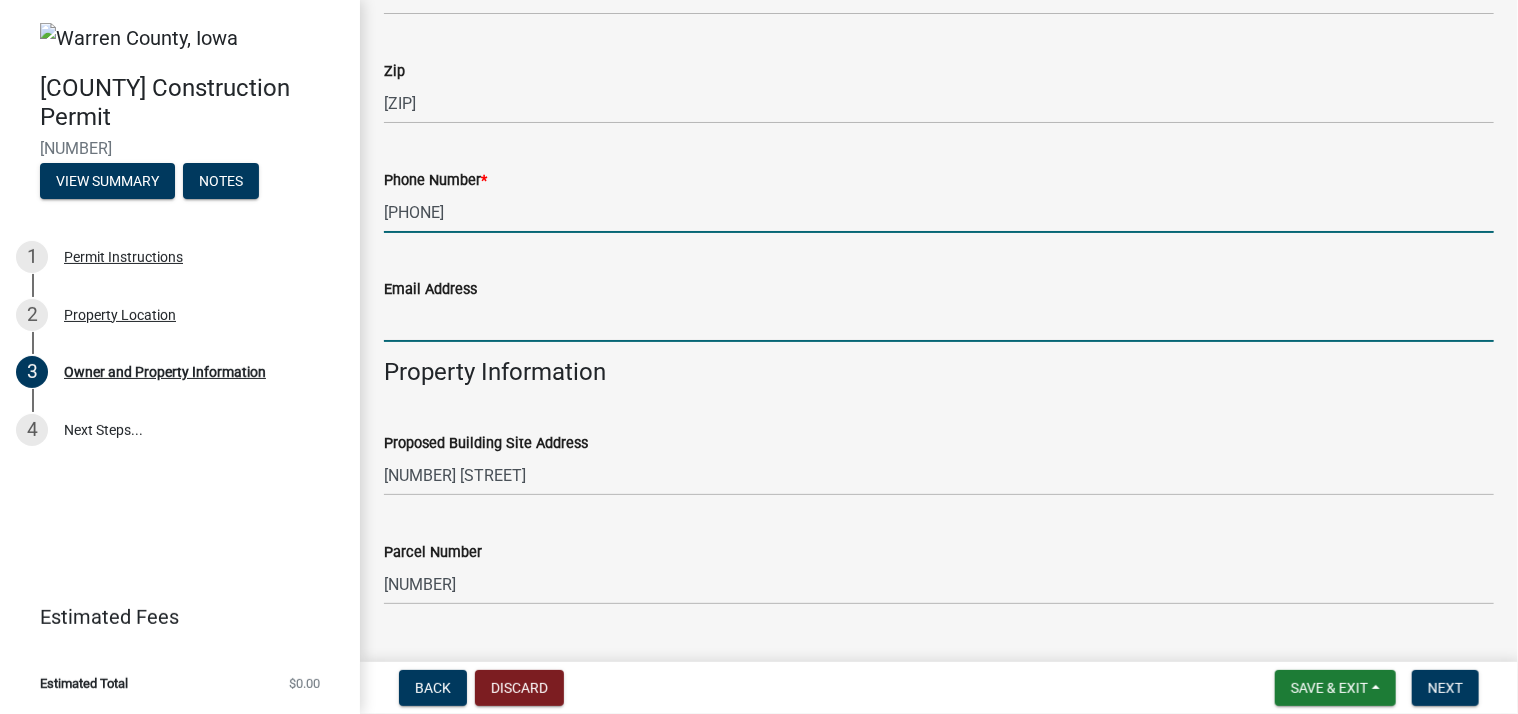 type on "[EMAIL]" 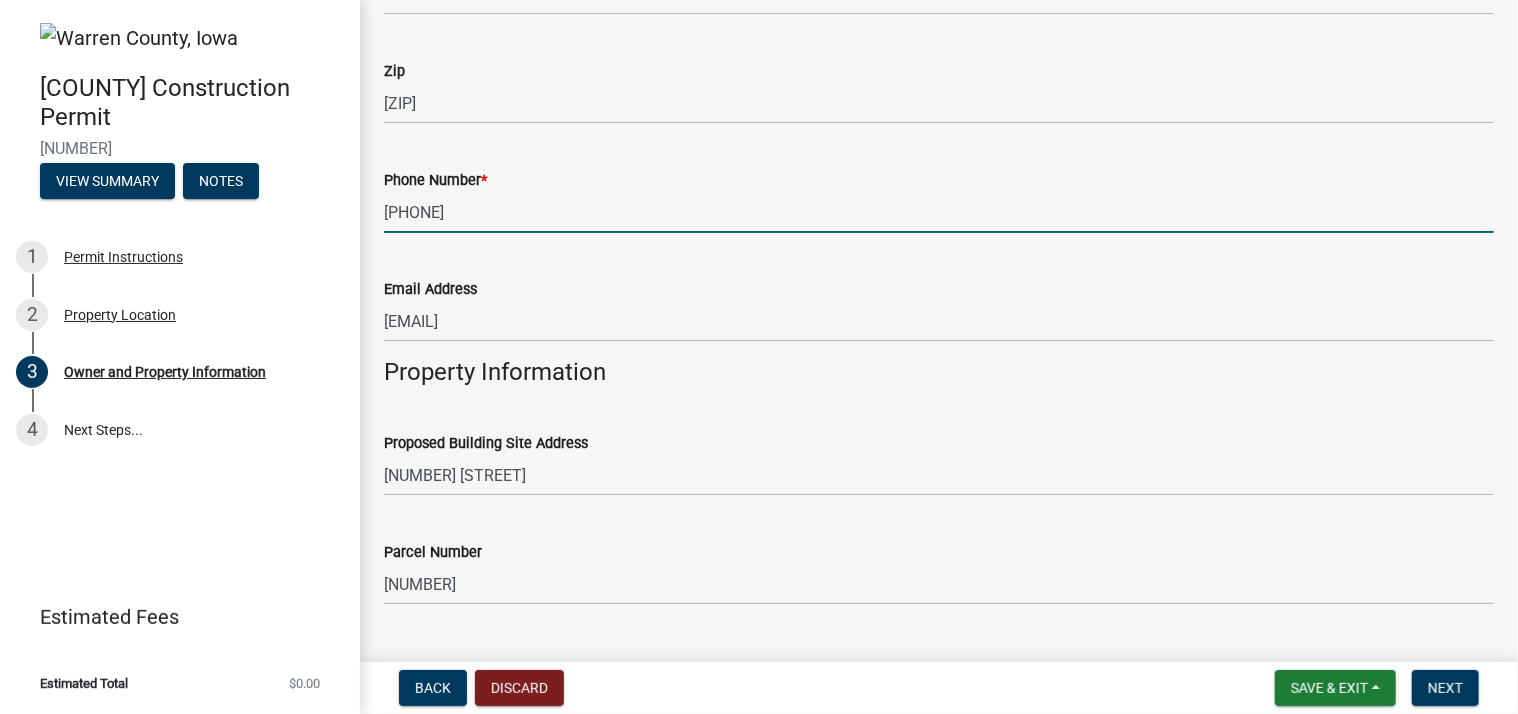 type on "[PHONE]" 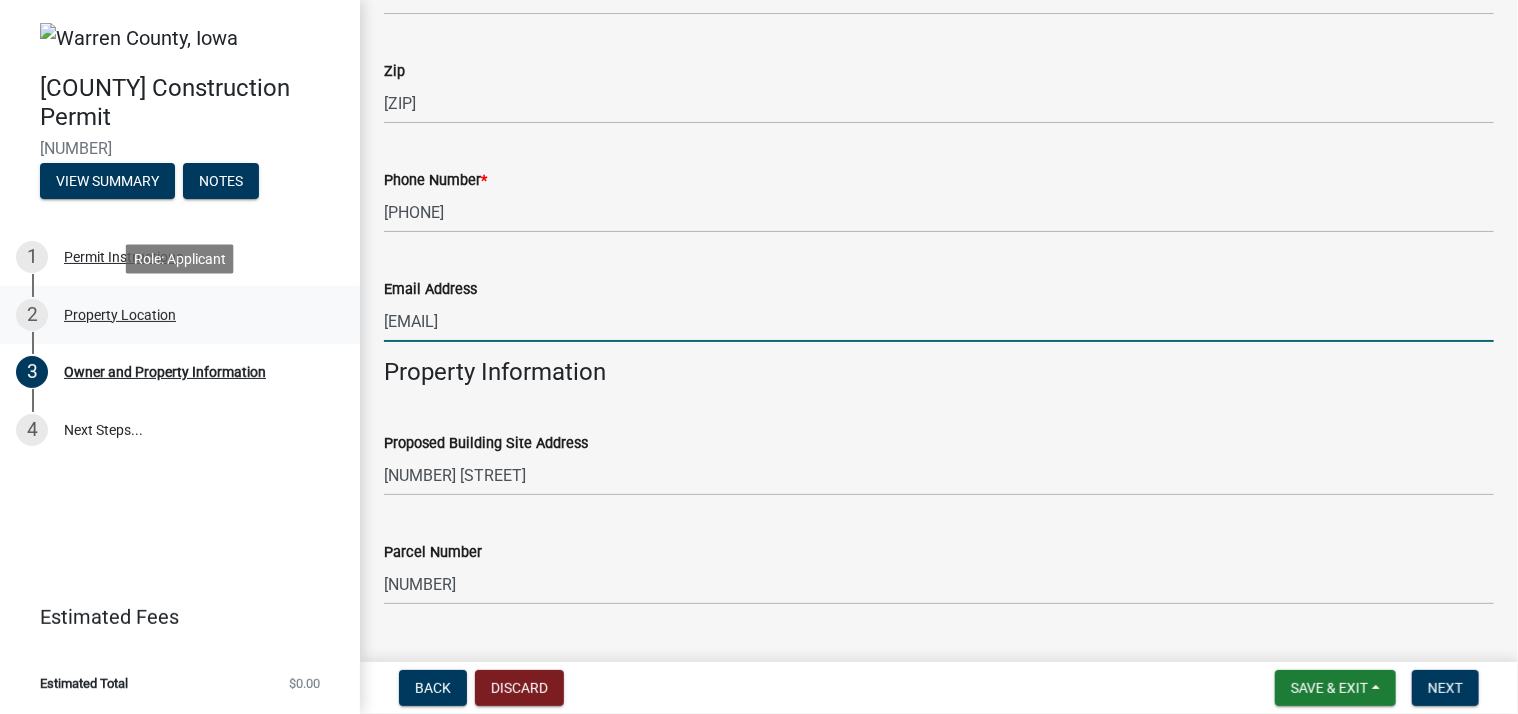 drag, startPoint x: 627, startPoint y: 325, endPoint x: 284, endPoint y: 333, distance: 343.0933 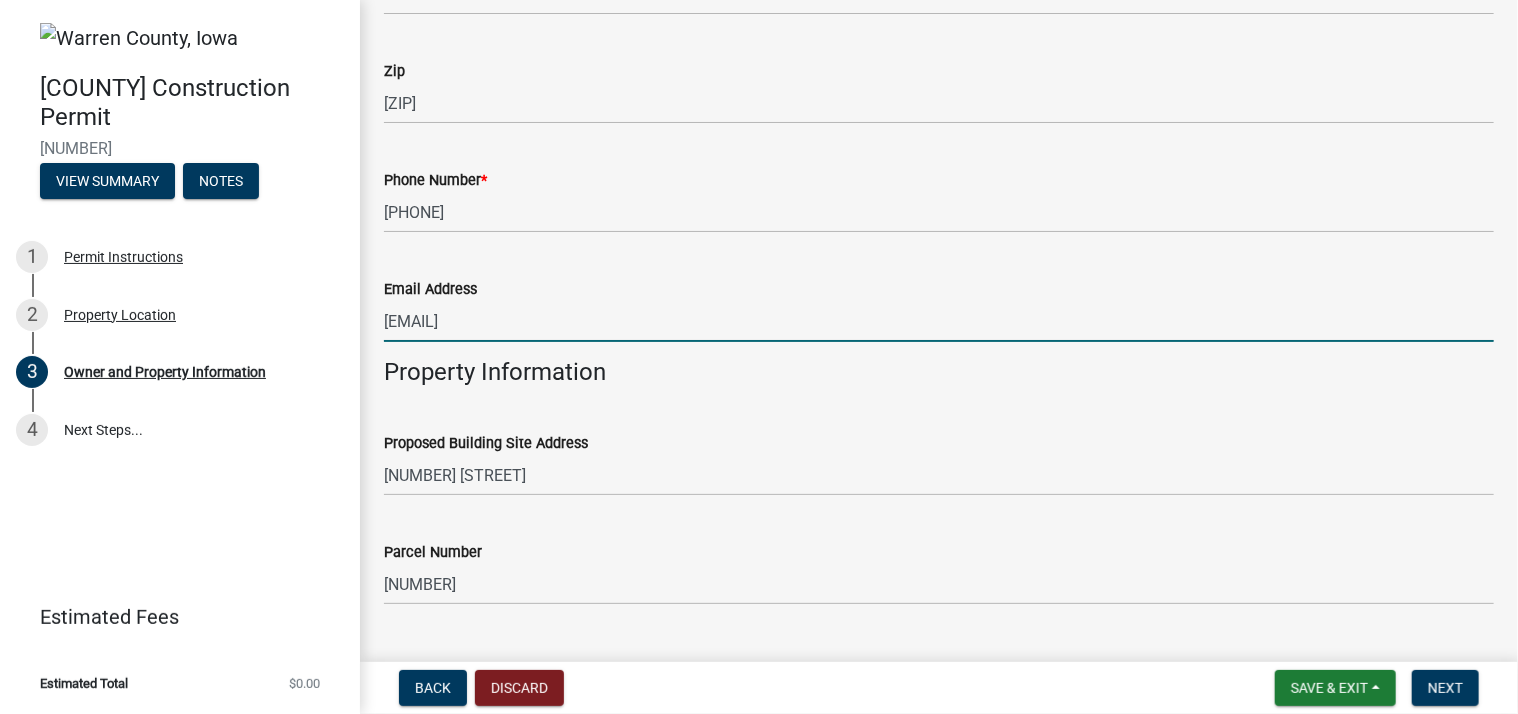 type on "[EMAIL]" 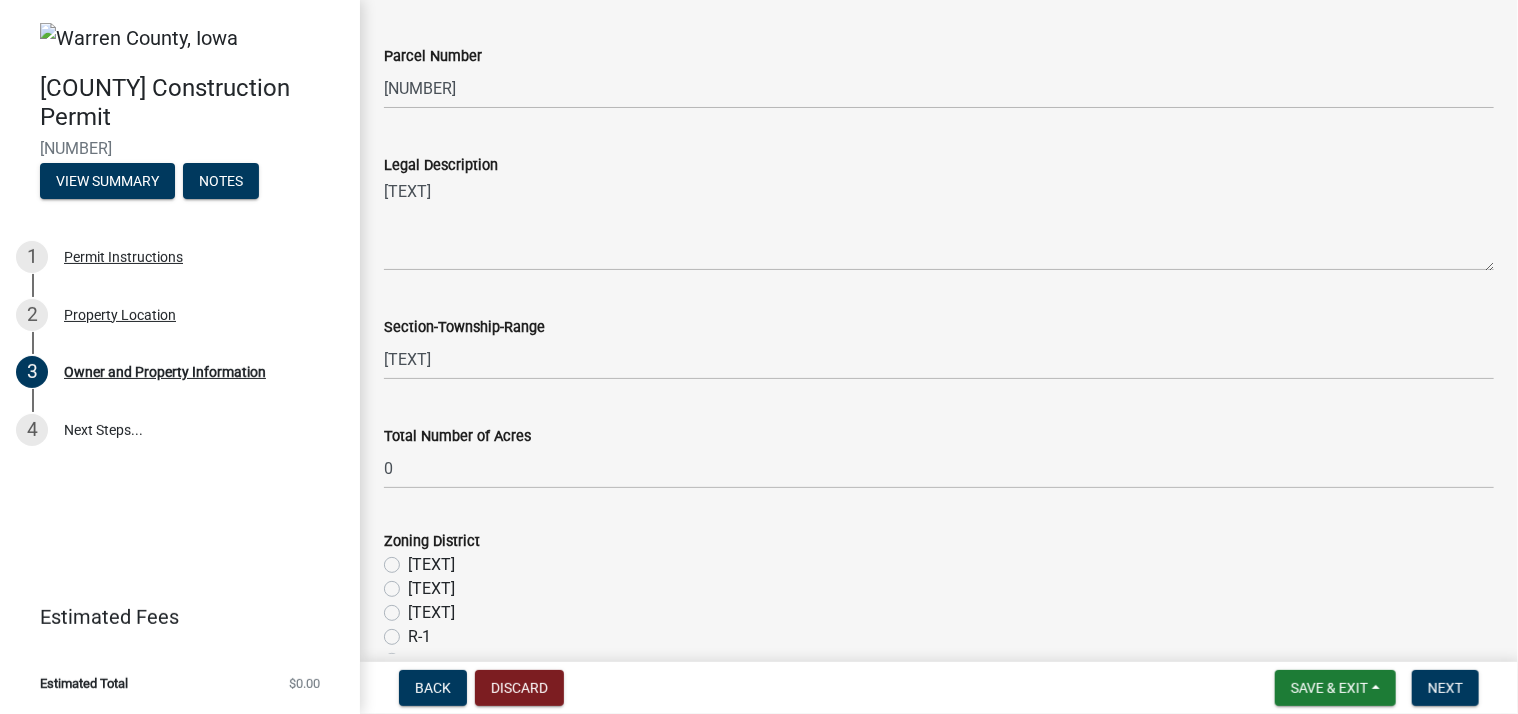 scroll, scrollTop: 1200, scrollLeft: 0, axis: vertical 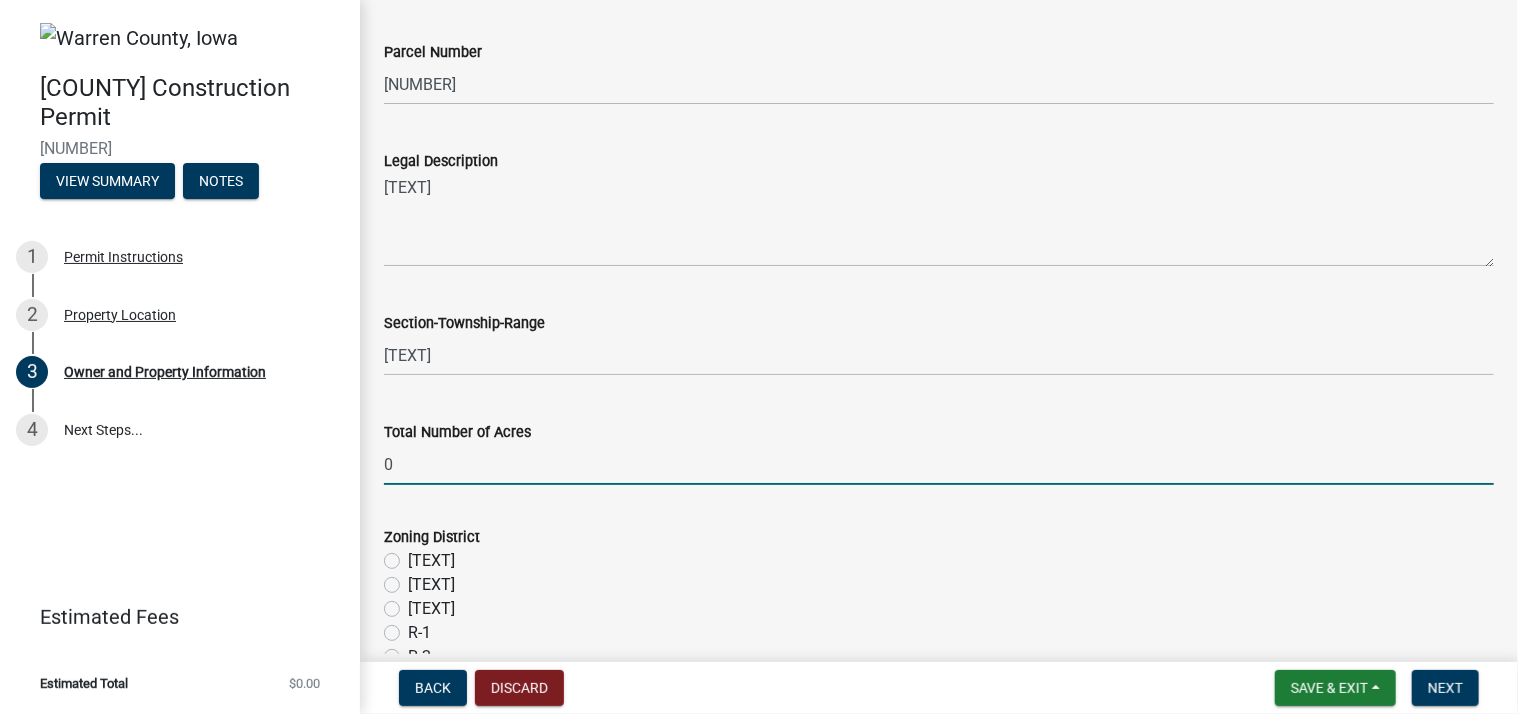 click on "0" at bounding box center (939, 464) 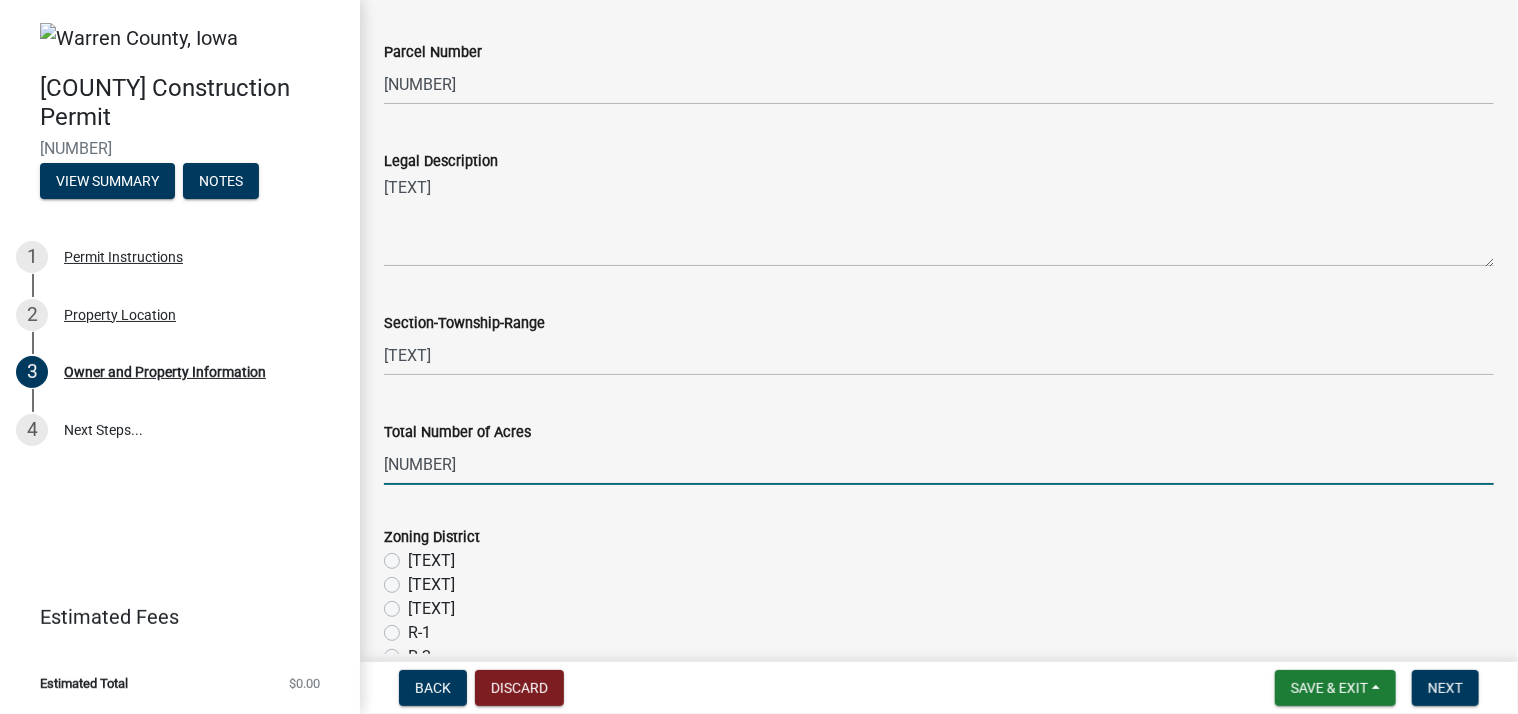 click on "[NUMBER]" at bounding box center (939, 464) 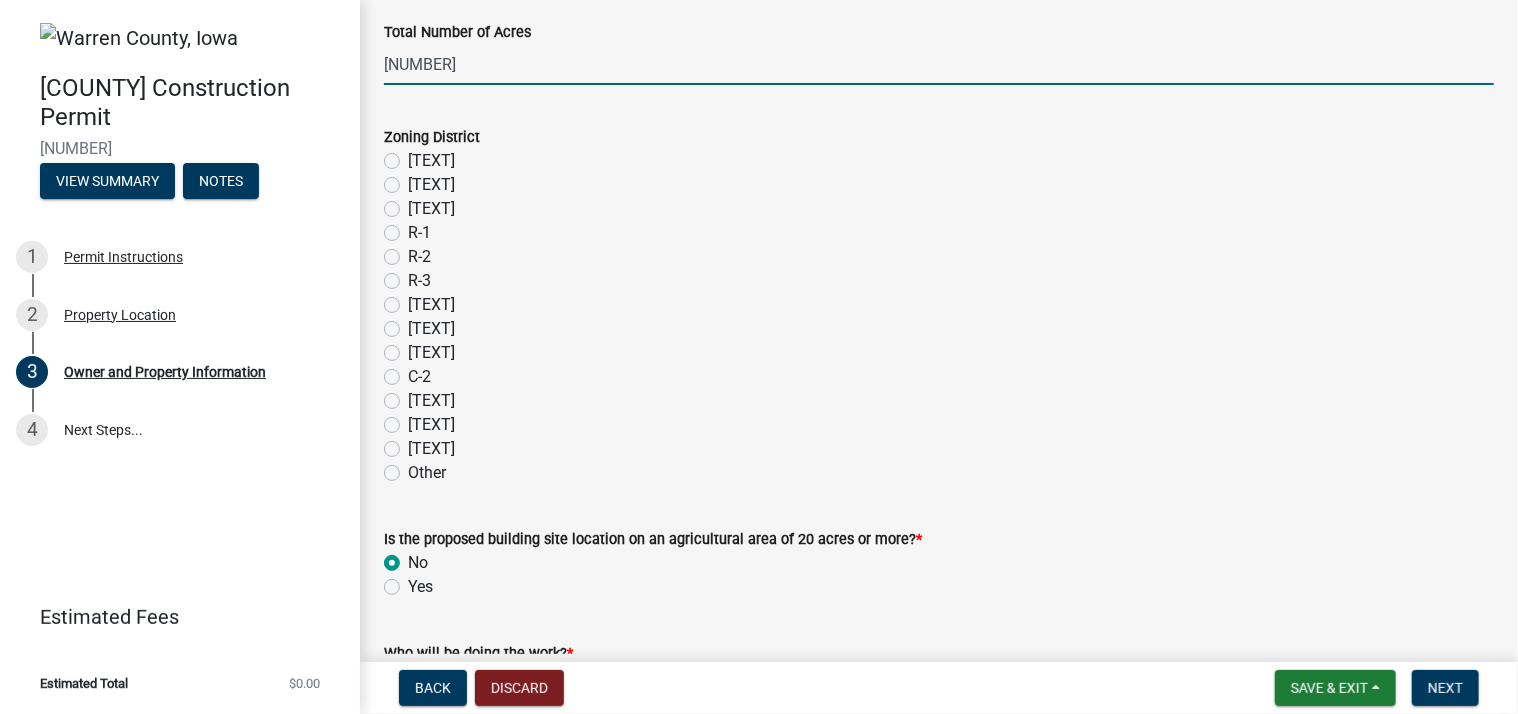 scroll, scrollTop: 1300, scrollLeft: 0, axis: vertical 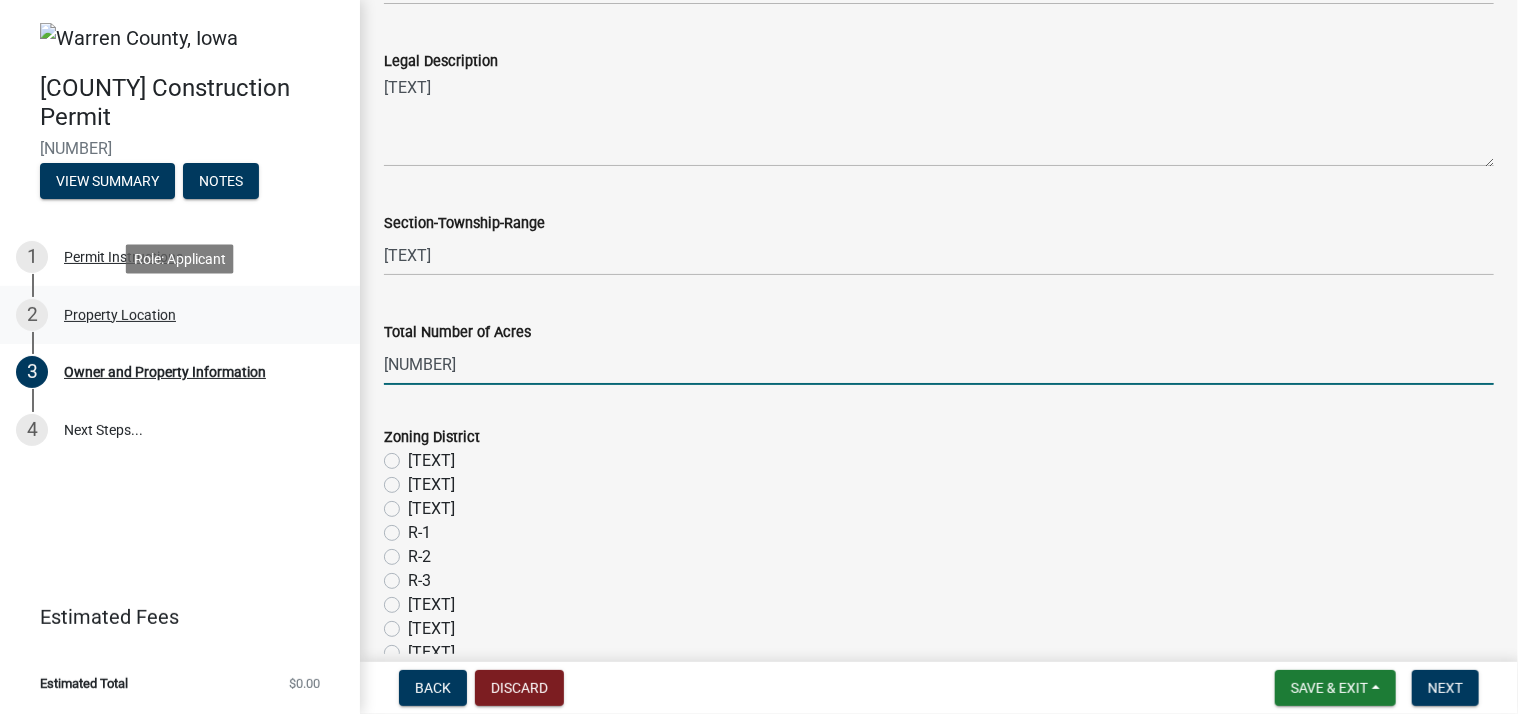 type on "[NUMBER]" 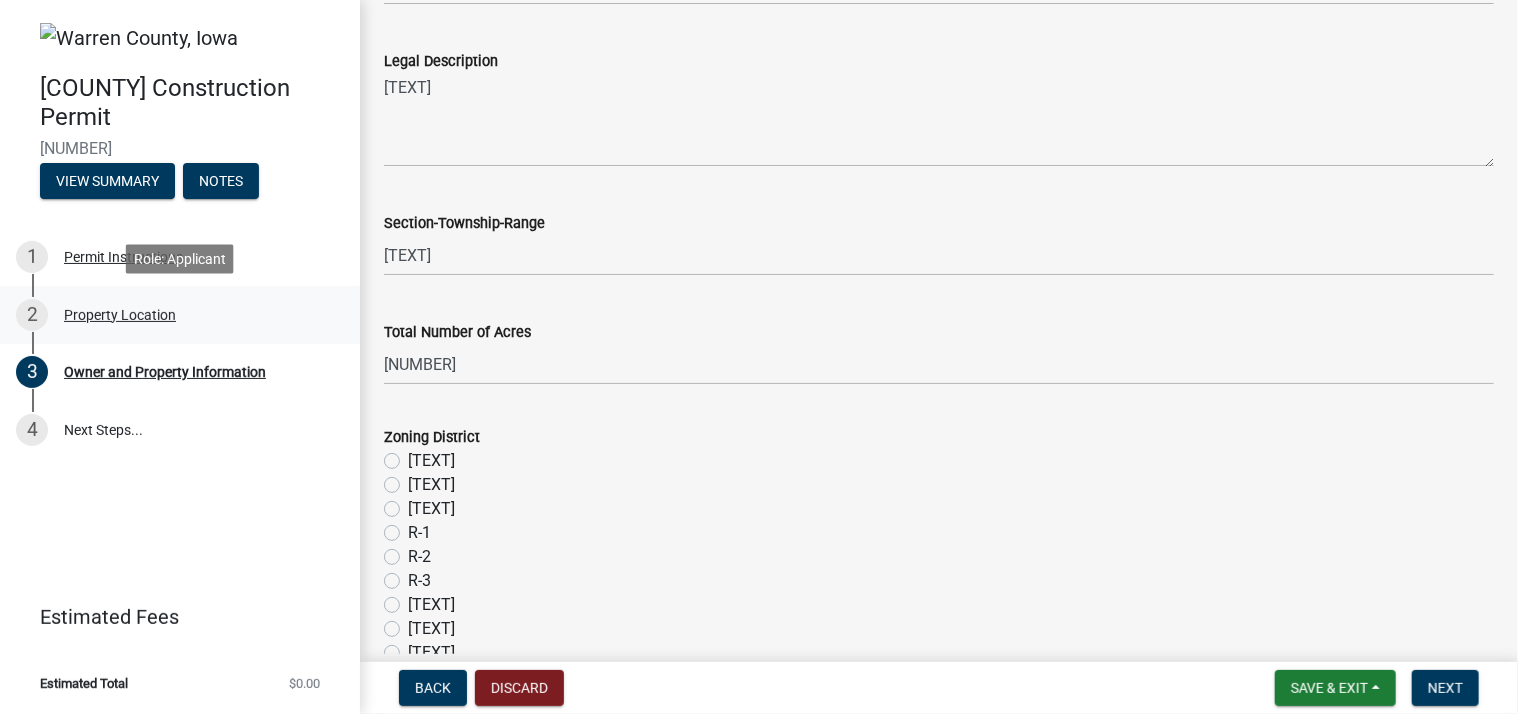 click on "Property Location" at bounding box center (120, 315) 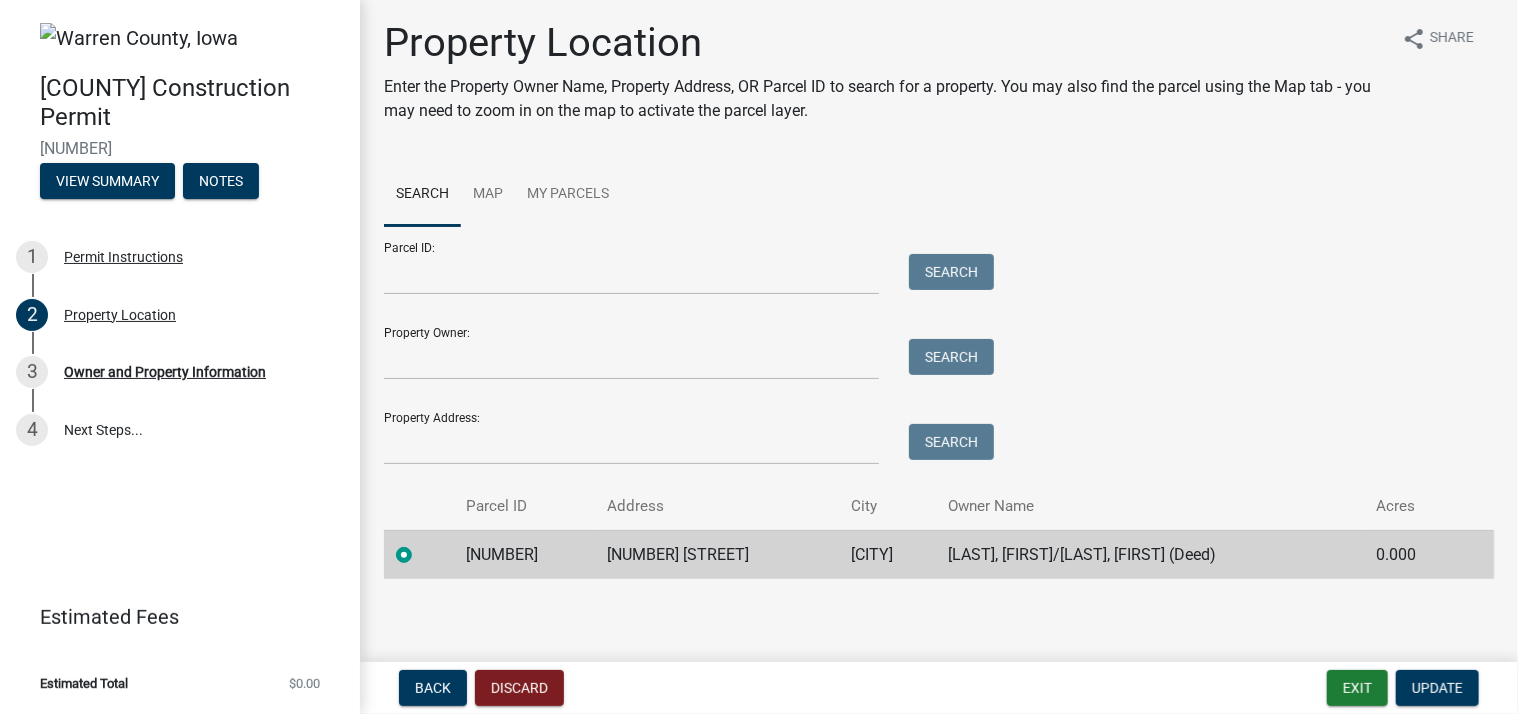 scroll, scrollTop: 7, scrollLeft: 0, axis: vertical 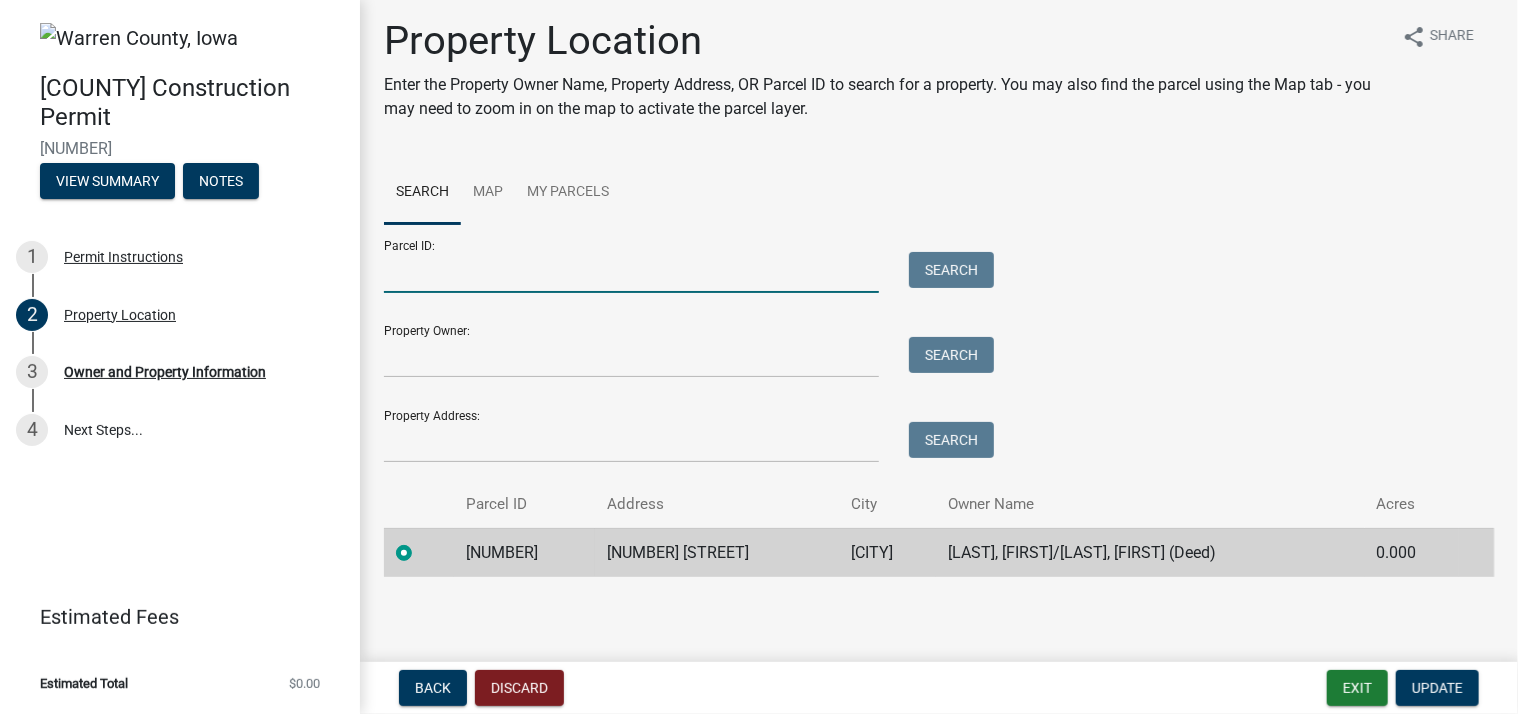 click on "Parcel ID:" at bounding box center (631, 272) 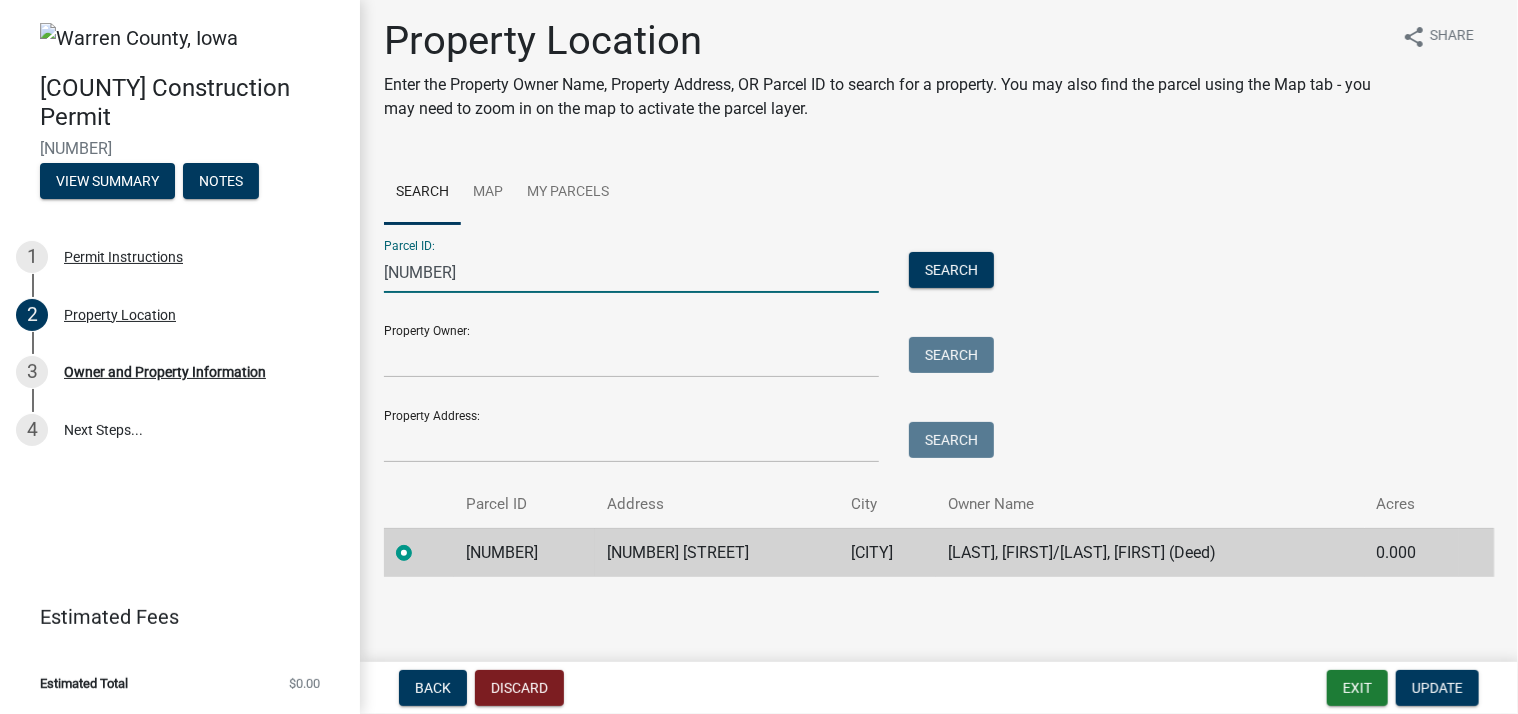 type on "[NUMBER]" 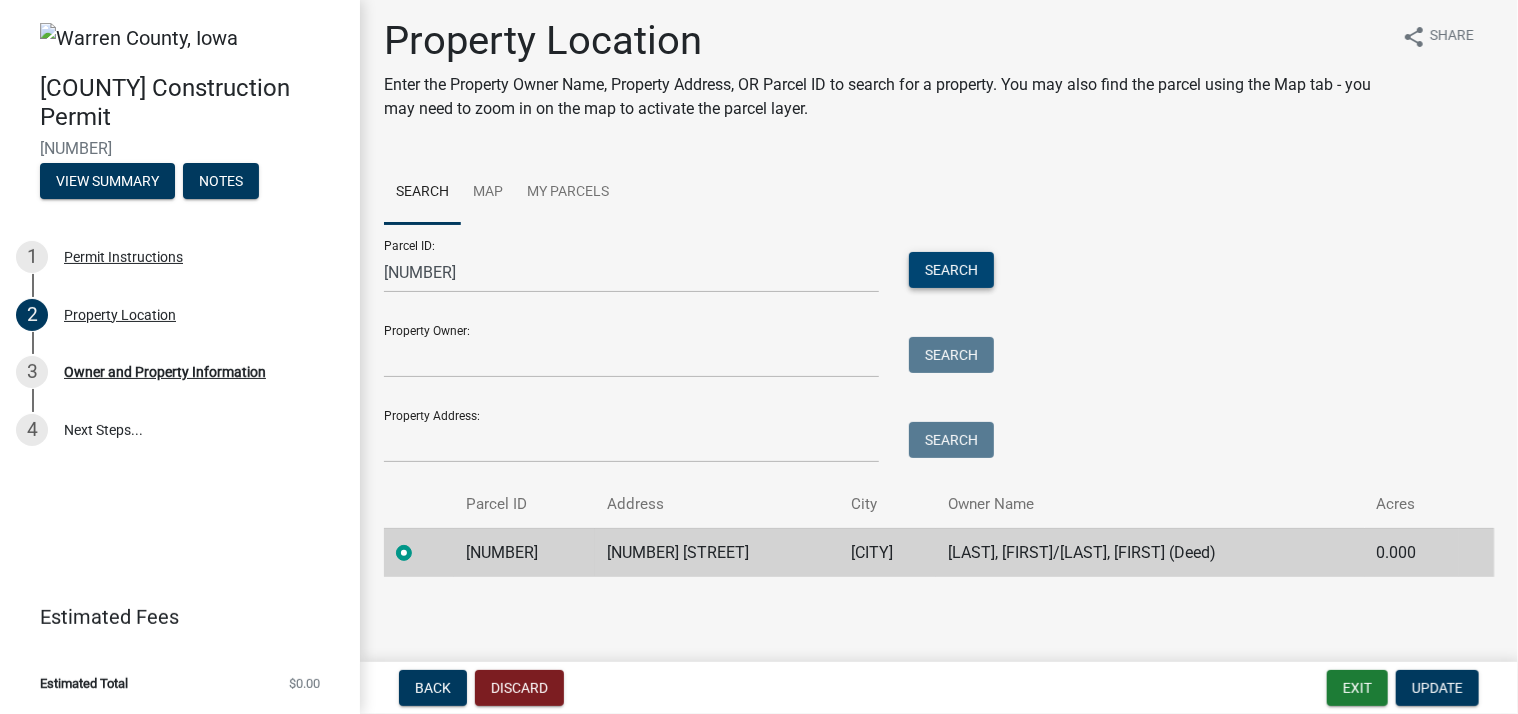 type 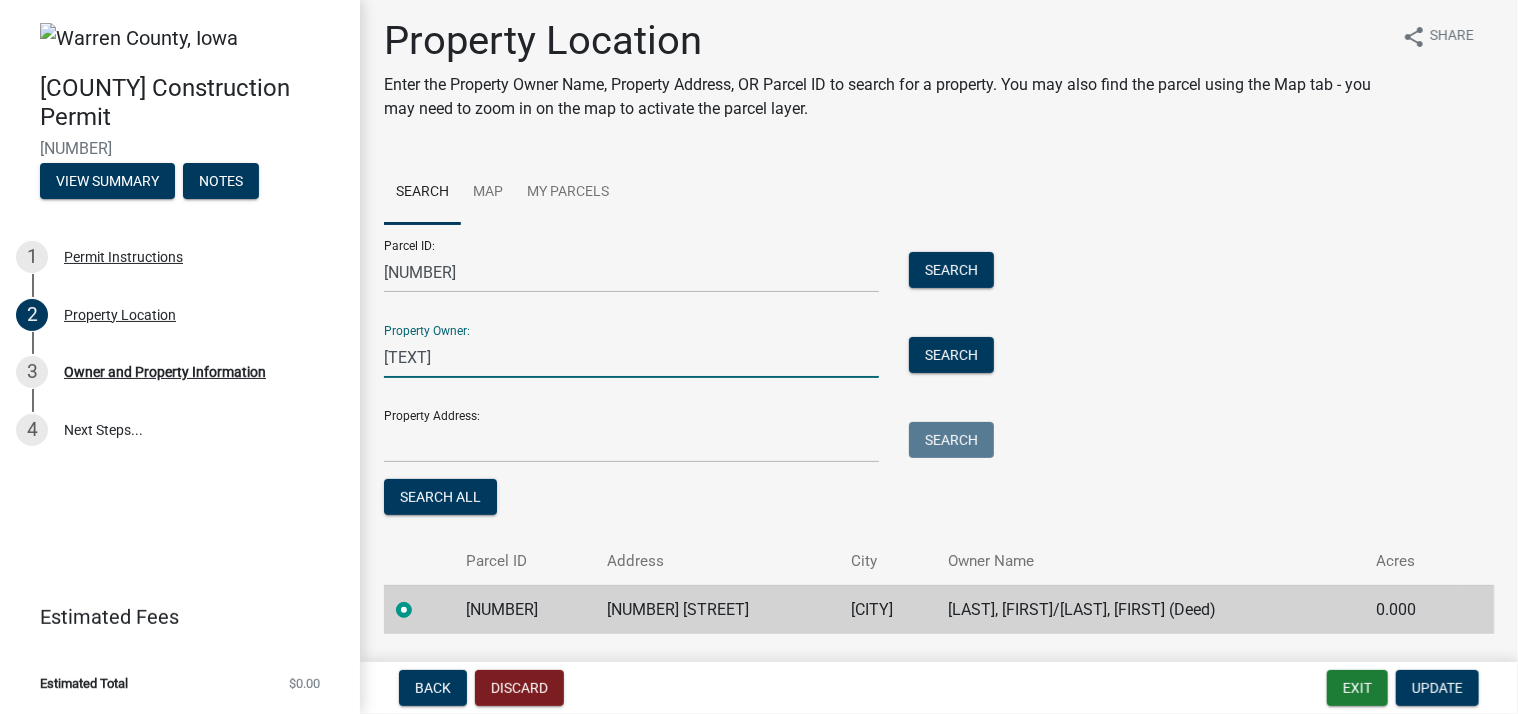 type on "o" 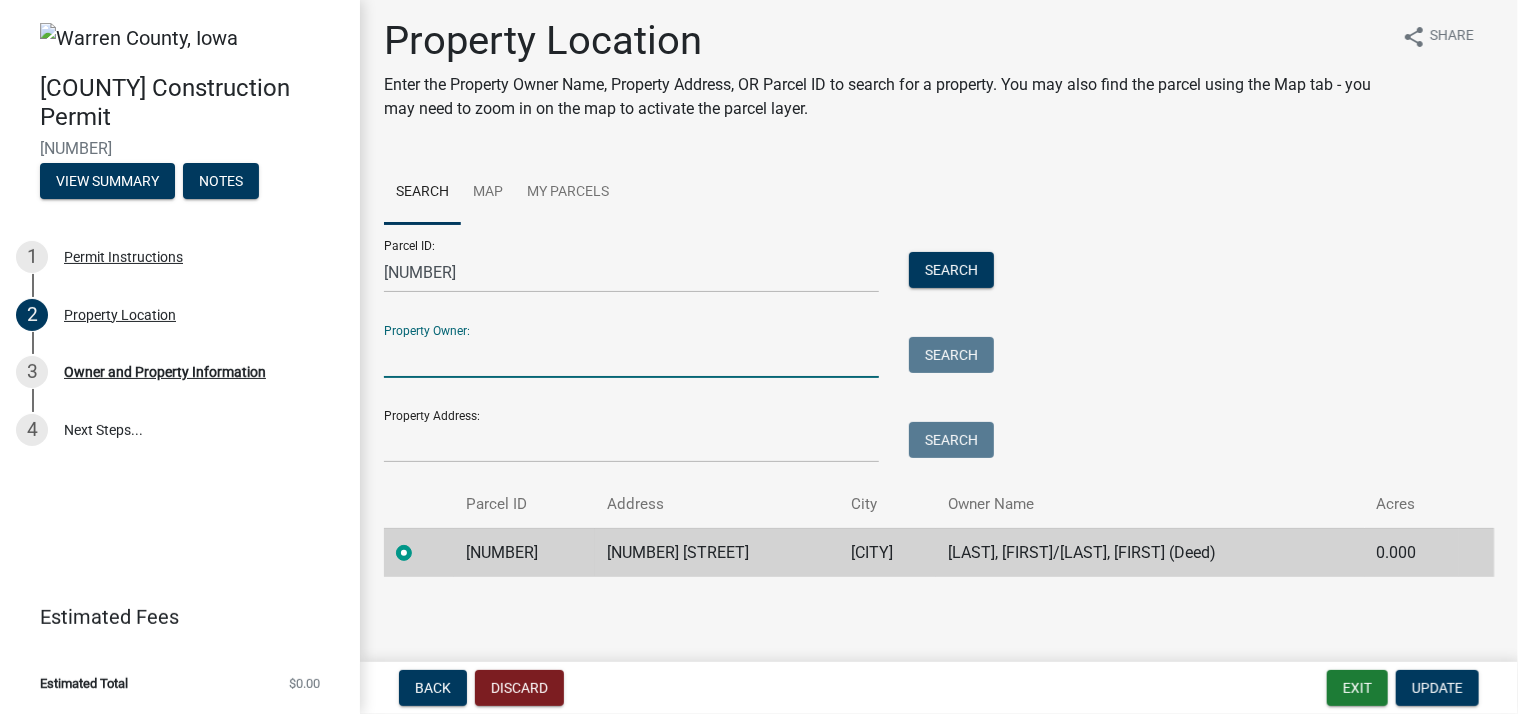 click on "Property Owner:" at bounding box center [631, 357] 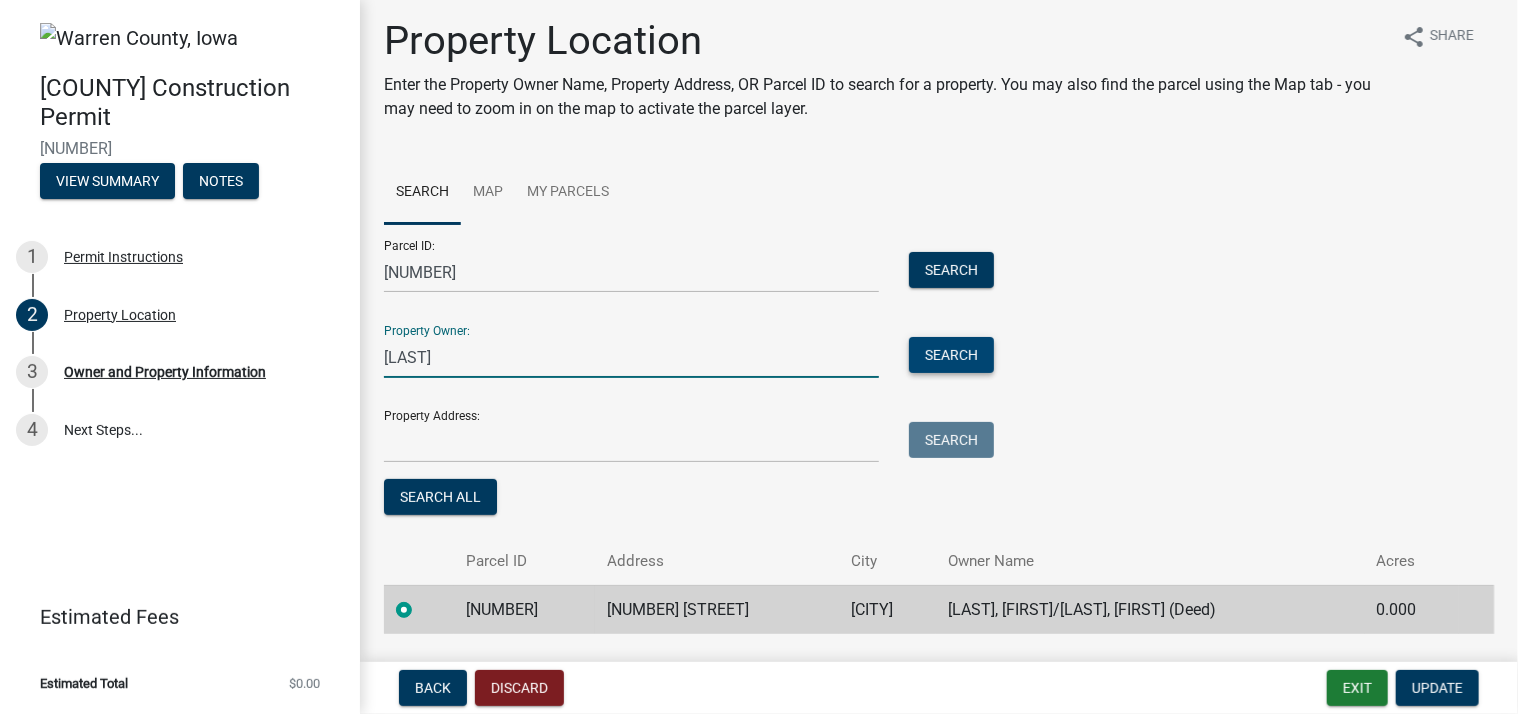 type on "[LAST]" 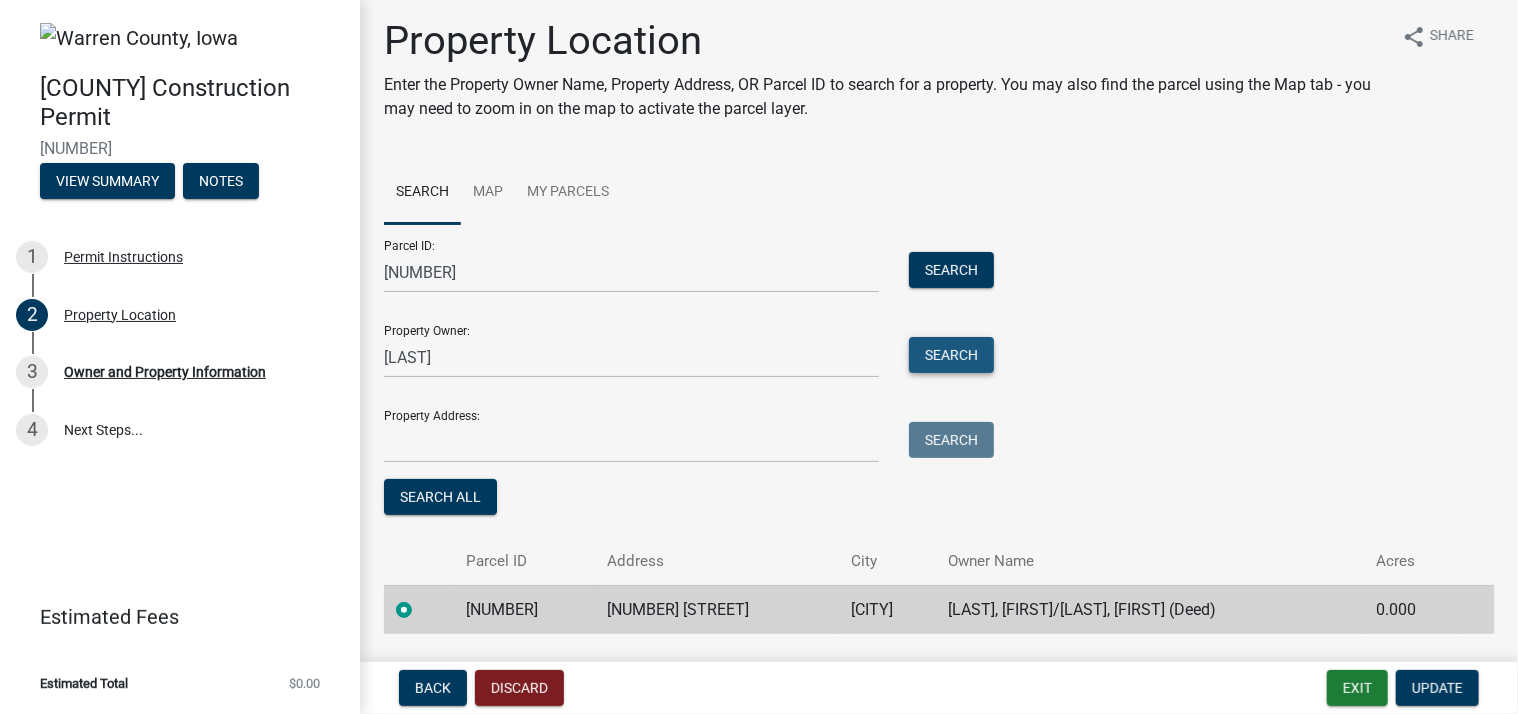 click on "Search" at bounding box center [951, 355] 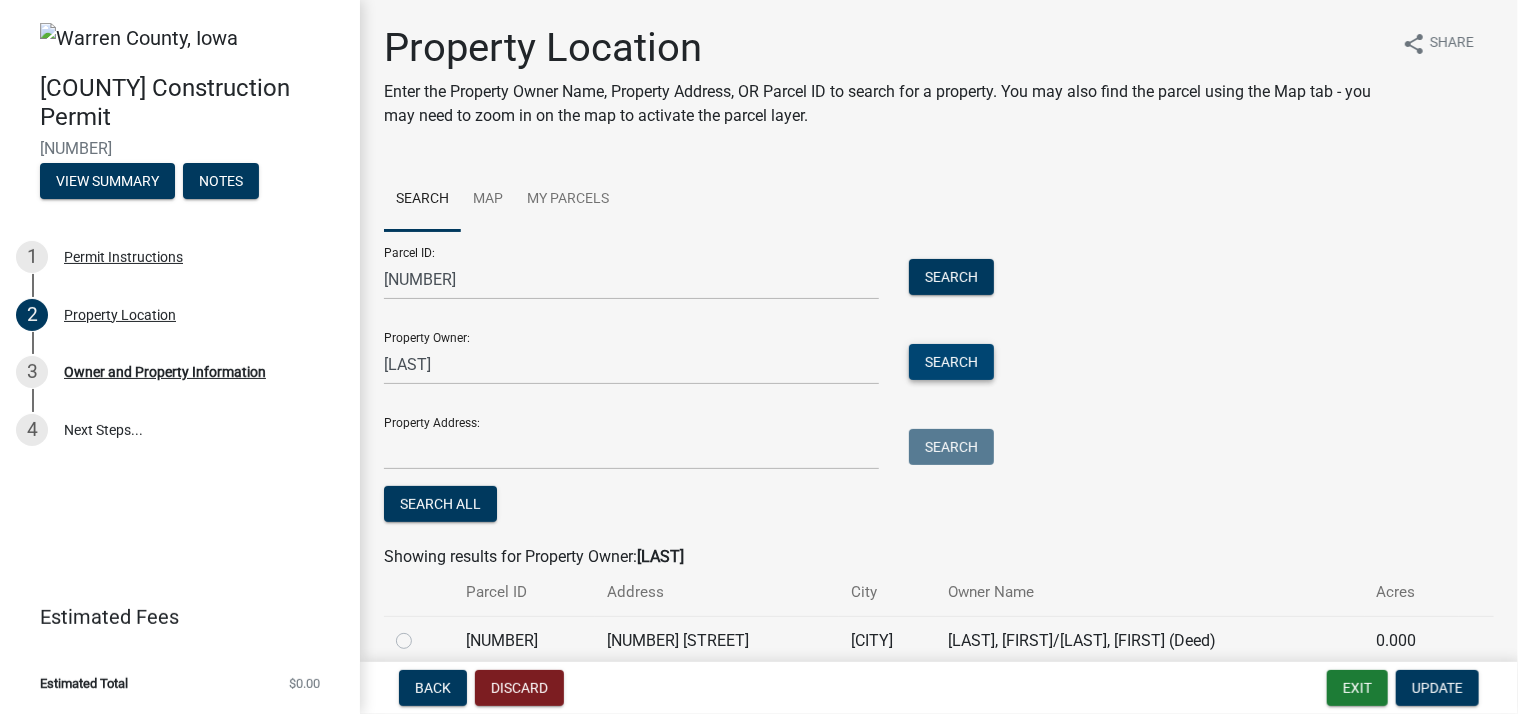 scroll, scrollTop: 88, scrollLeft: 0, axis: vertical 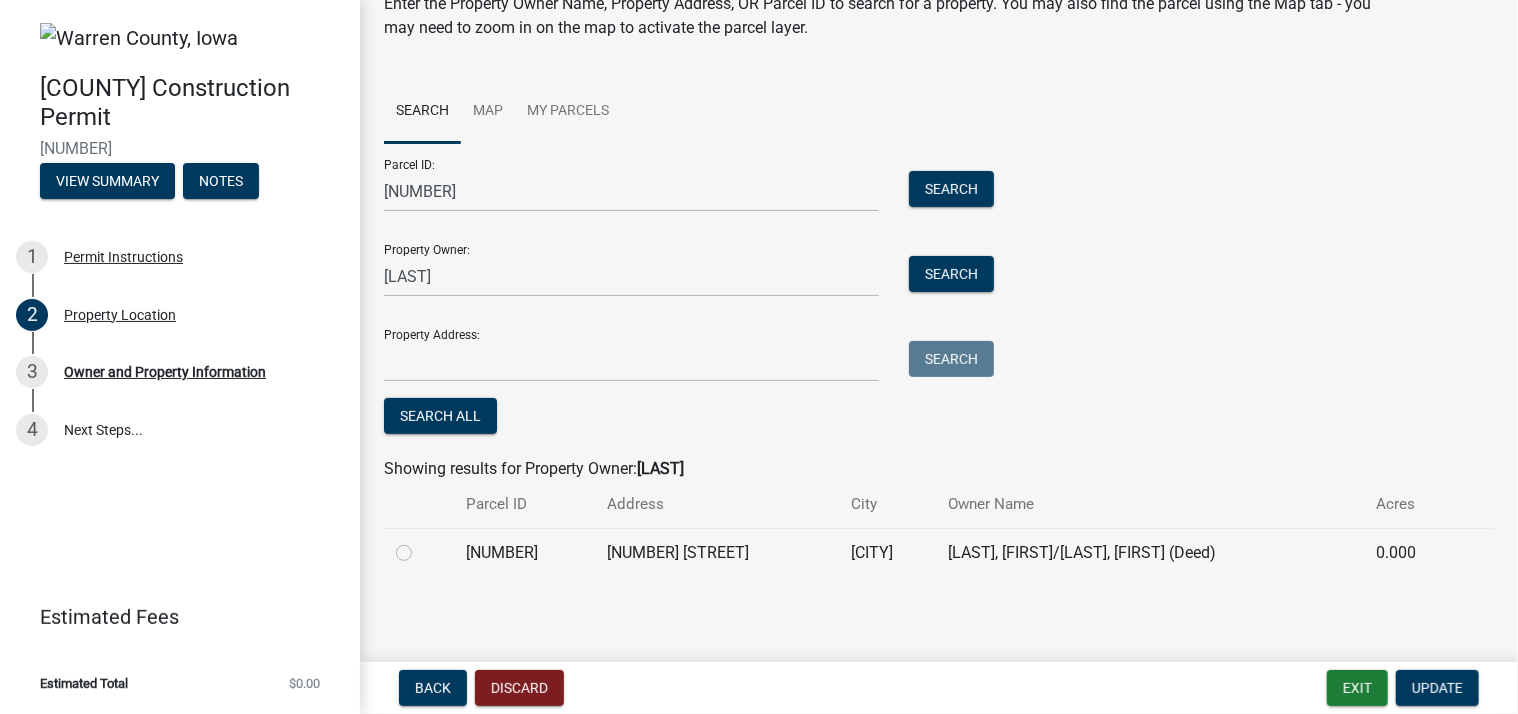 click 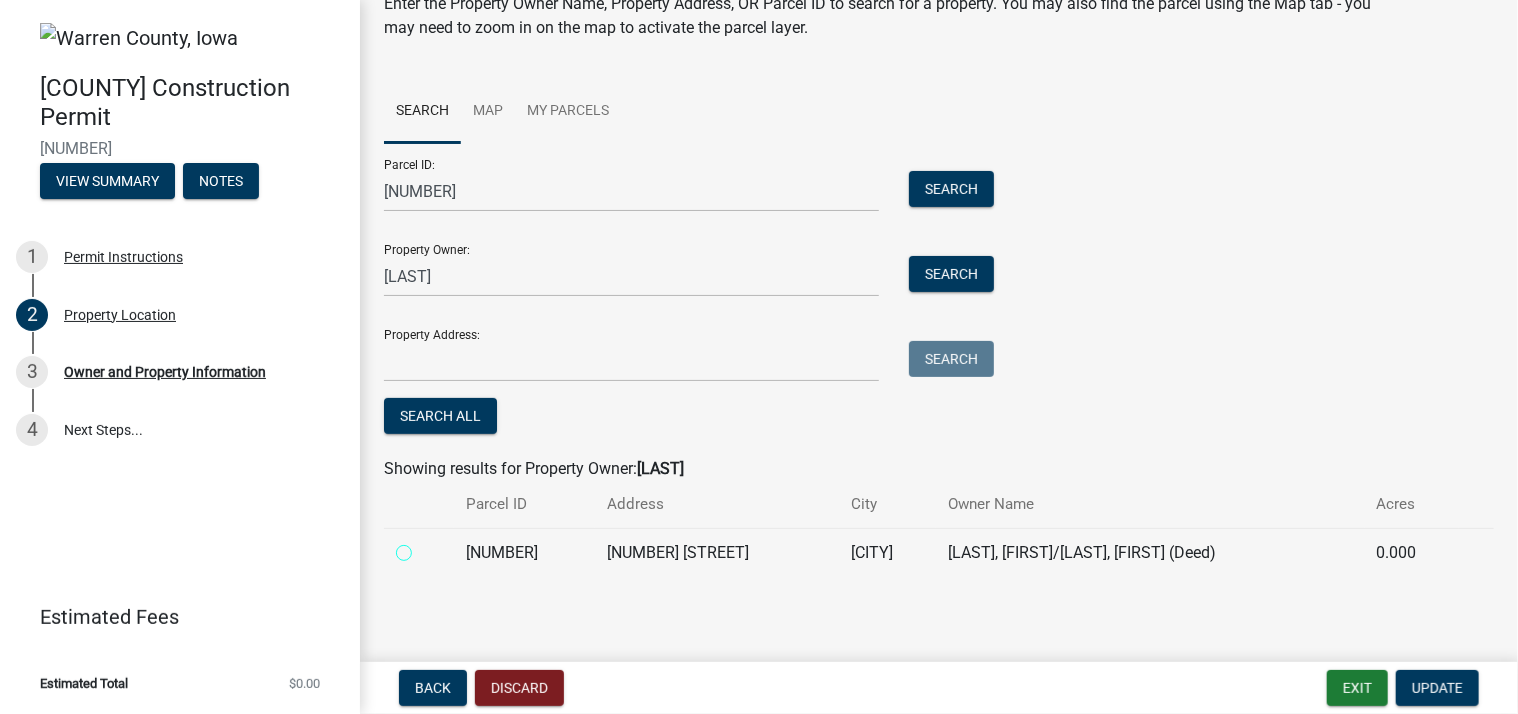click at bounding box center (426, 547) 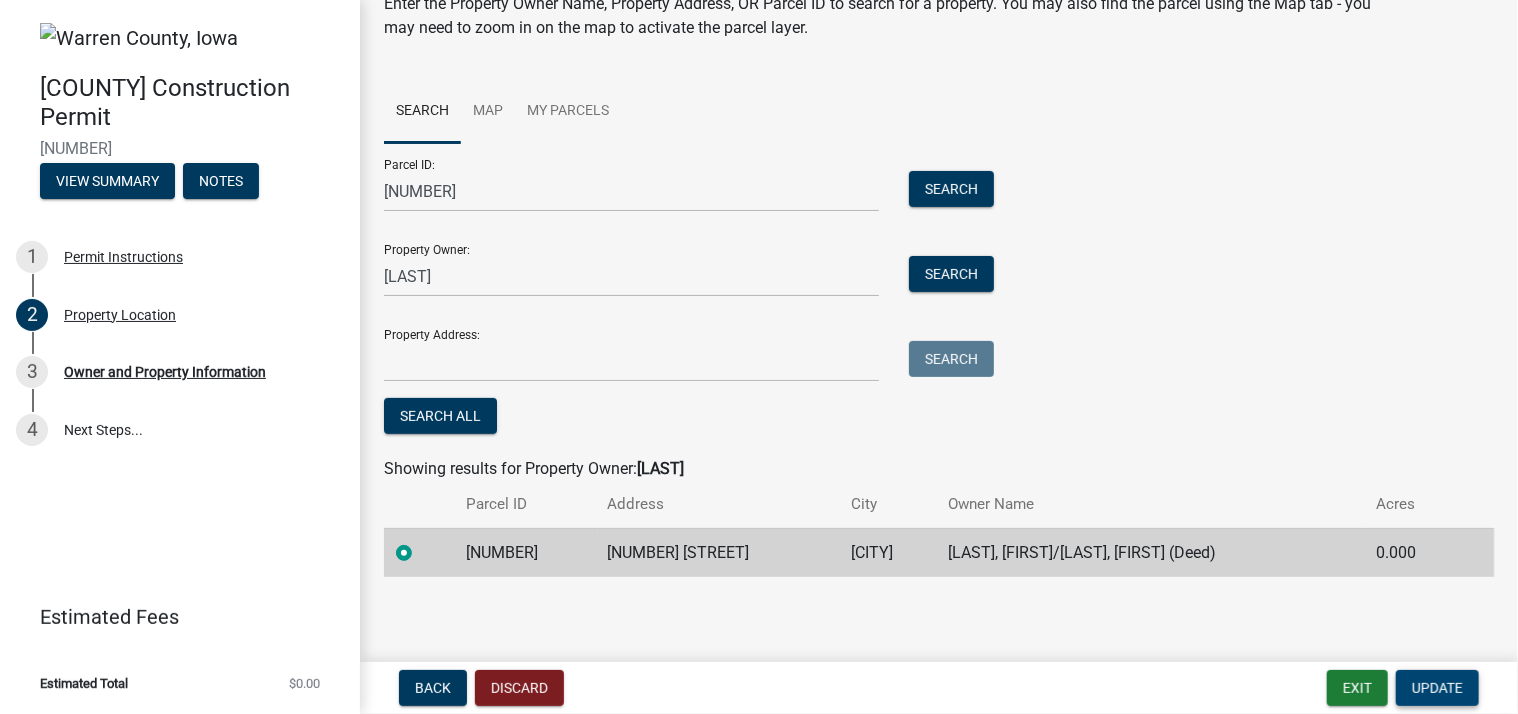 click on "Update" at bounding box center [1437, 688] 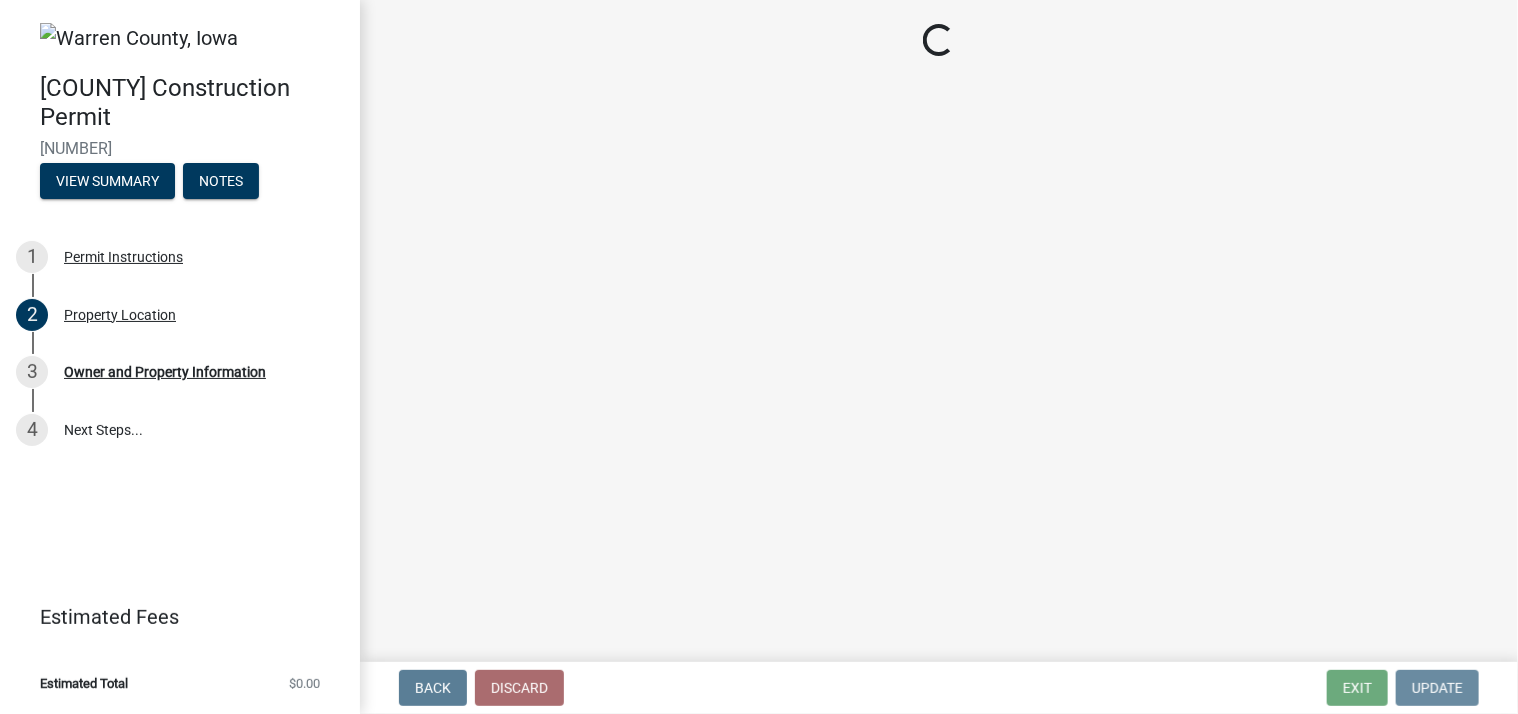 scroll, scrollTop: 0, scrollLeft: 0, axis: both 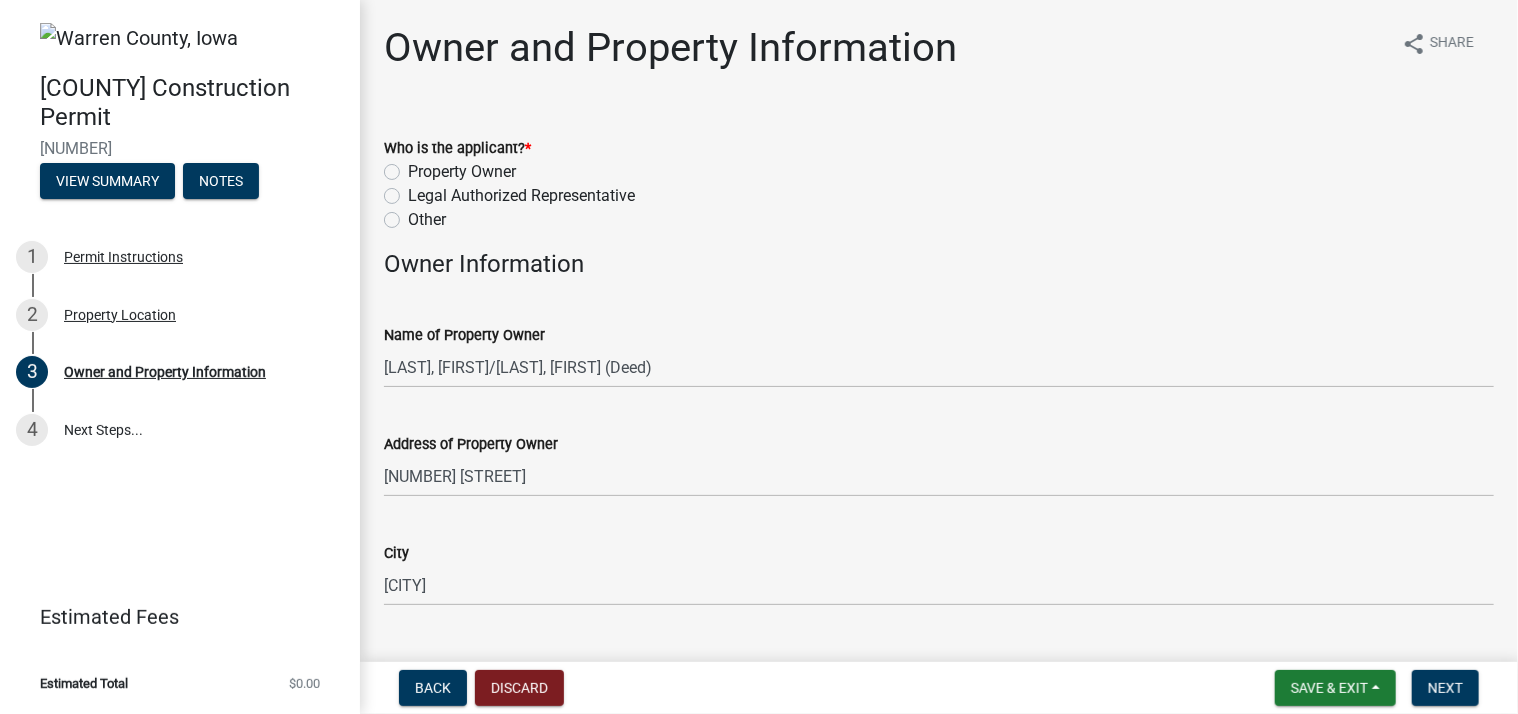 click on "Legal Authorized Representative" 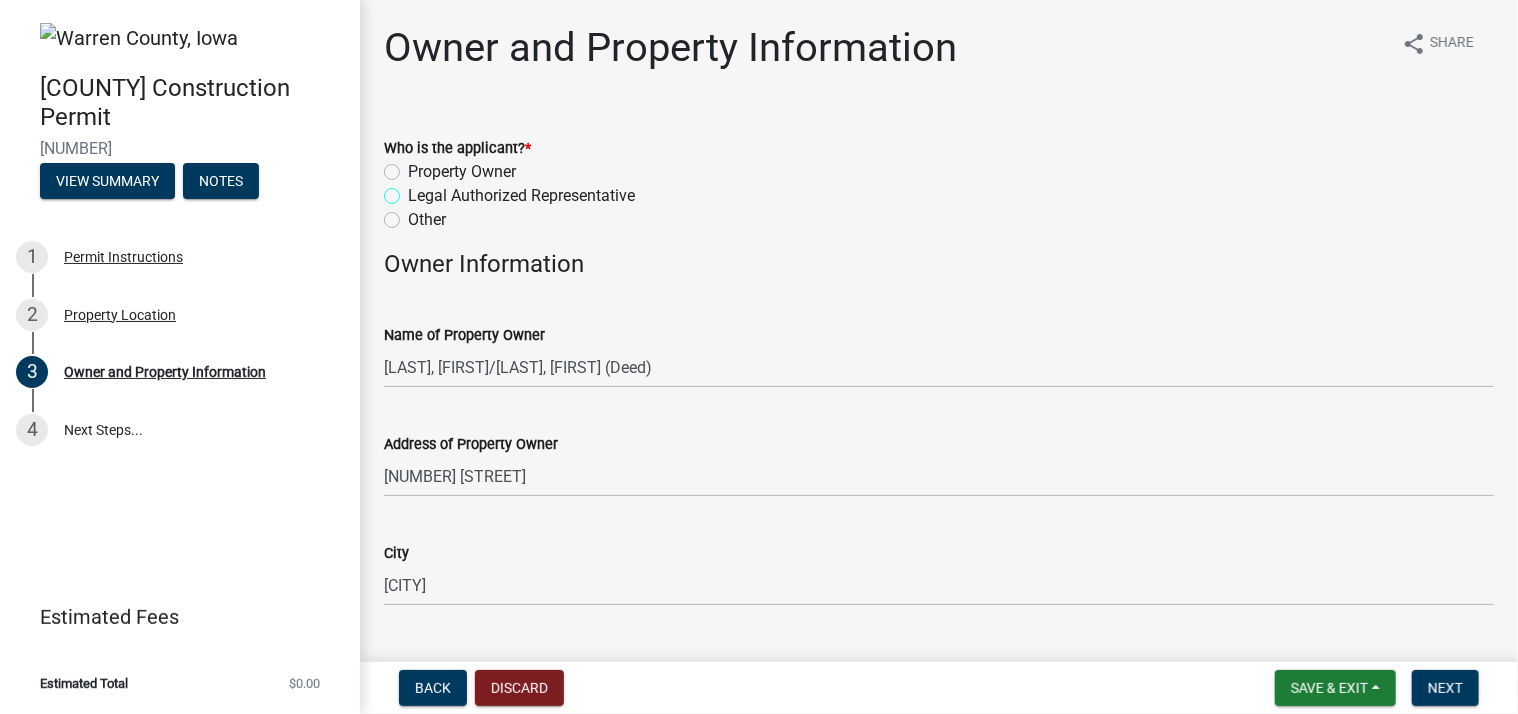 click on "Legal Authorized Representative" at bounding box center [414, 190] 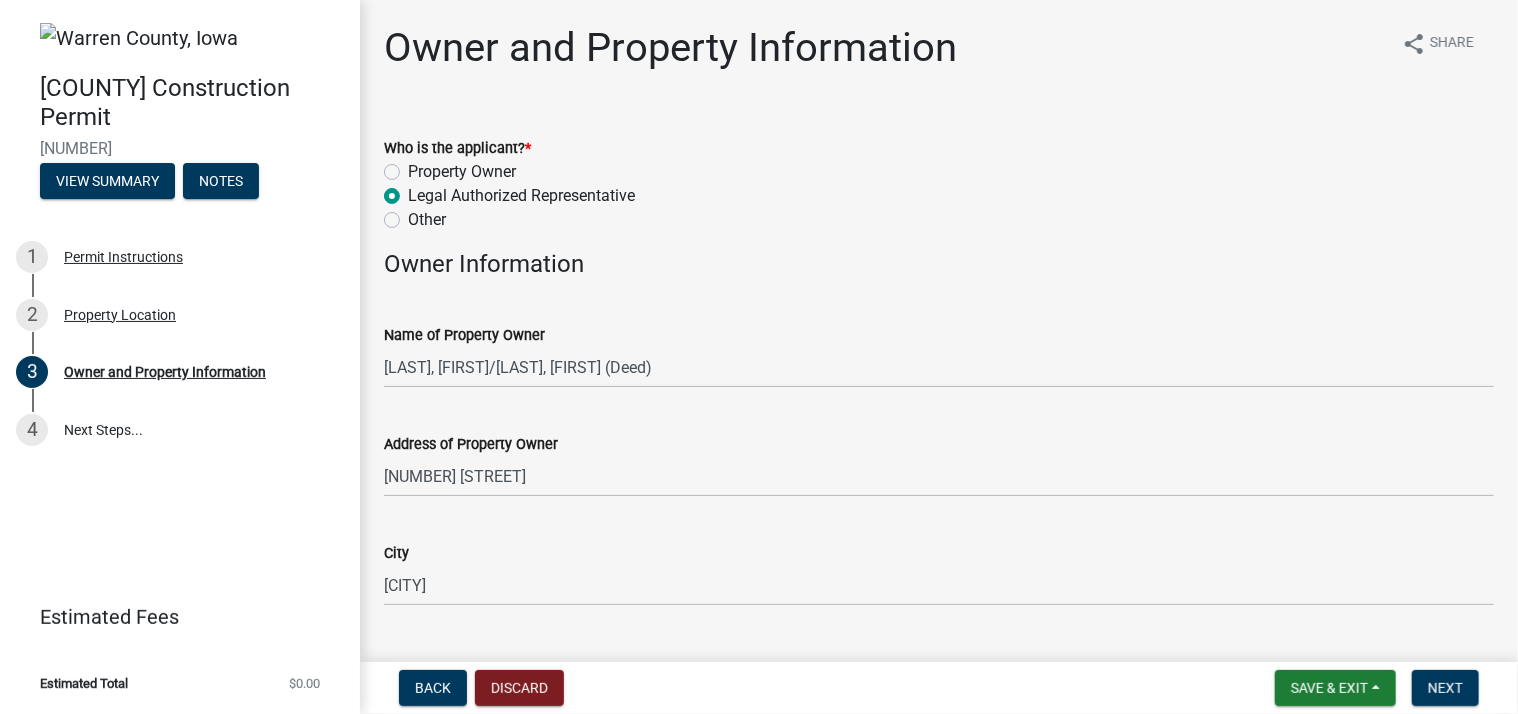 radio on "true" 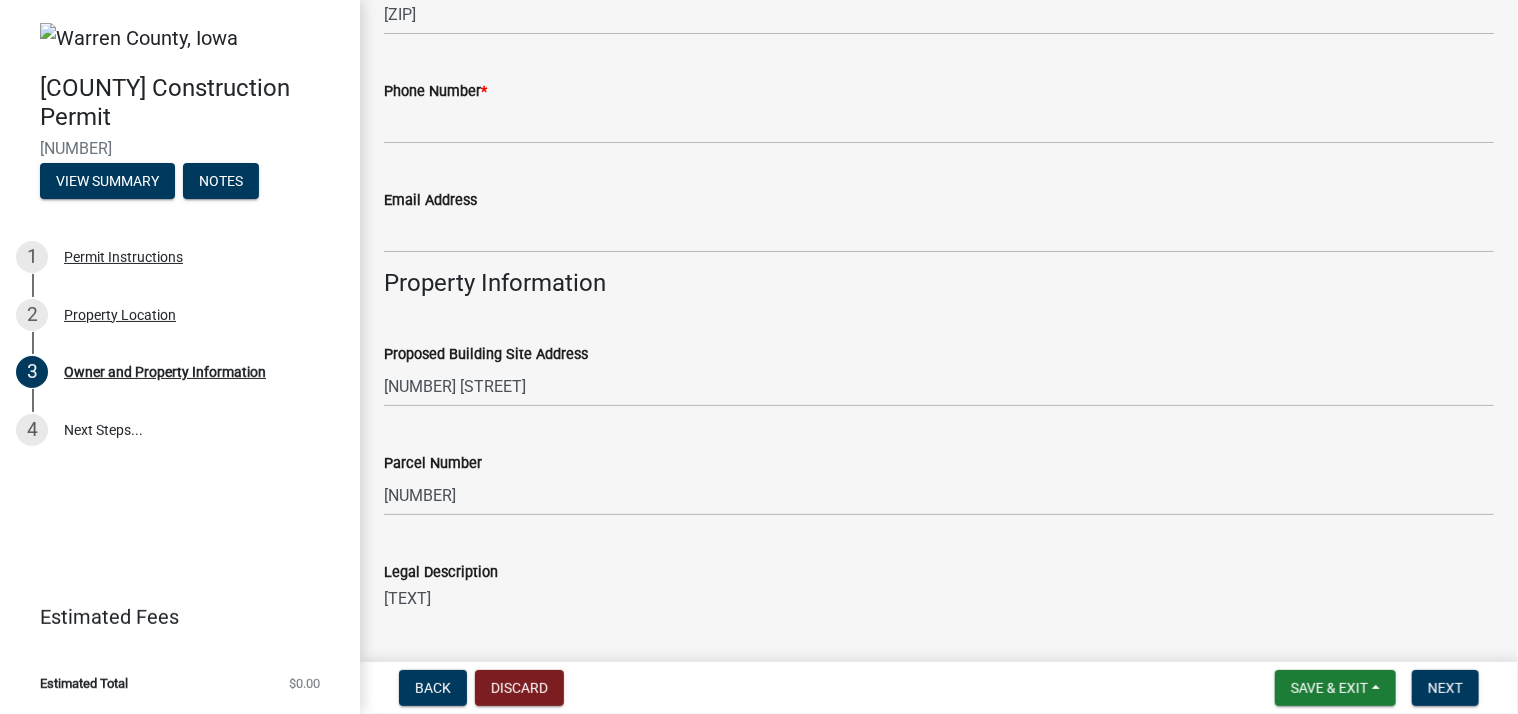 scroll, scrollTop: 800, scrollLeft: 0, axis: vertical 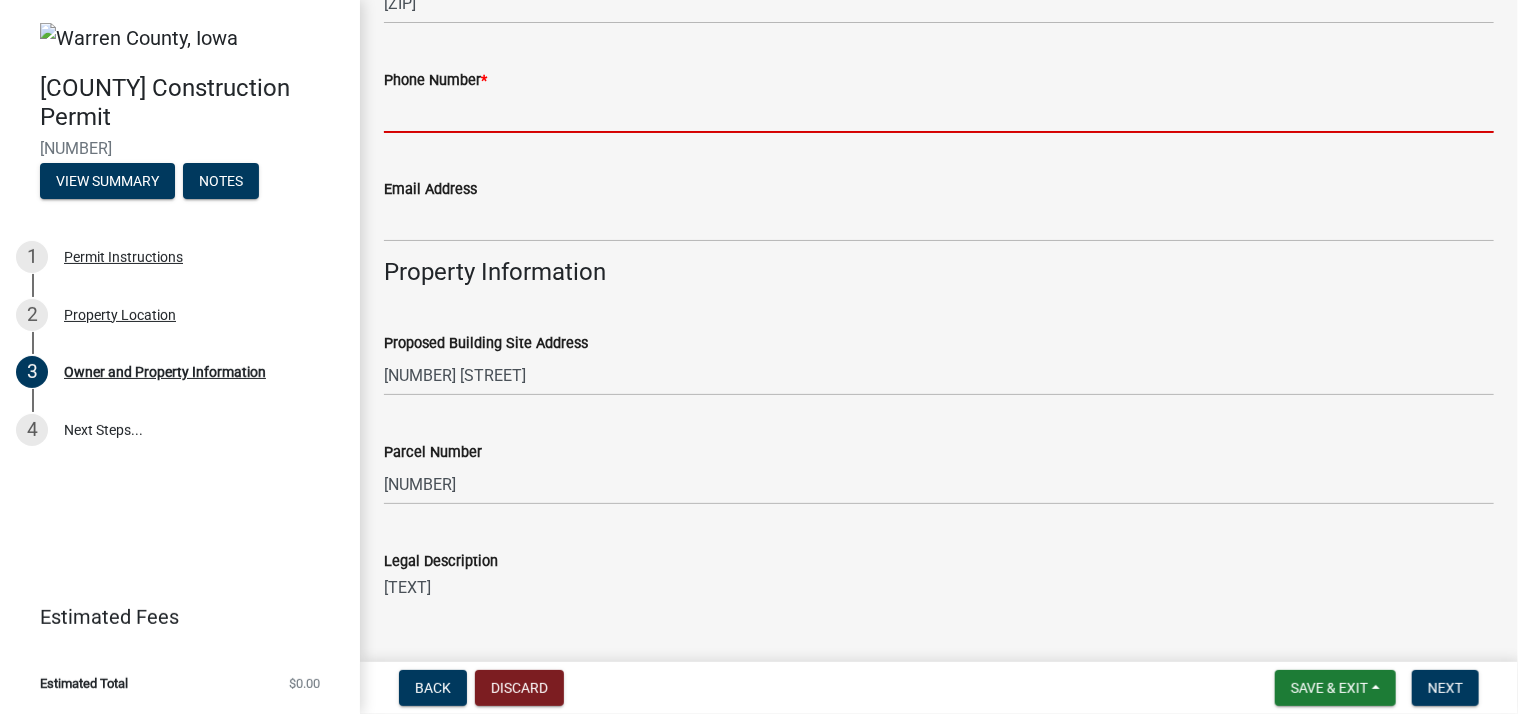 click on "Phone Number *" at bounding box center [939, 112] 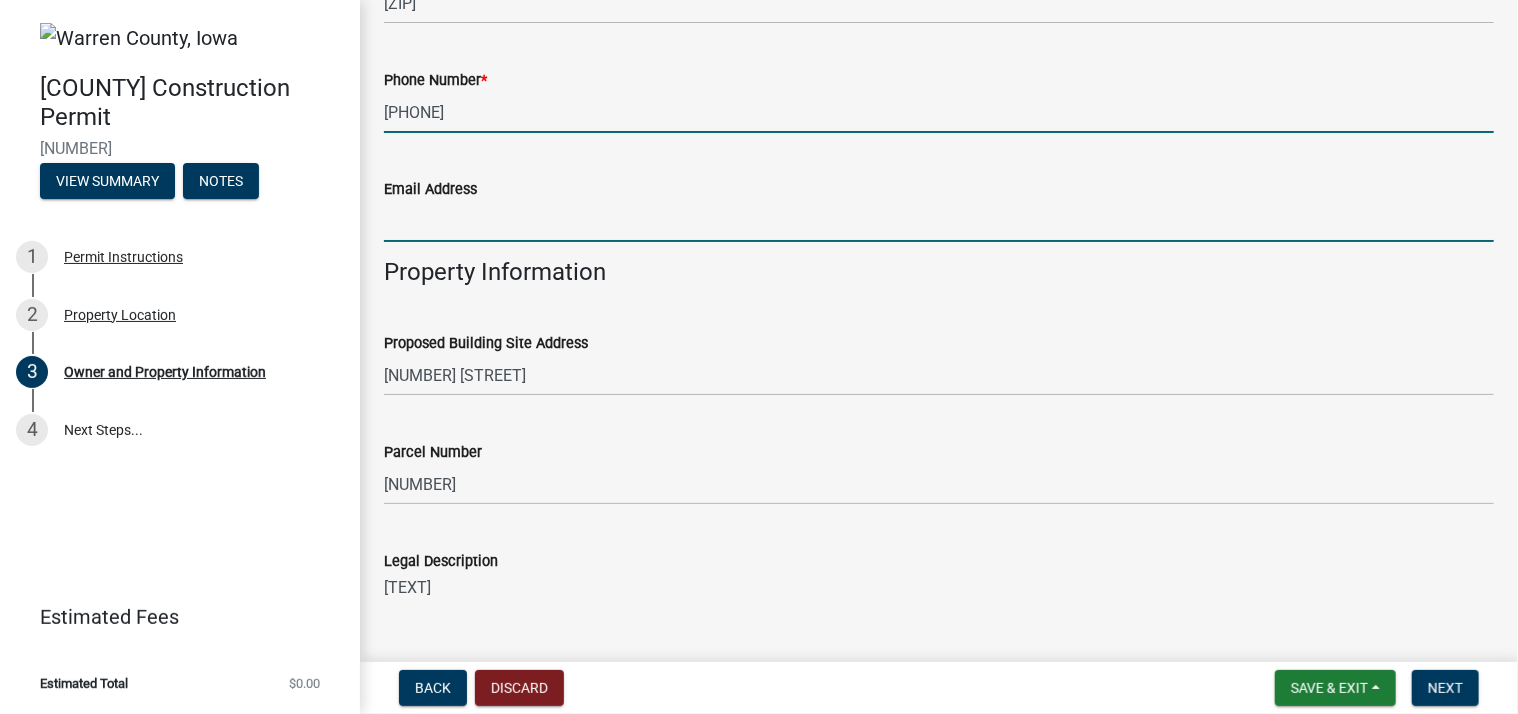 type on "[EMAIL]" 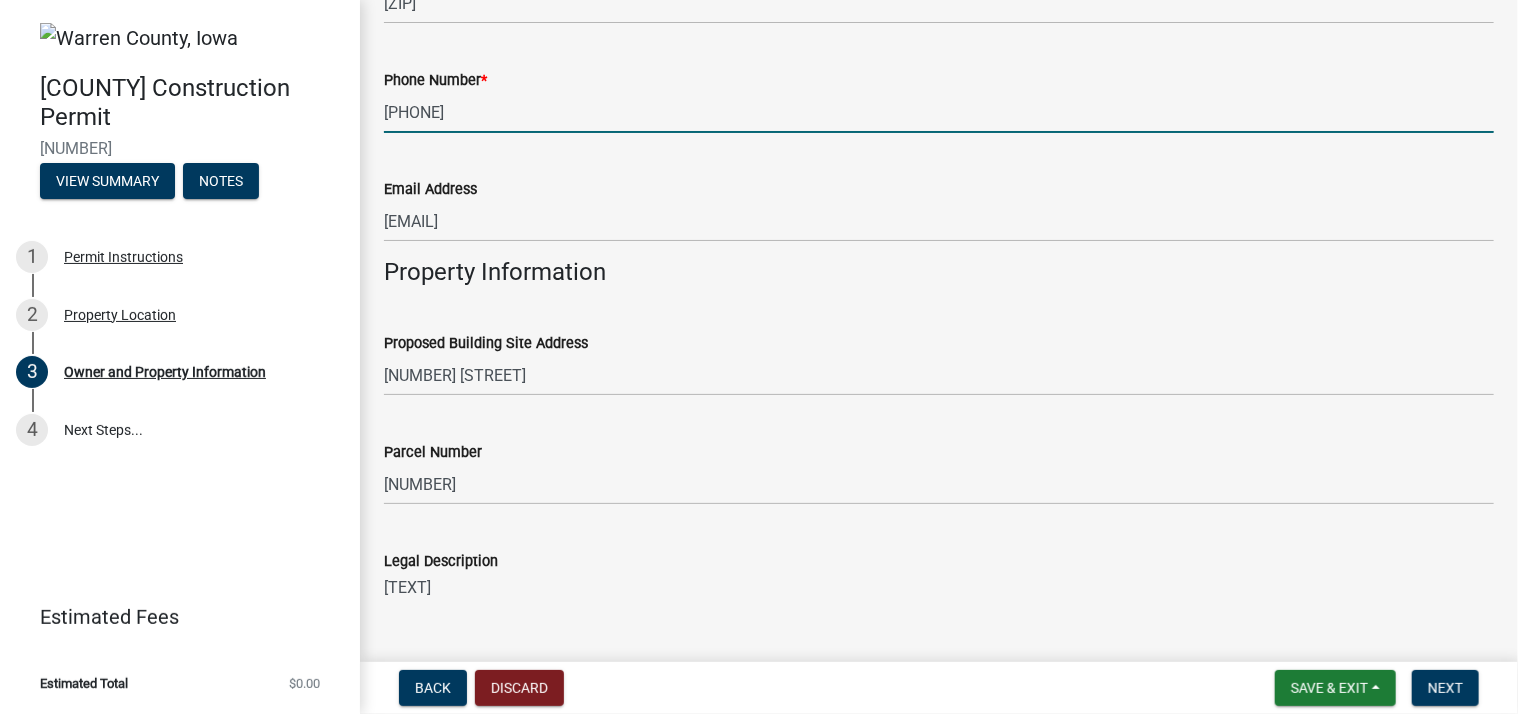 type on "[PHONE]" 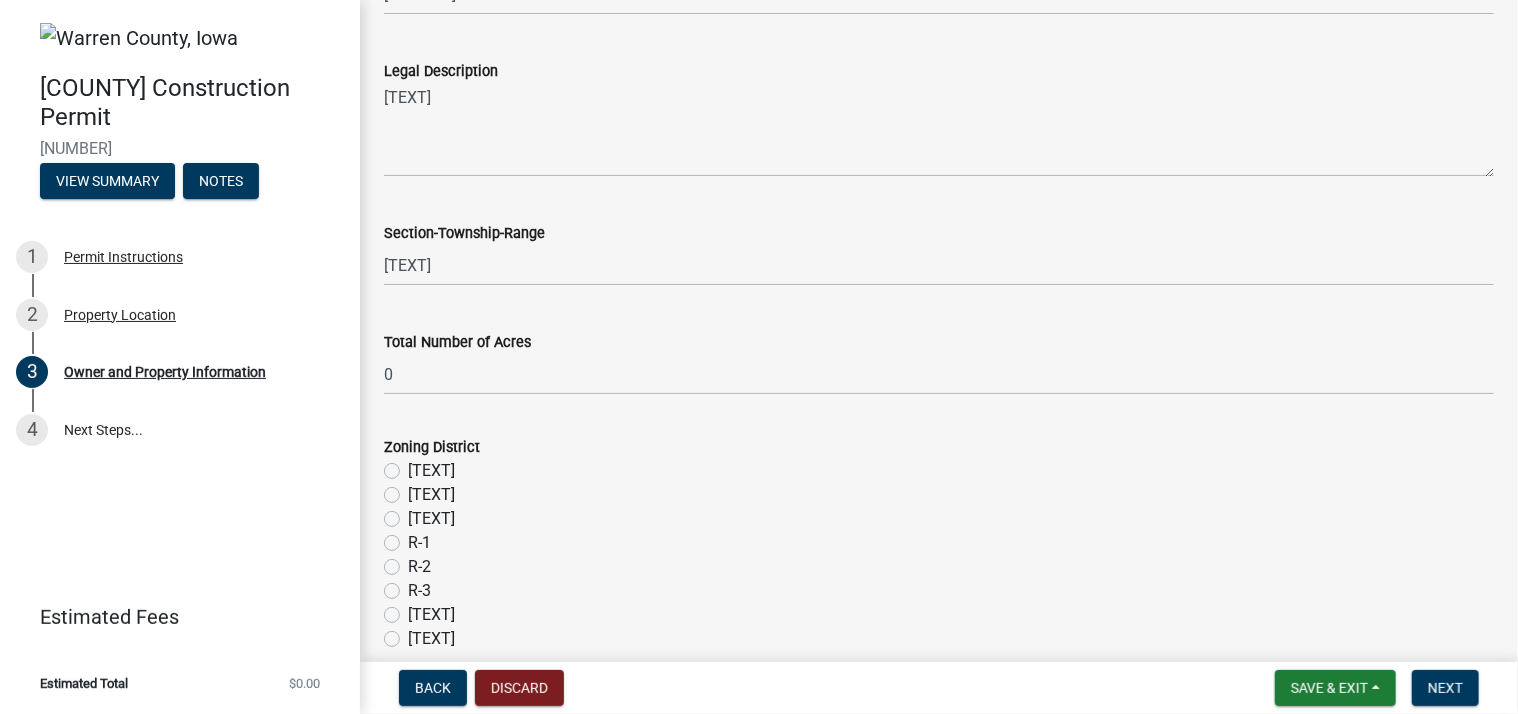 scroll, scrollTop: 1400, scrollLeft: 0, axis: vertical 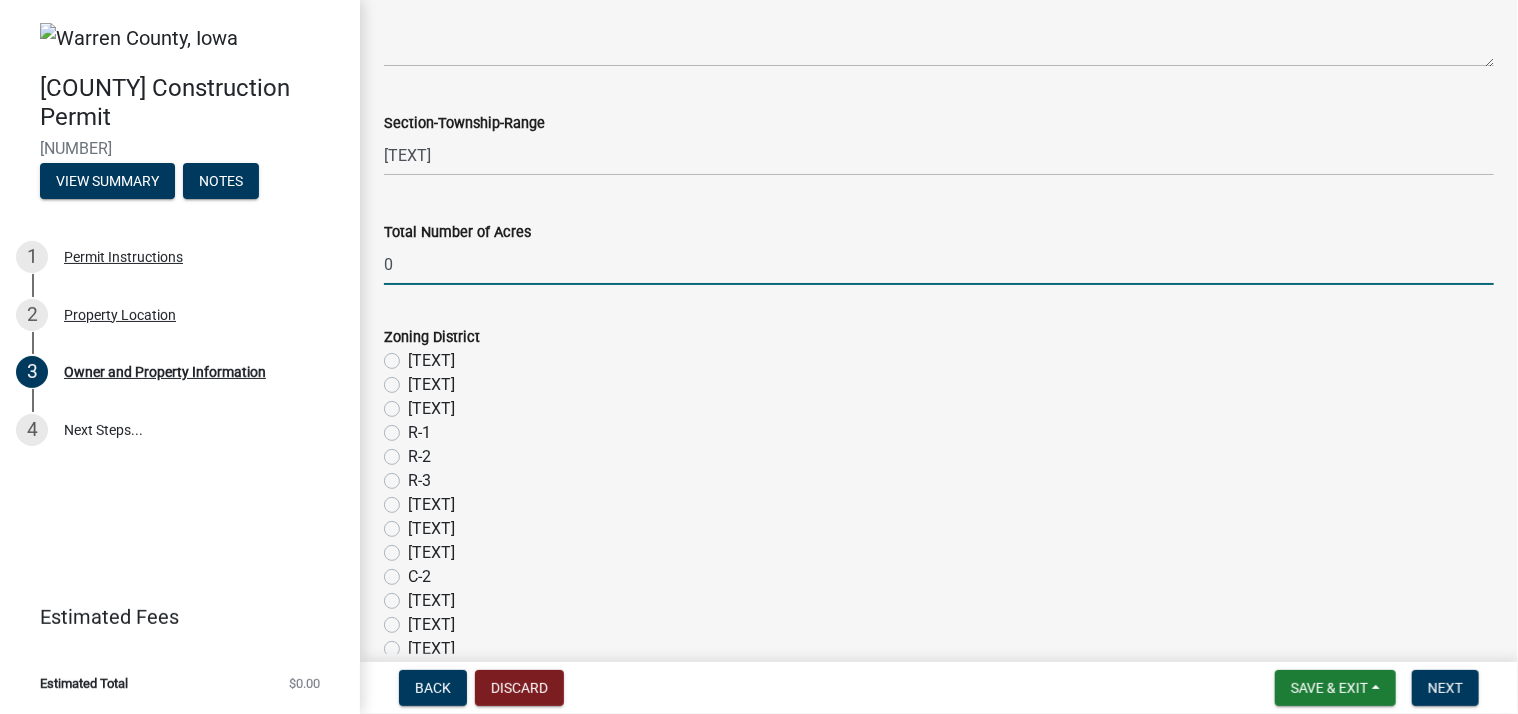 click on "0" at bounding box center (939, 264) 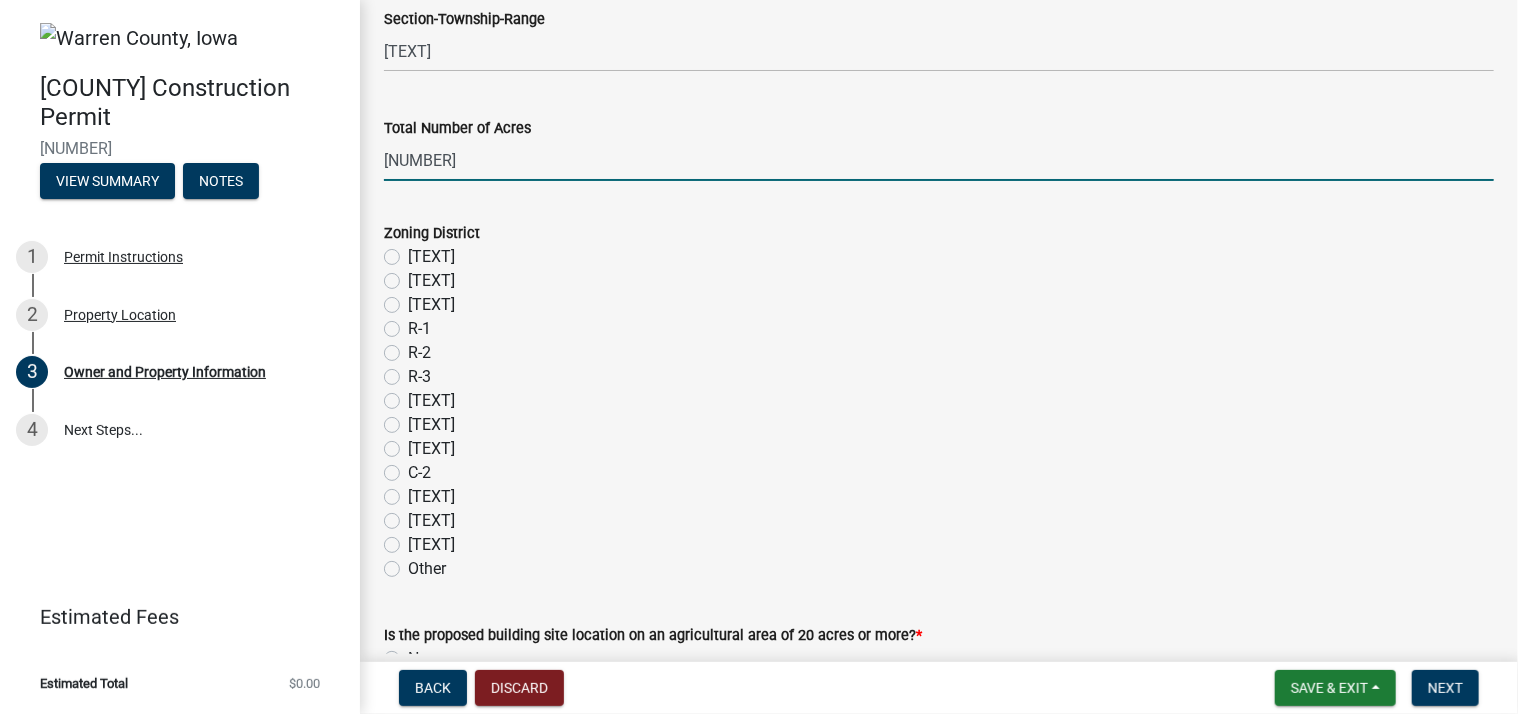 scroll, scrollTop: 1802, scrollLeft: 0, axis: vertical 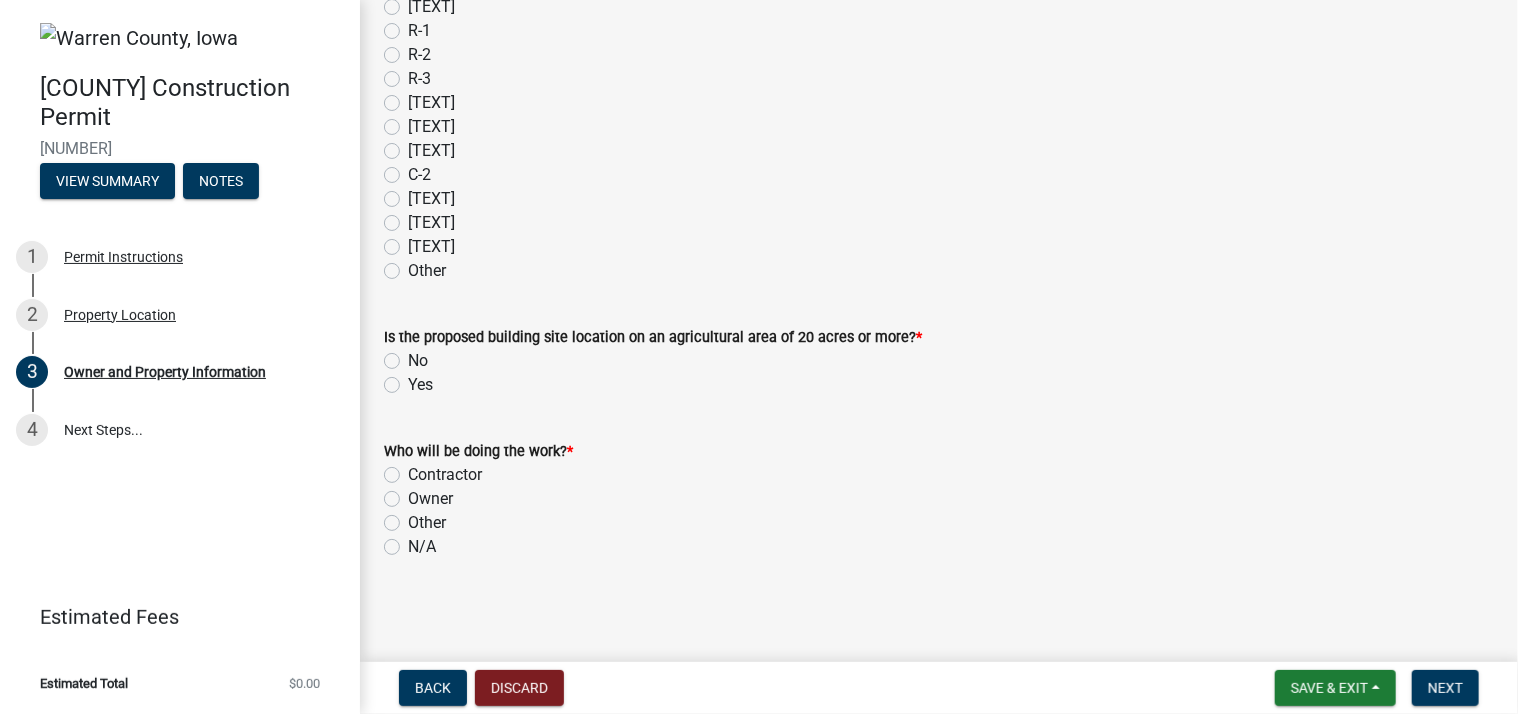 type on "[NUMBER]" 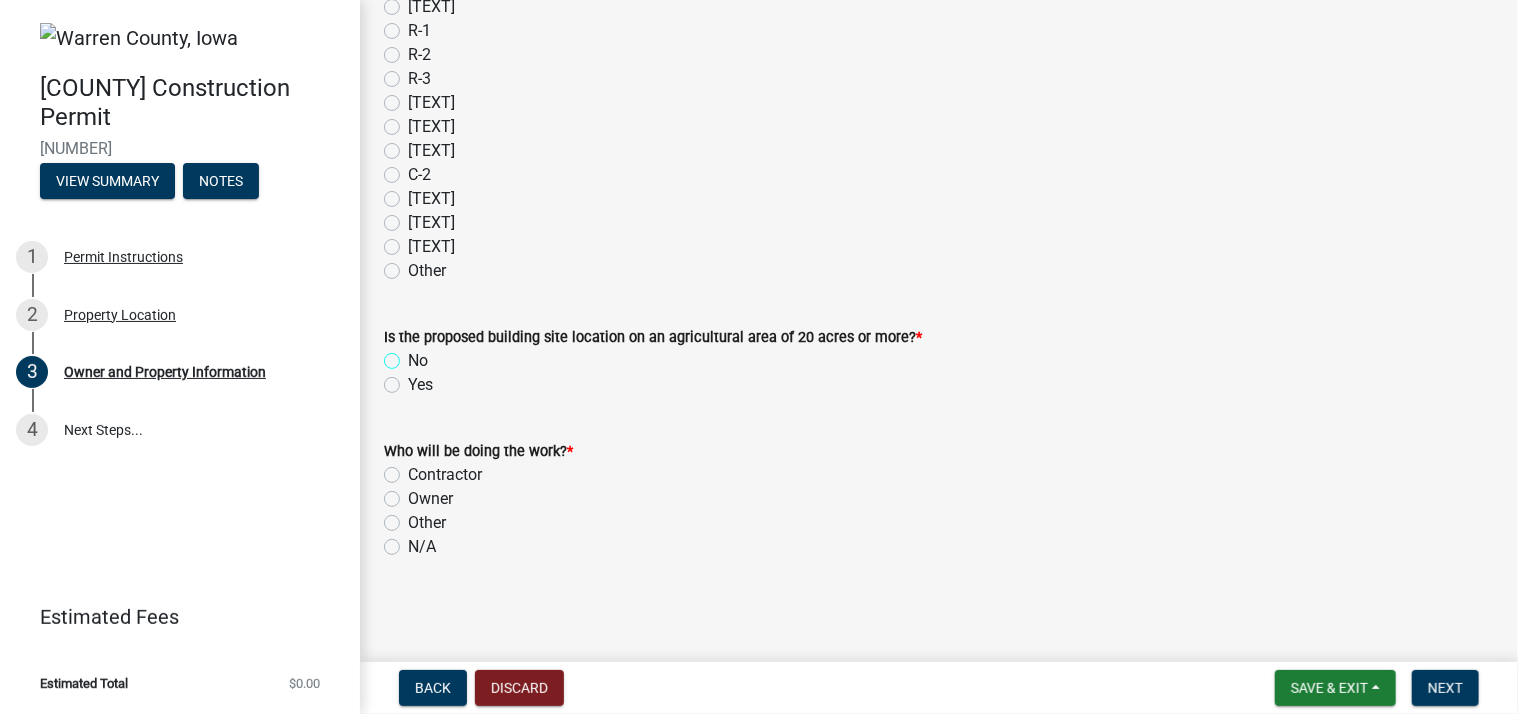click on "No" at bounding box center [414, 355] 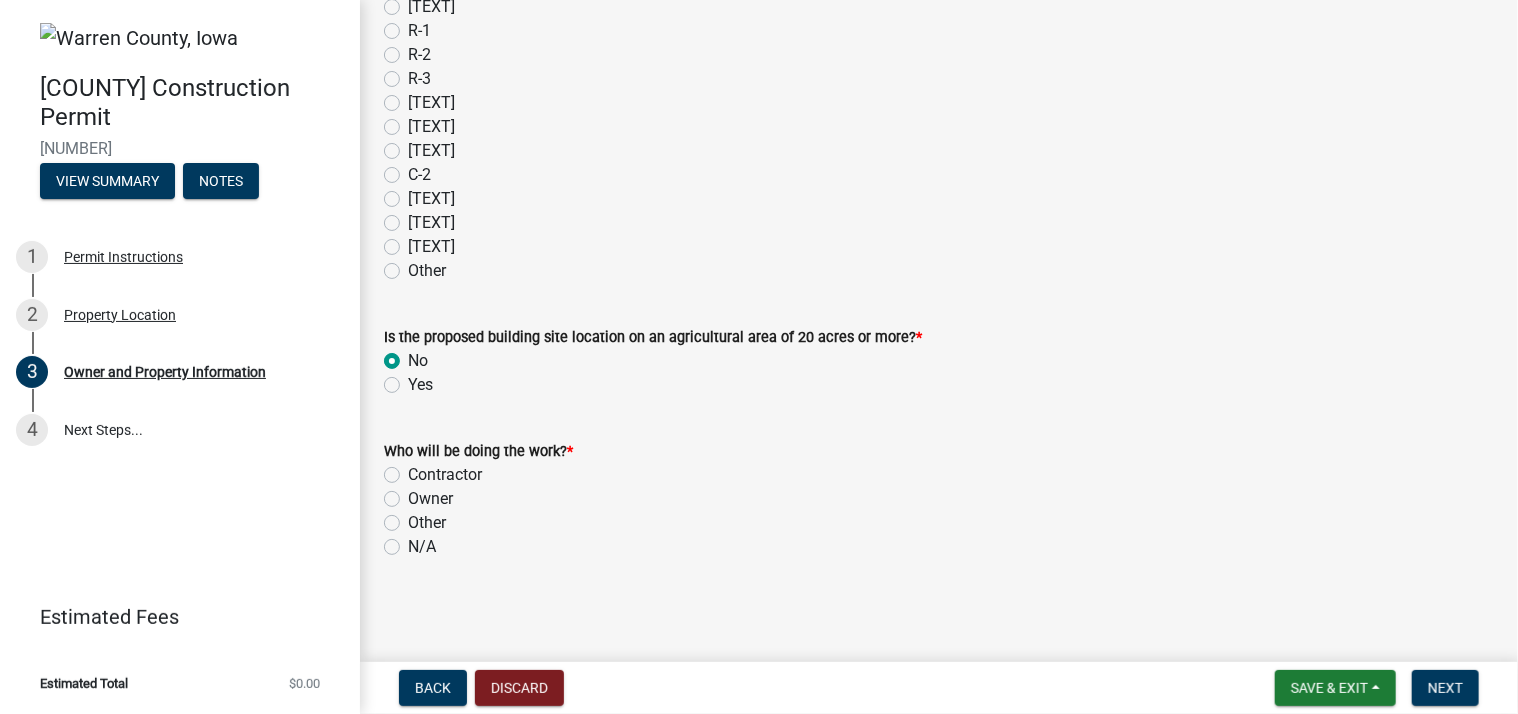 radio on "true" 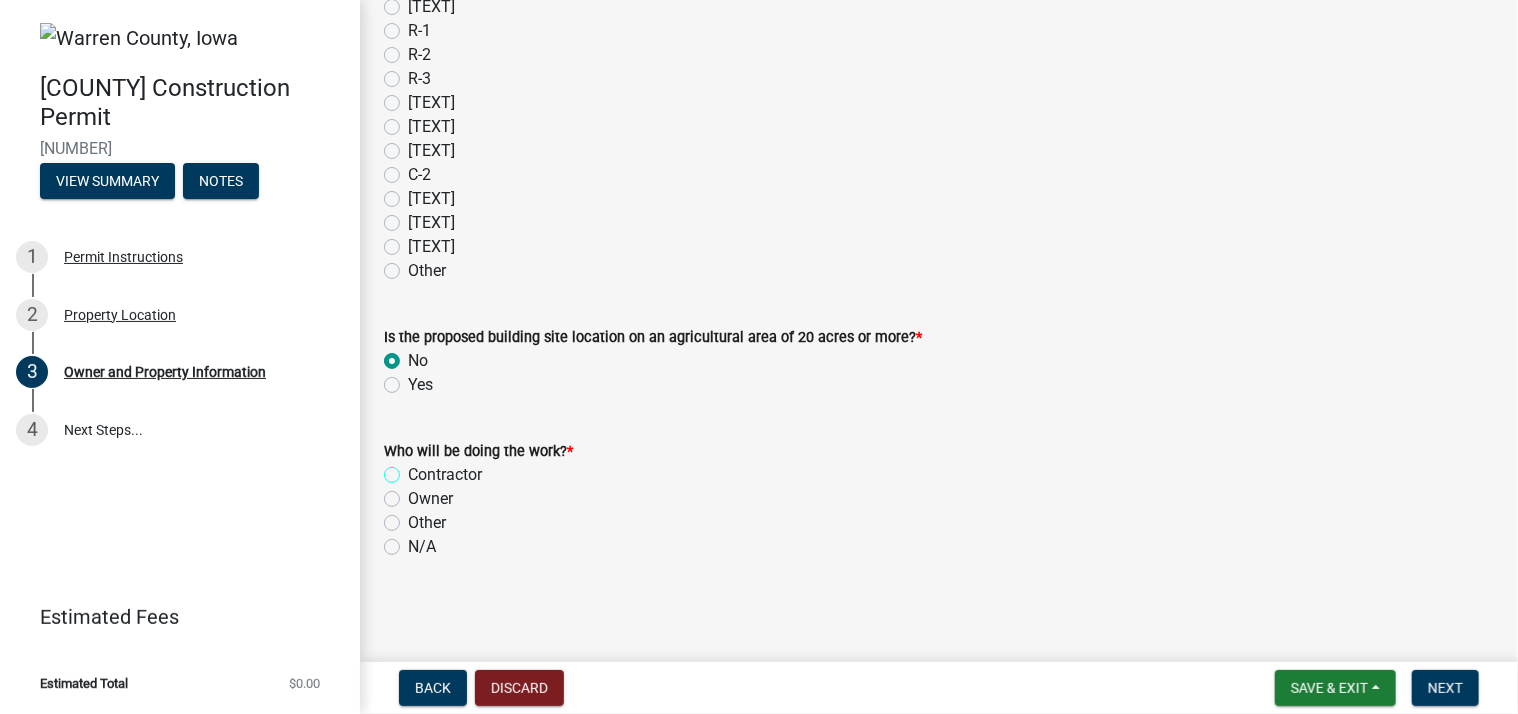 click on "Contractor" at bounding box center [414, 469] 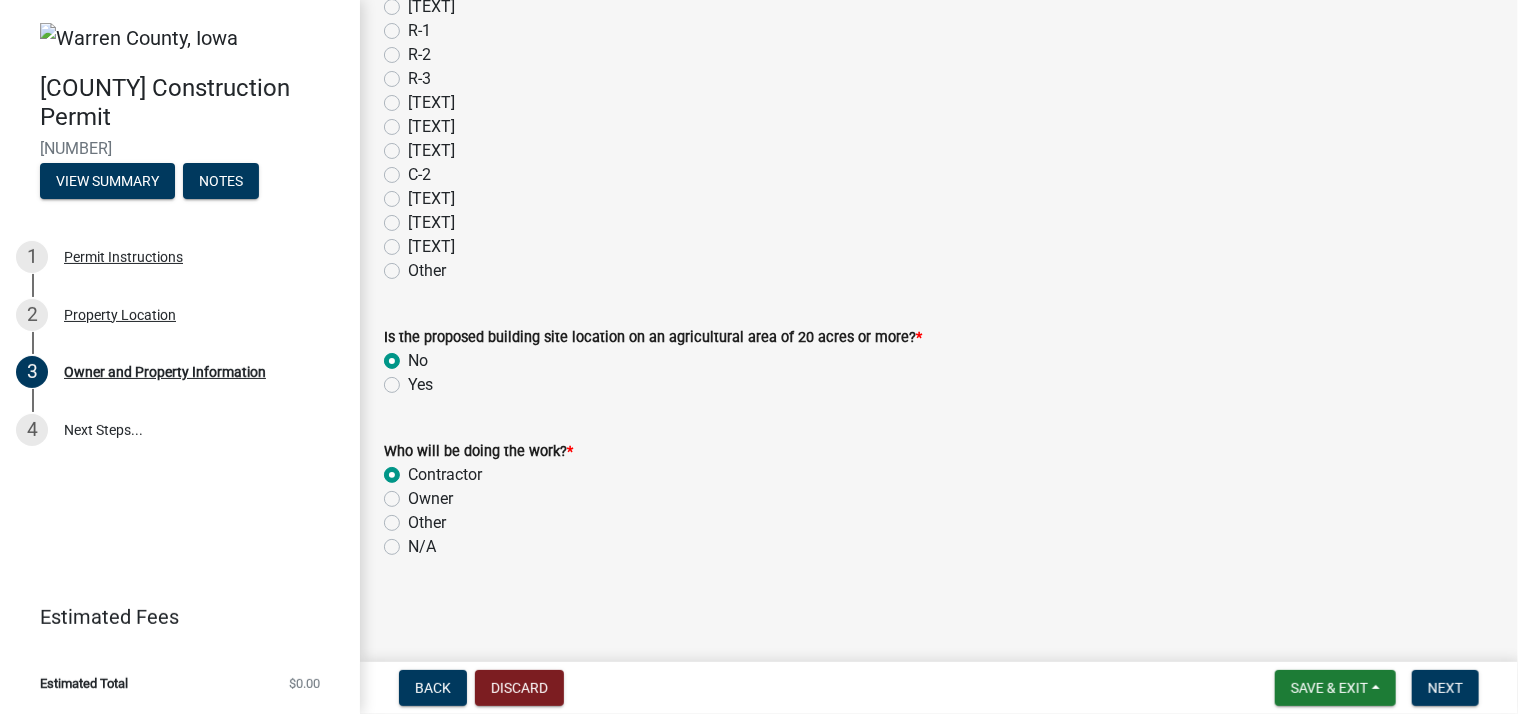radio on "true" 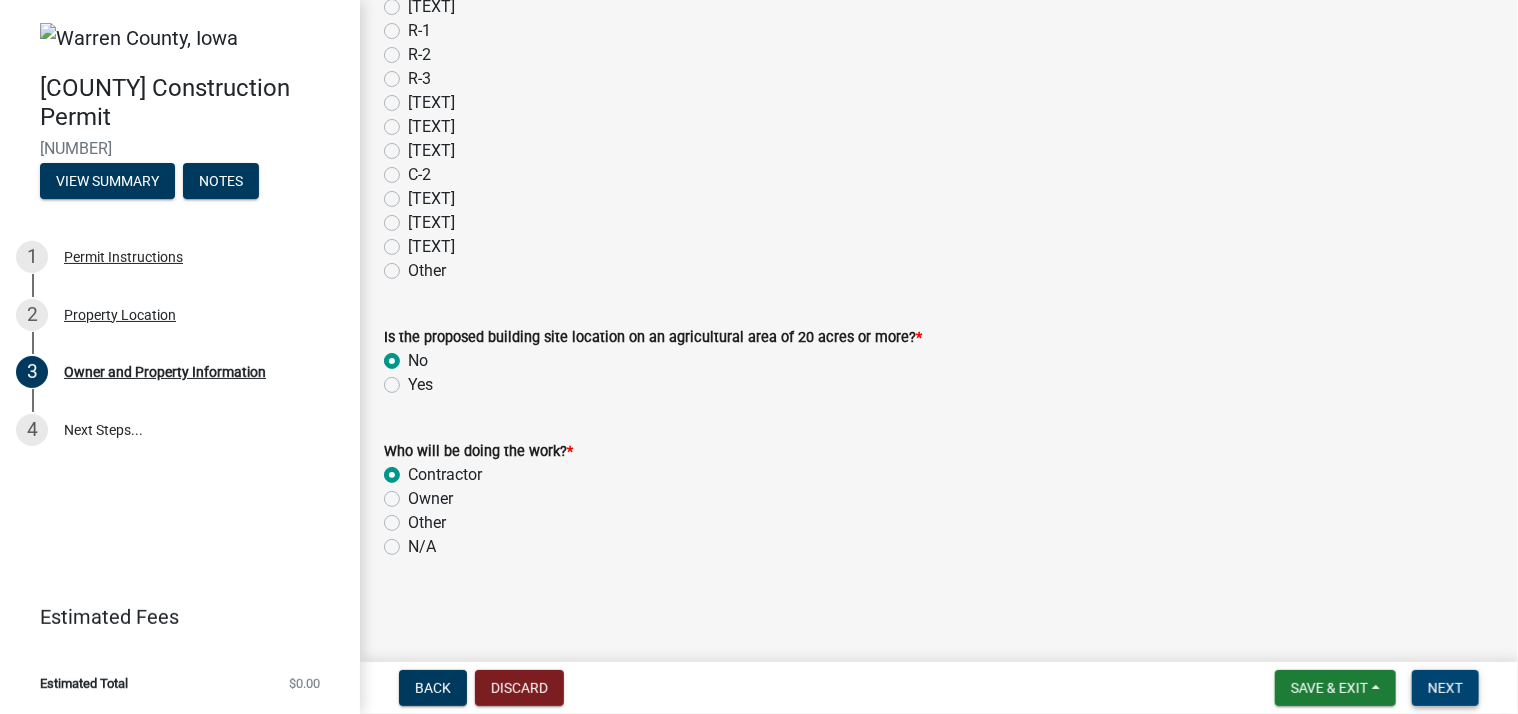 click on "Next" at bounding box center (1445, 688) 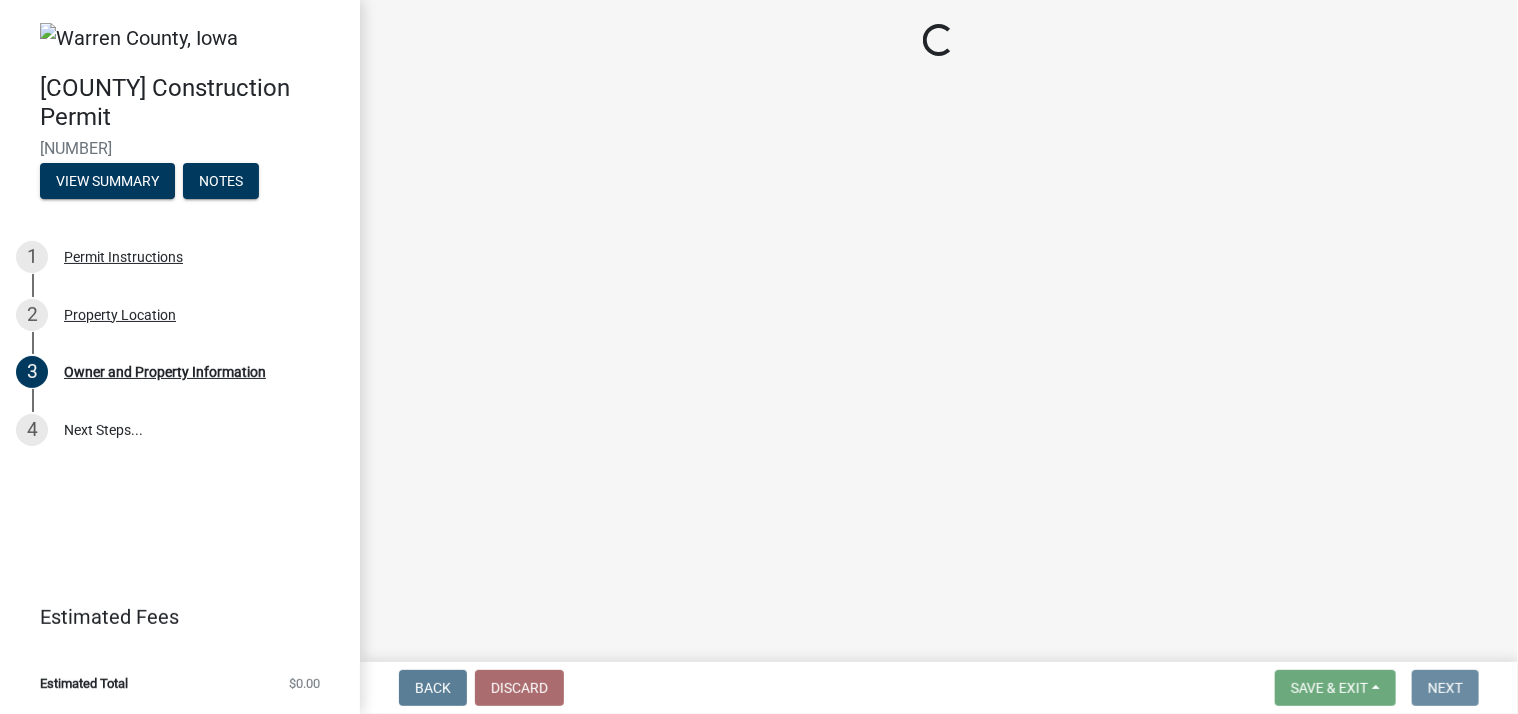 scroll, scrollTop: 0, scrollLeft: 0, axis: both 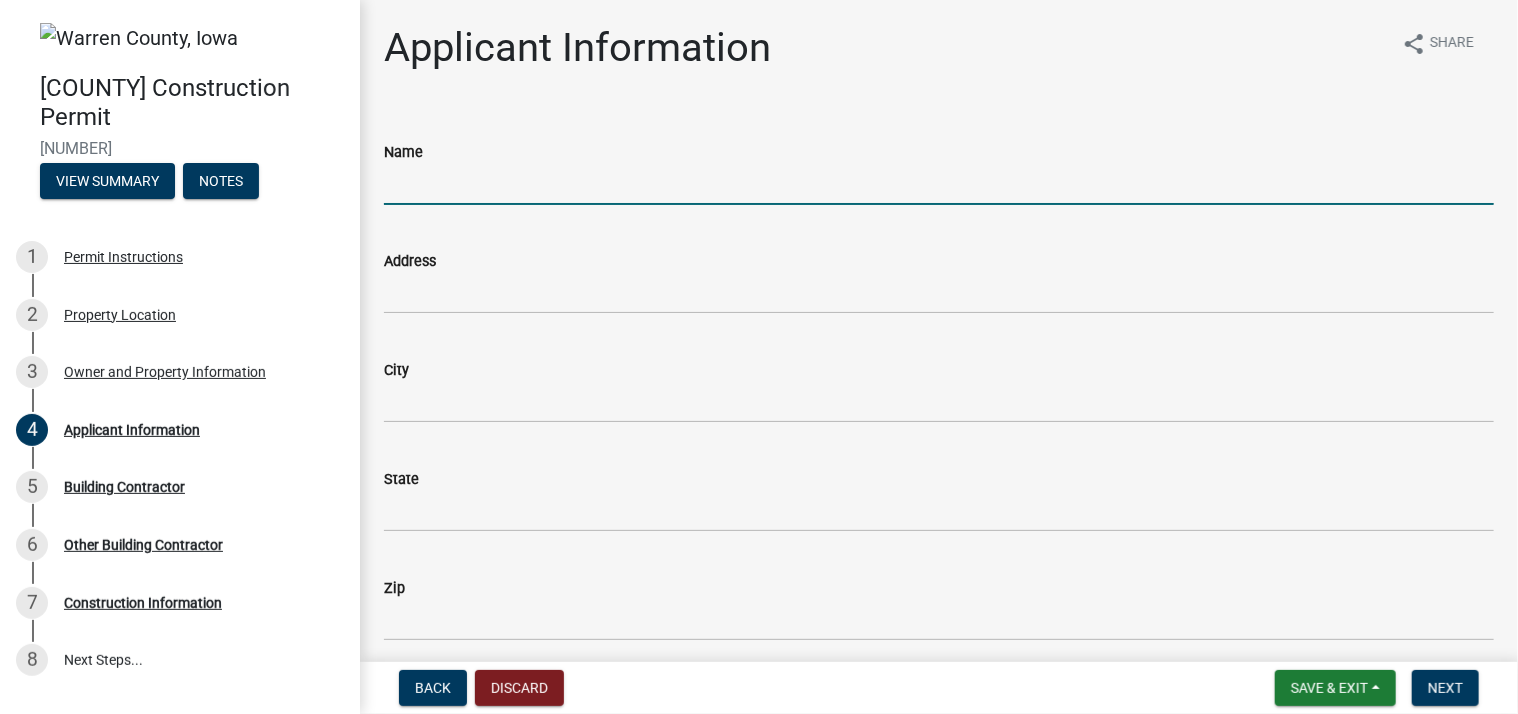click on "Name" at bounding box center [939, 184] 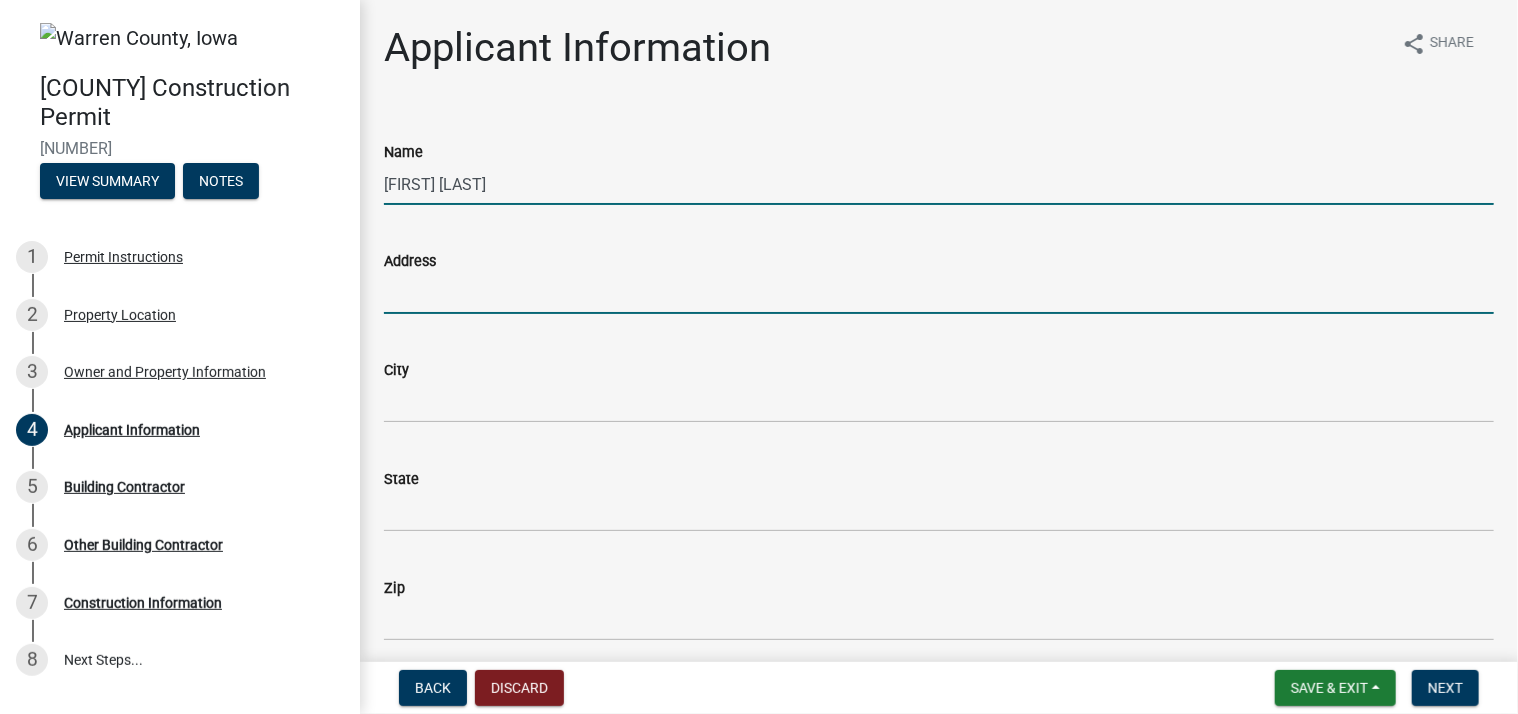 type on "[NUMBER] [STREET]" 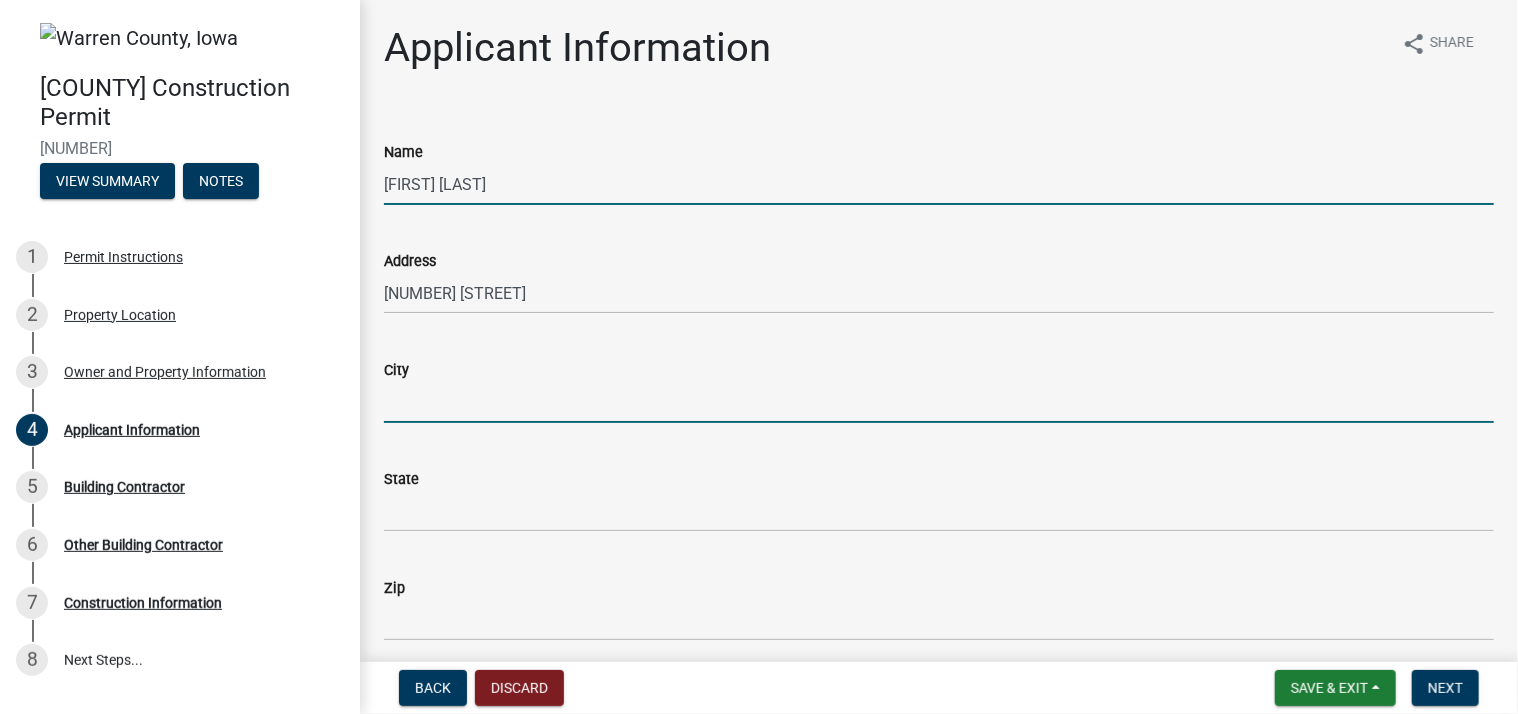 type on "[CITY]" 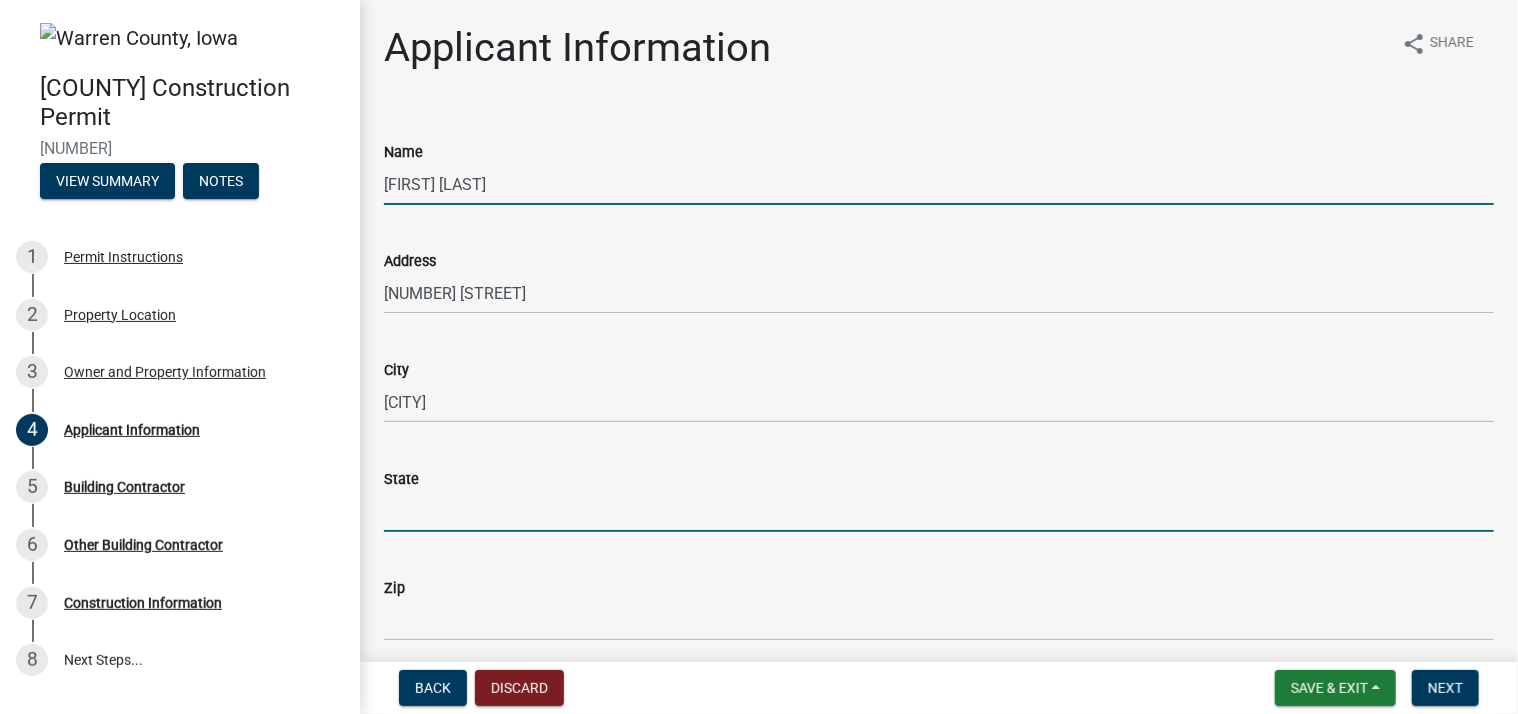 type on "IA" 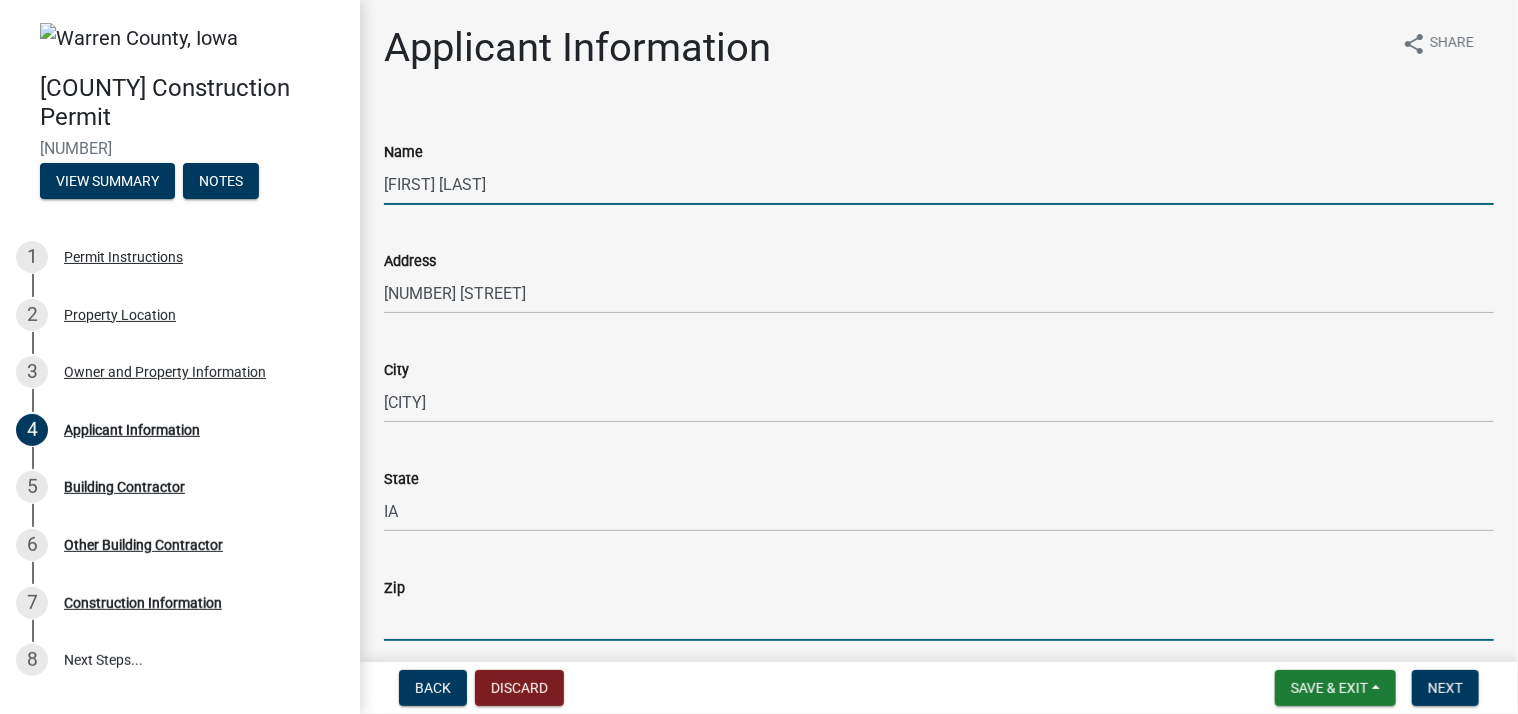 type on "[ZIP]" 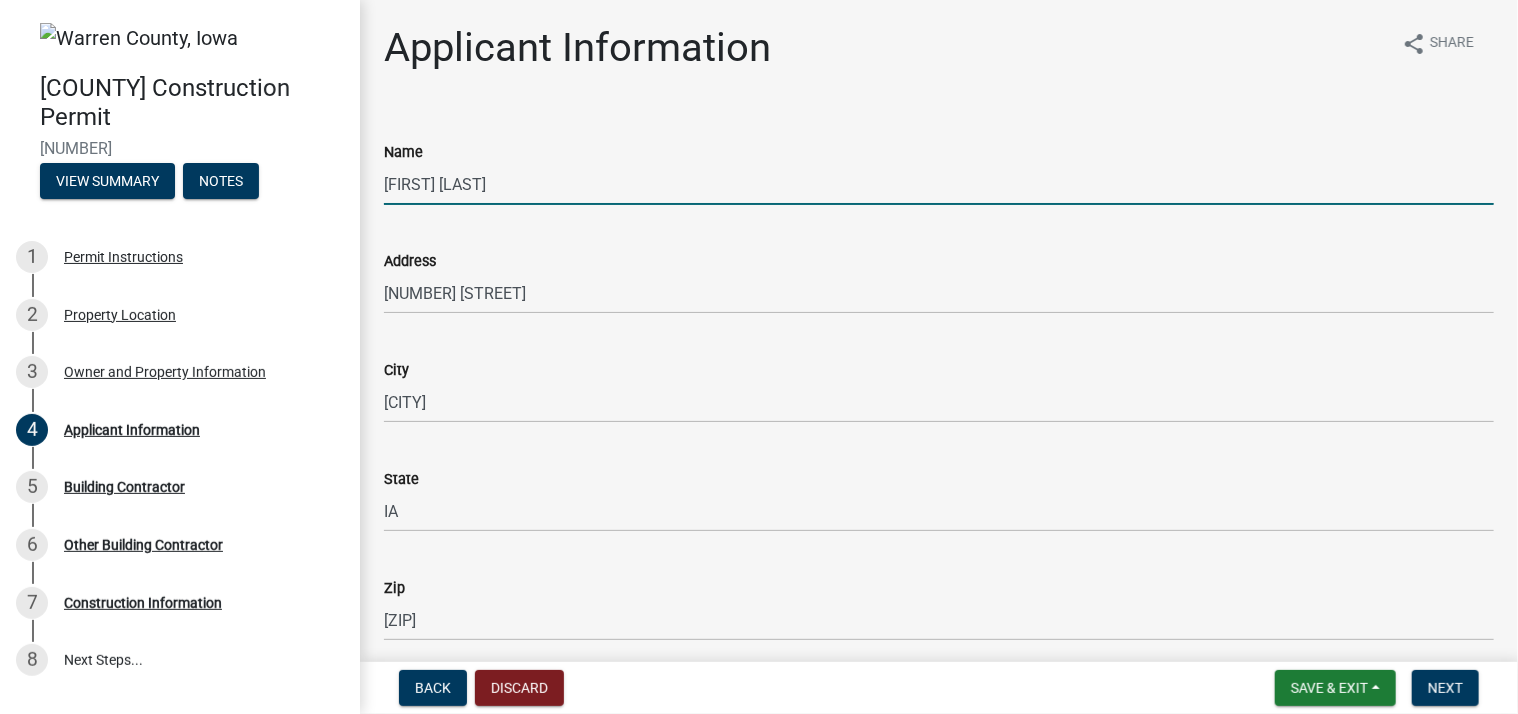 type on "[PHONE]" 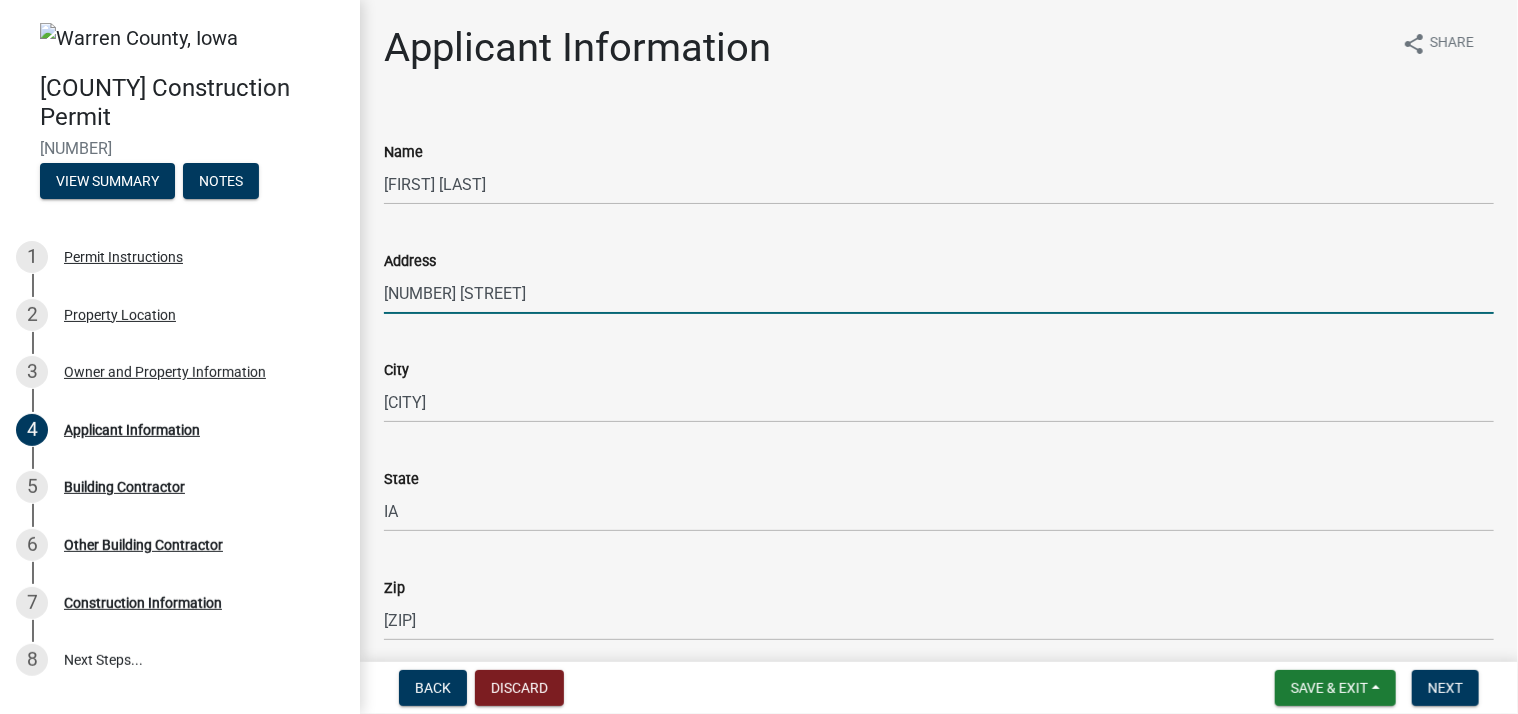 drag, startPoint x: 524, startPoint y: 294, endPoint x: 350, endPoint y: 288, distance: 174.10342 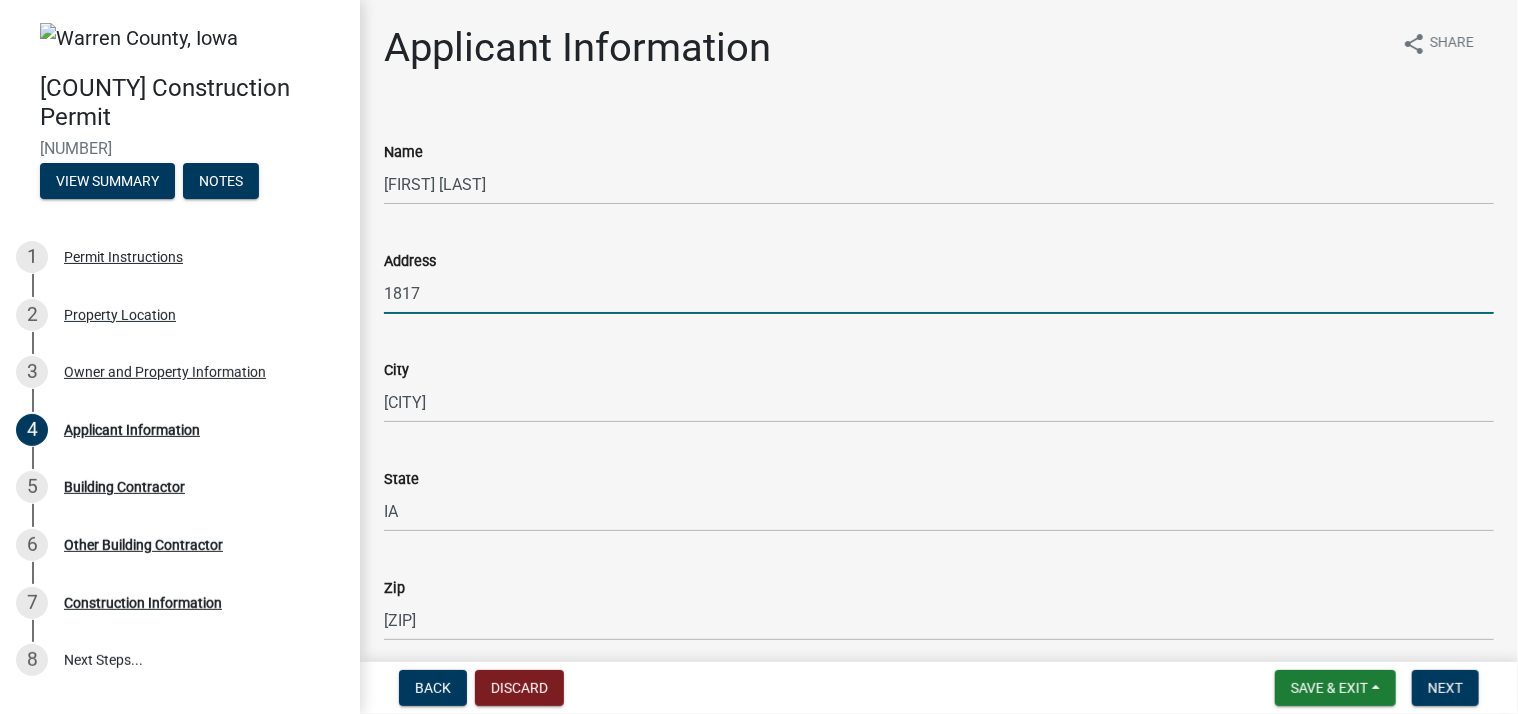 type on "[NUMBER] [STREET]" 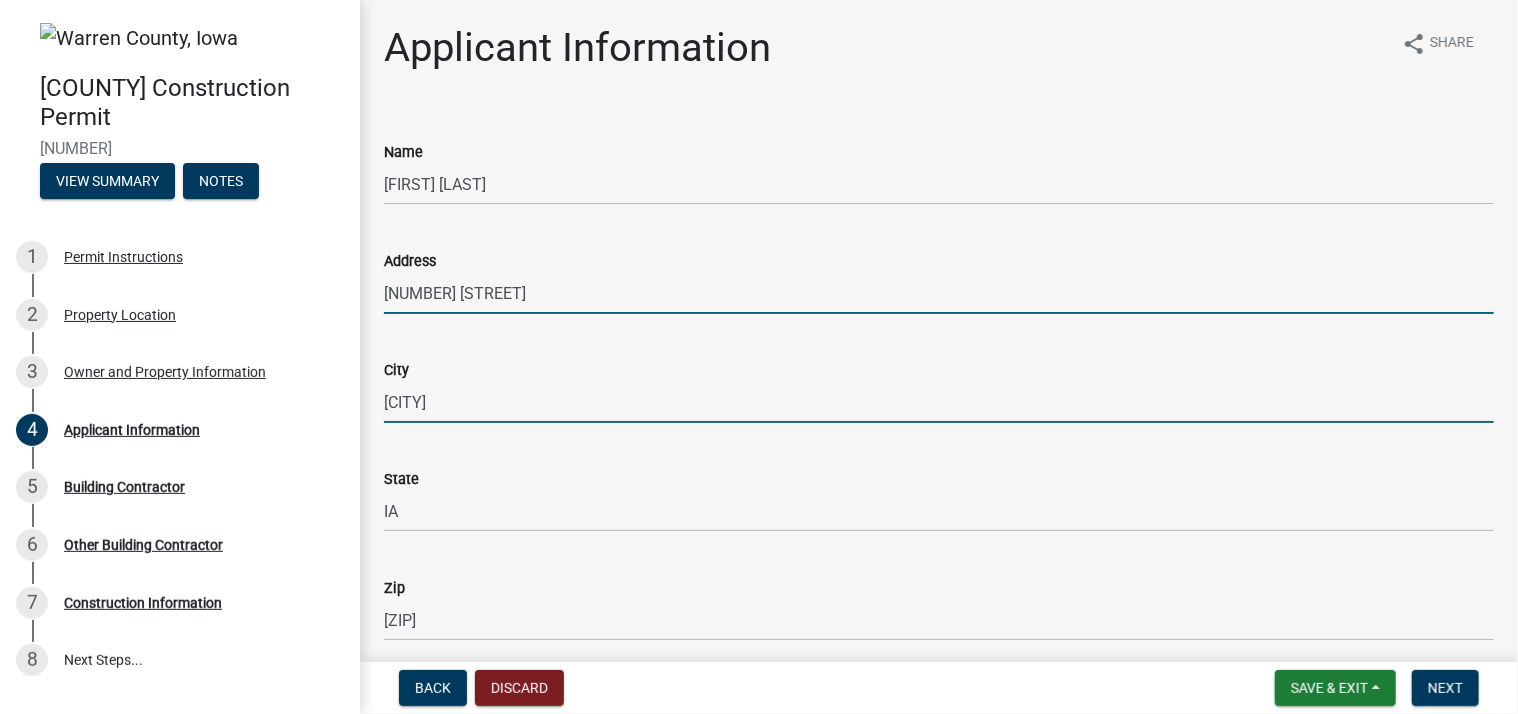 click on "[CITY]" at bounding box center [939, 402] 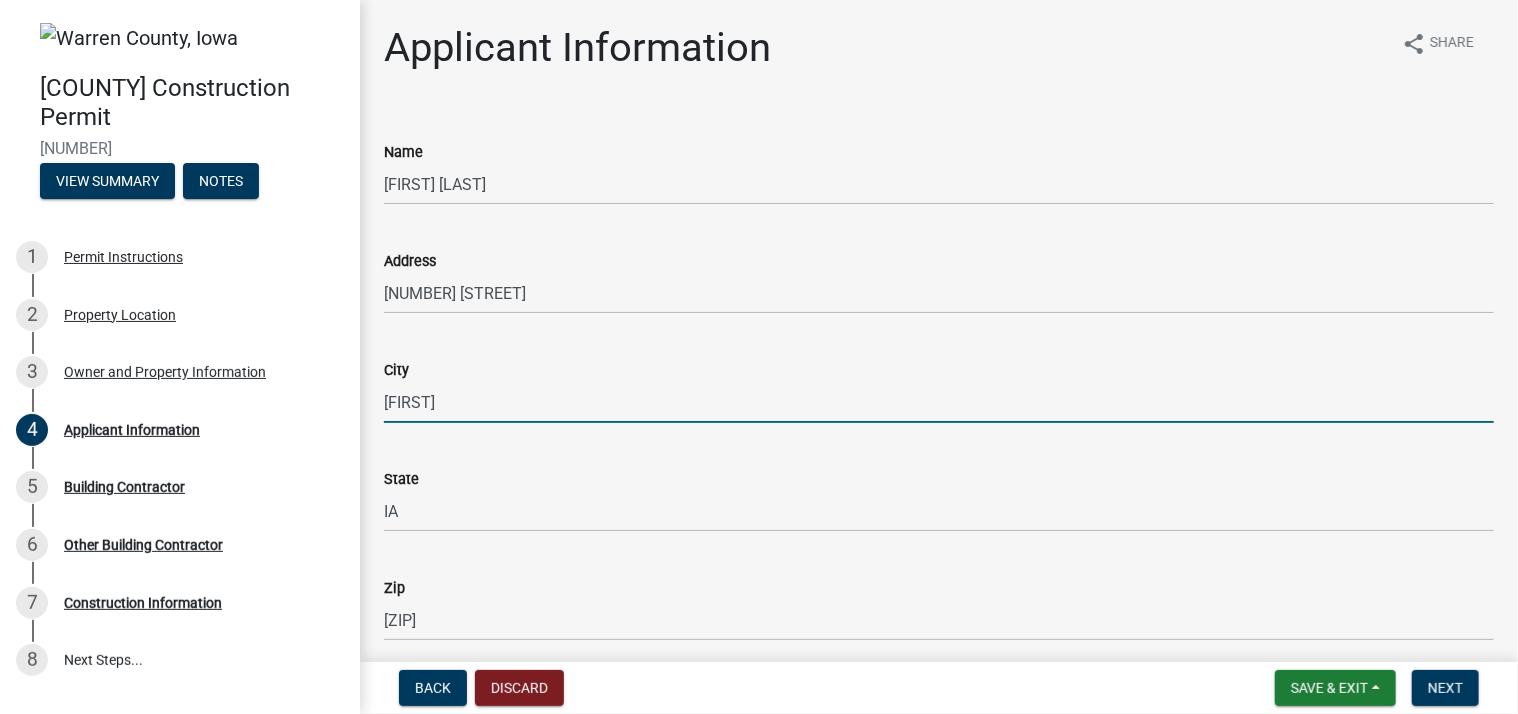 type on "[TEXT]" 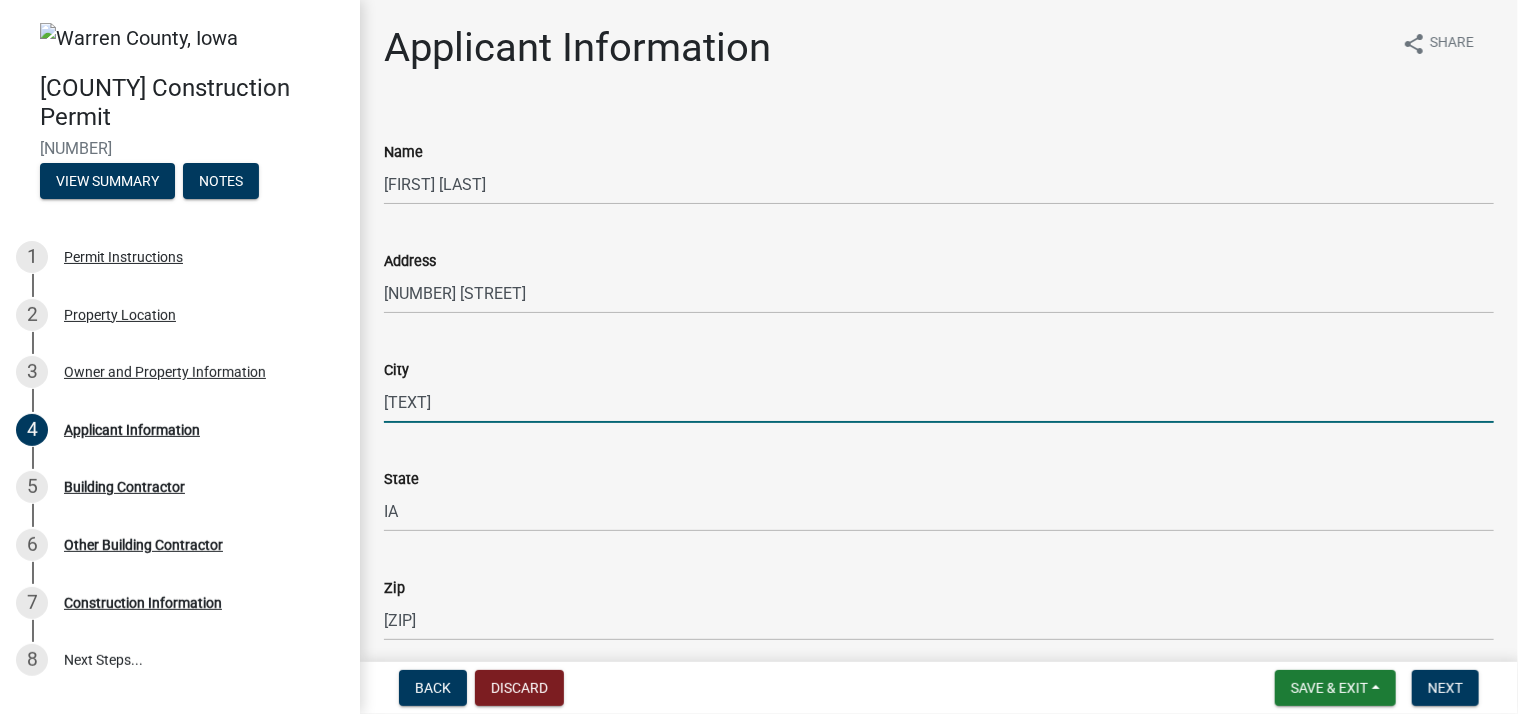 type on "[CITY]" 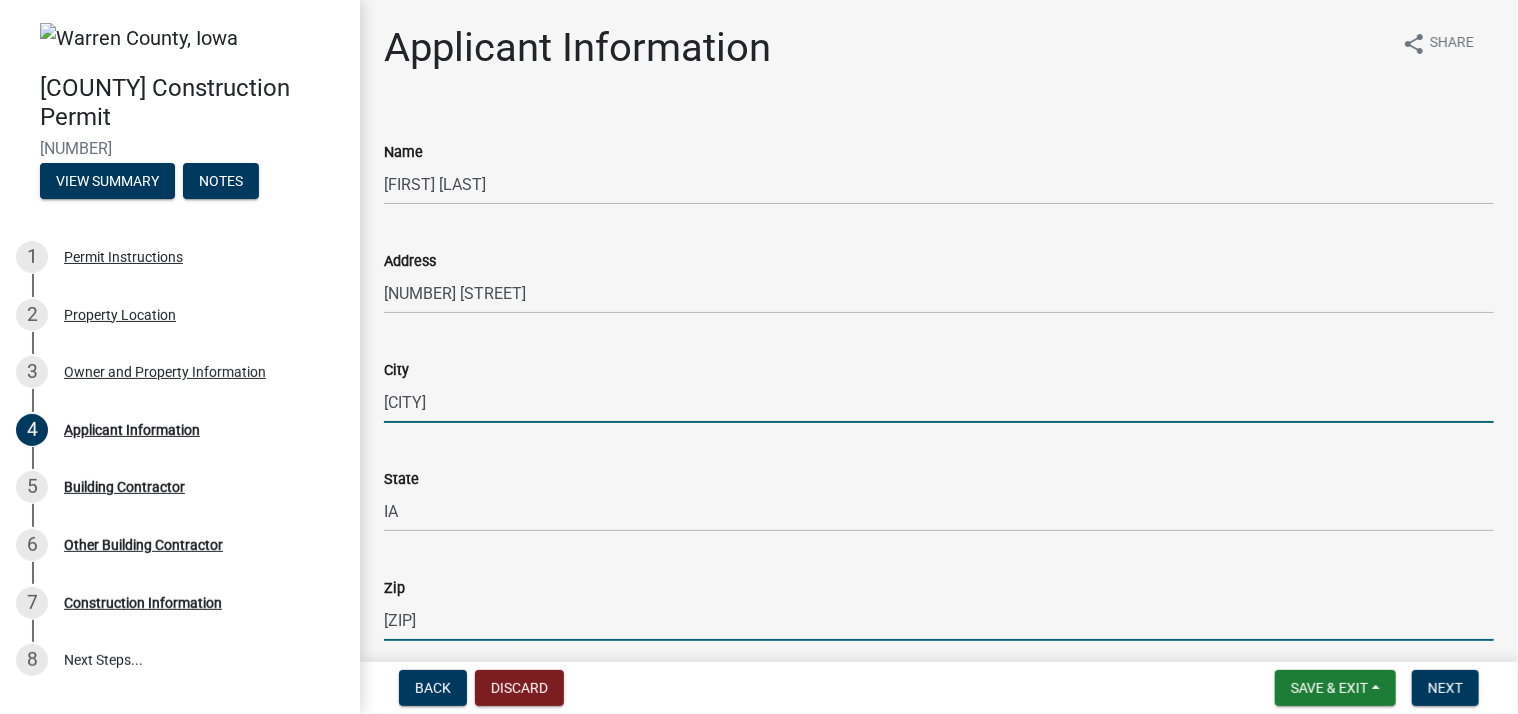 click on "[ZIP]" at bounding box center (939, 620) 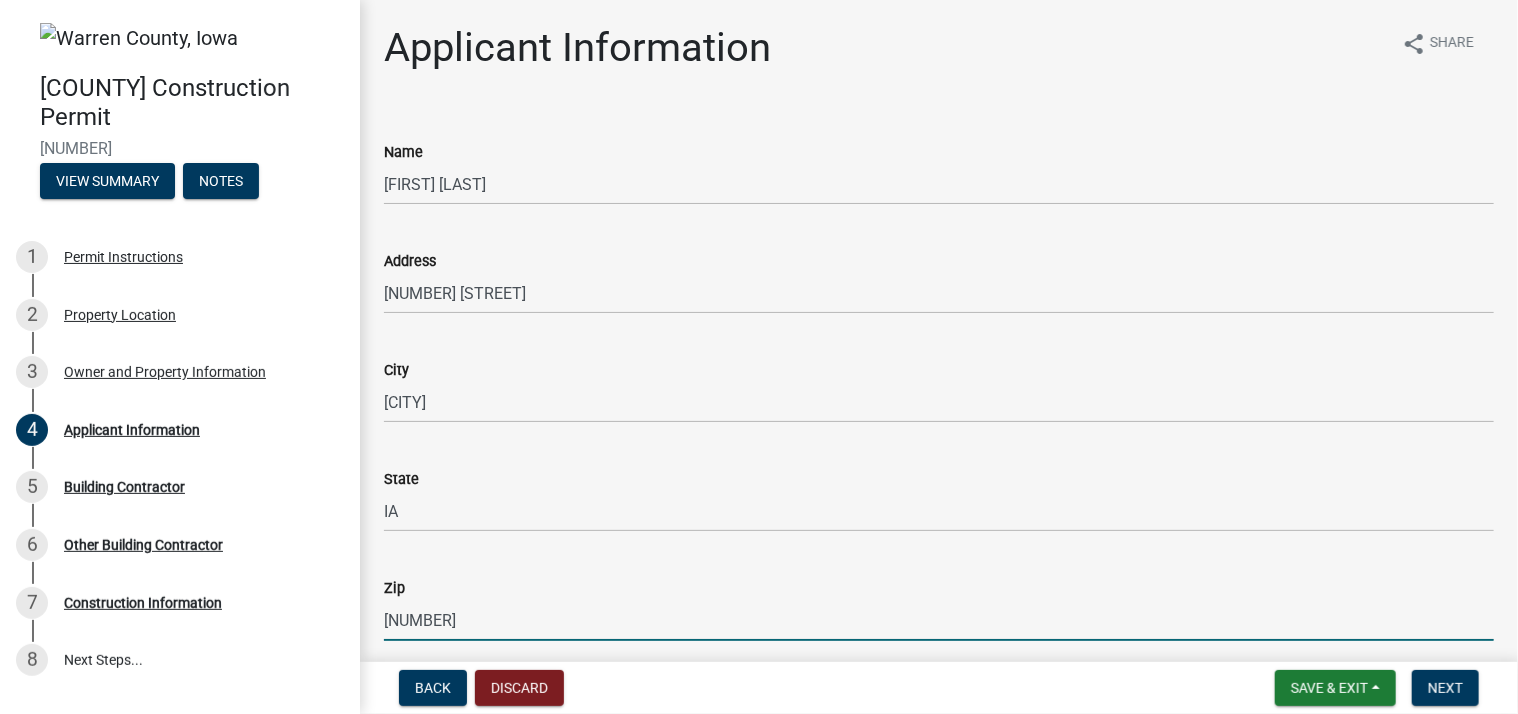type on "5" 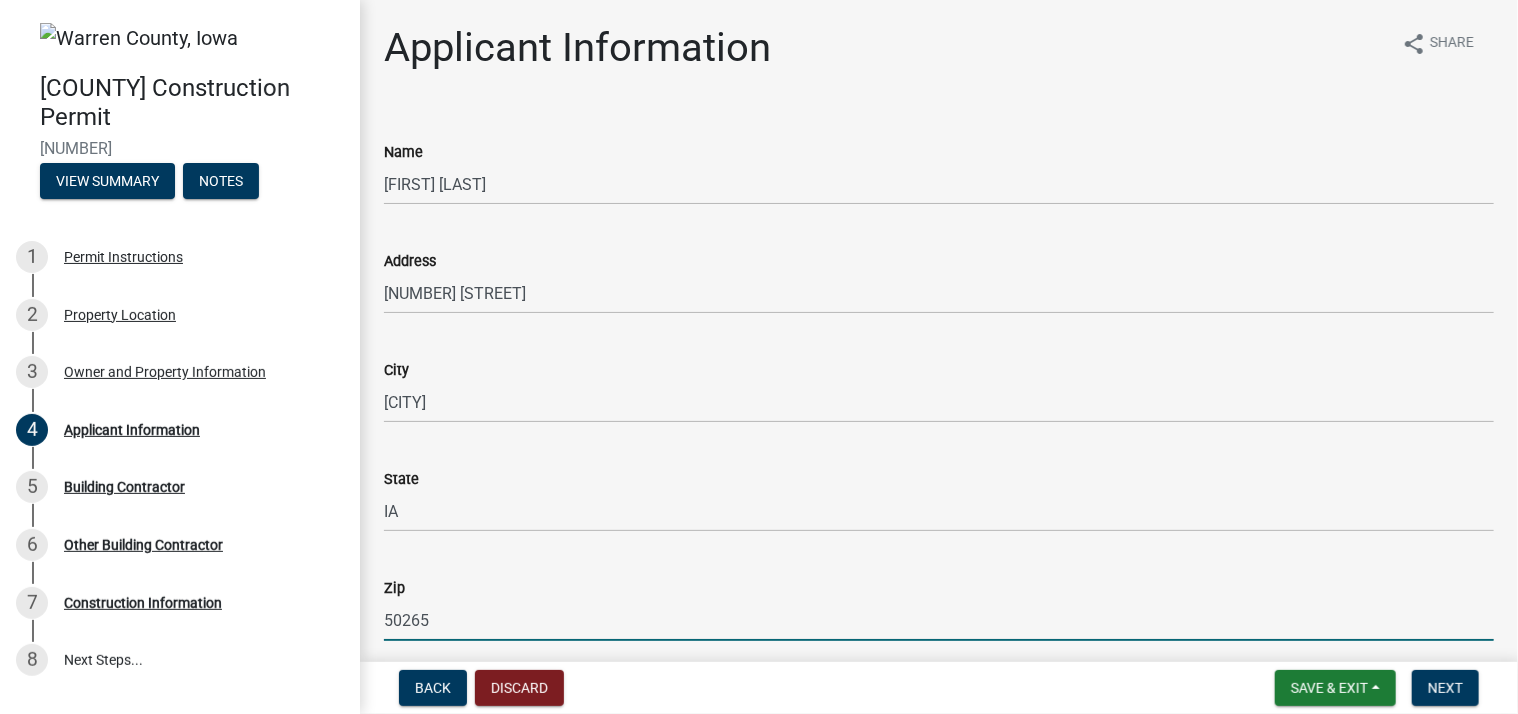 type on "50265" 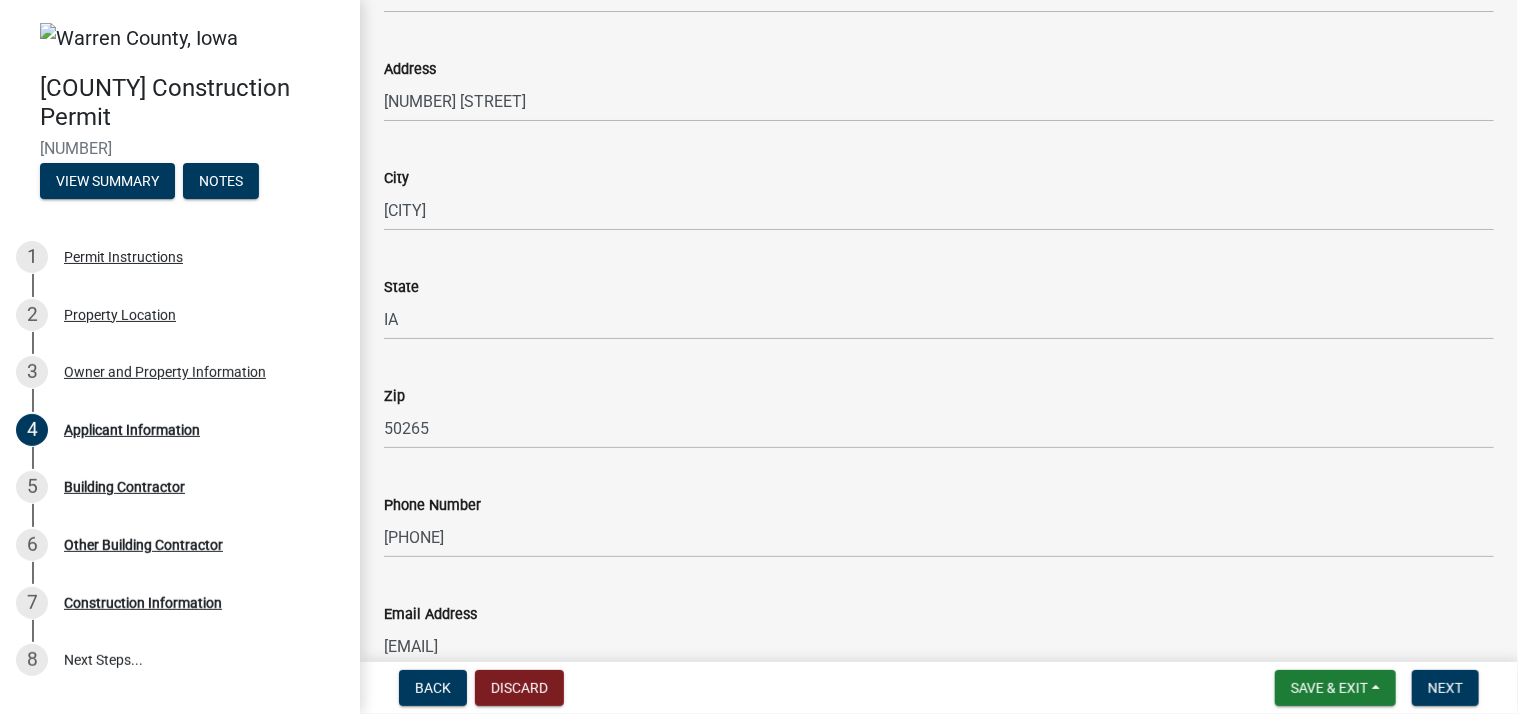 scroll, scrollTop: 298, scrollLeft: 0, axis: vertical 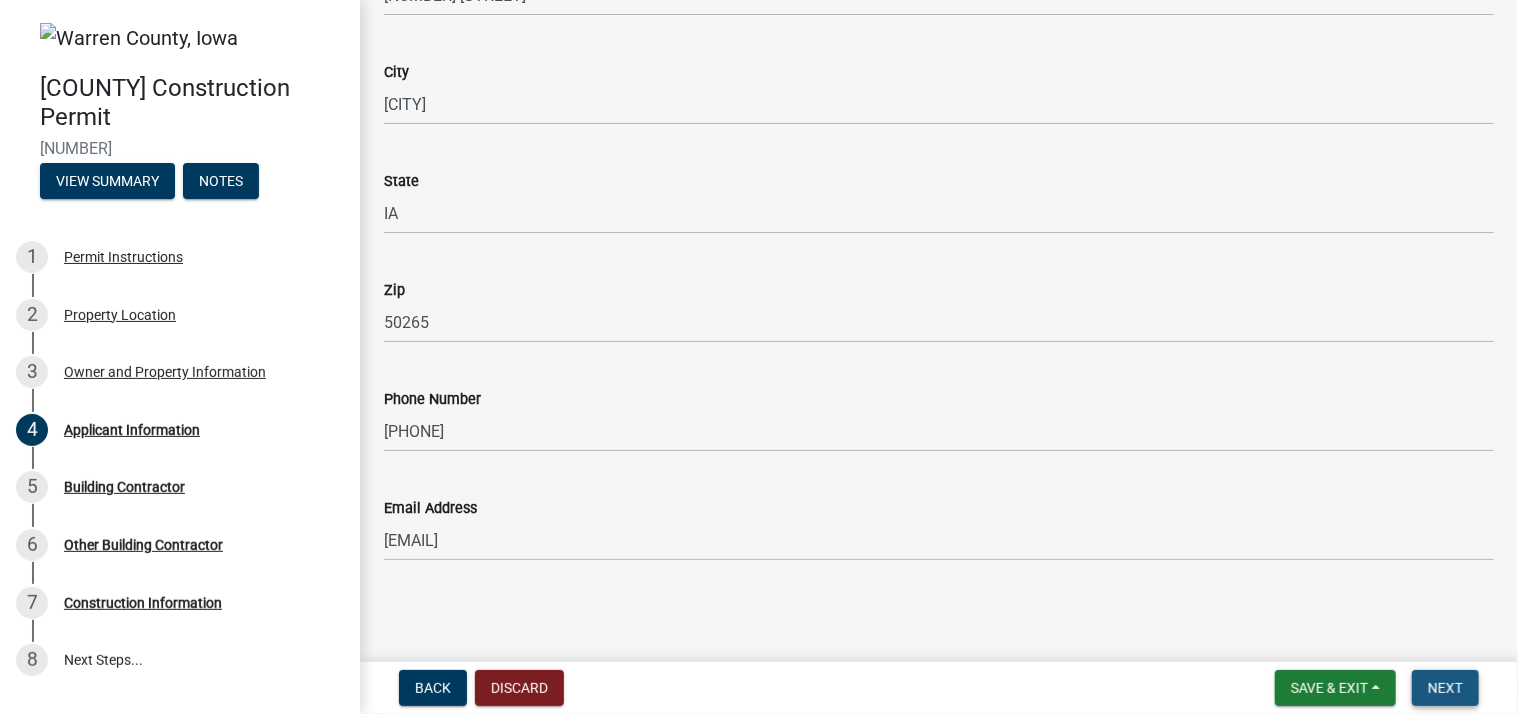 click on "Next" at bounding box center [1445, 688] 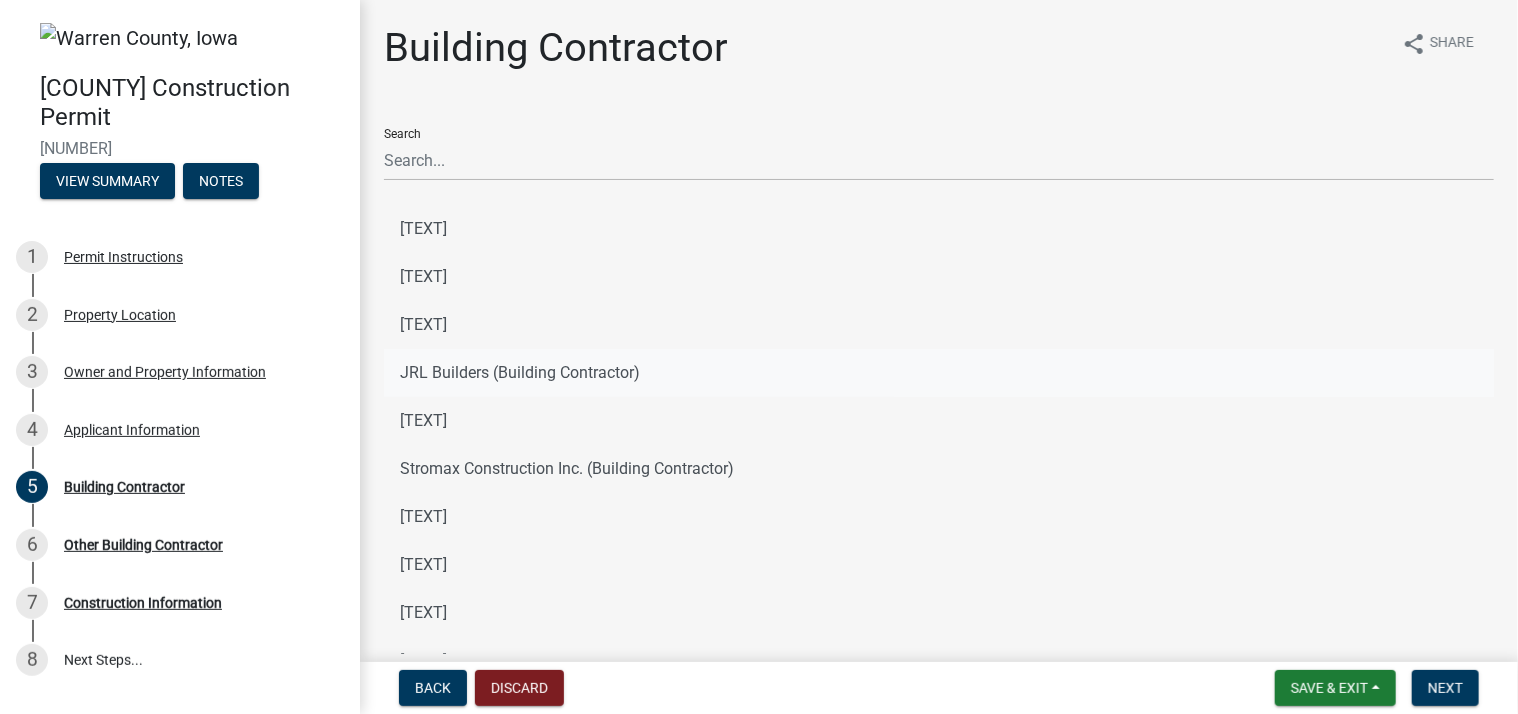 scroll, scrollTop: 100, scrollLeft: 0, axis: vertical 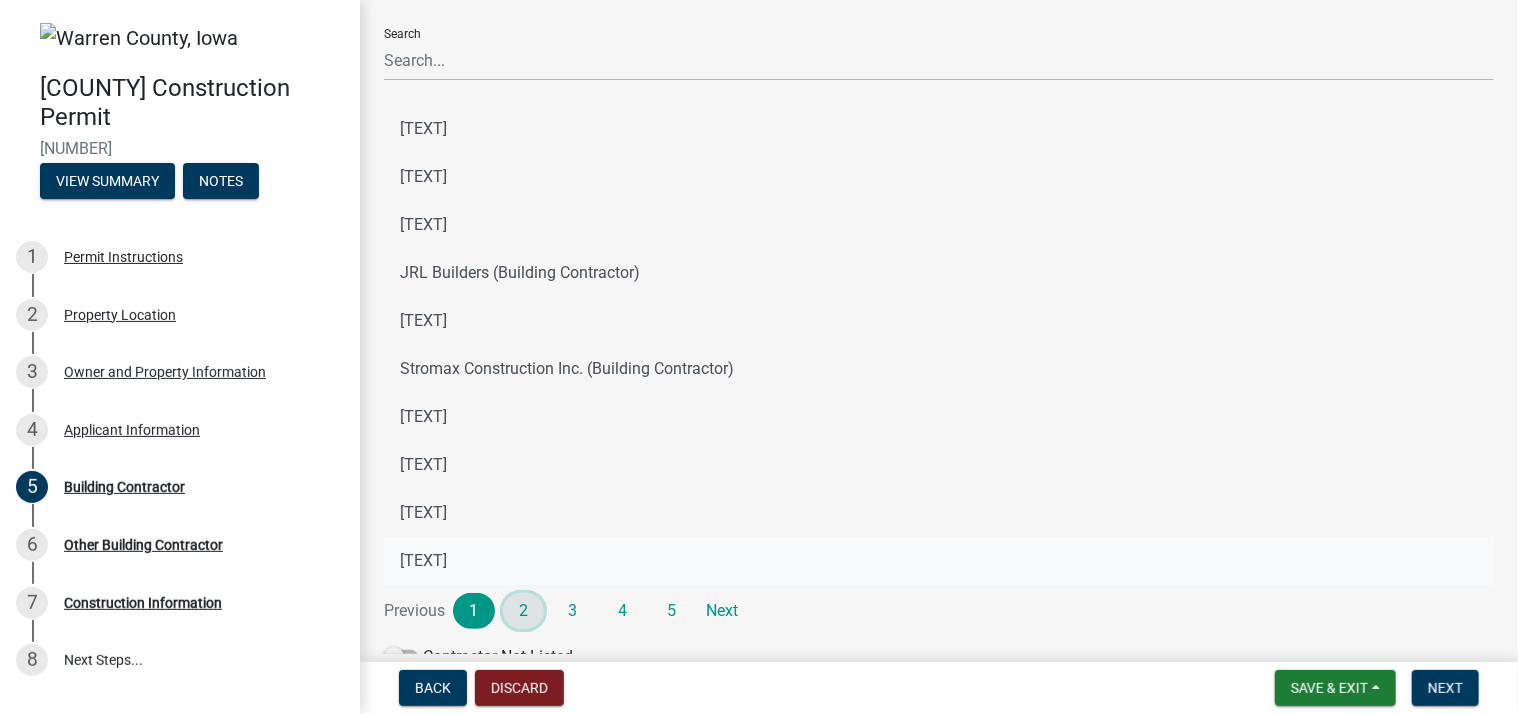 click on "2" 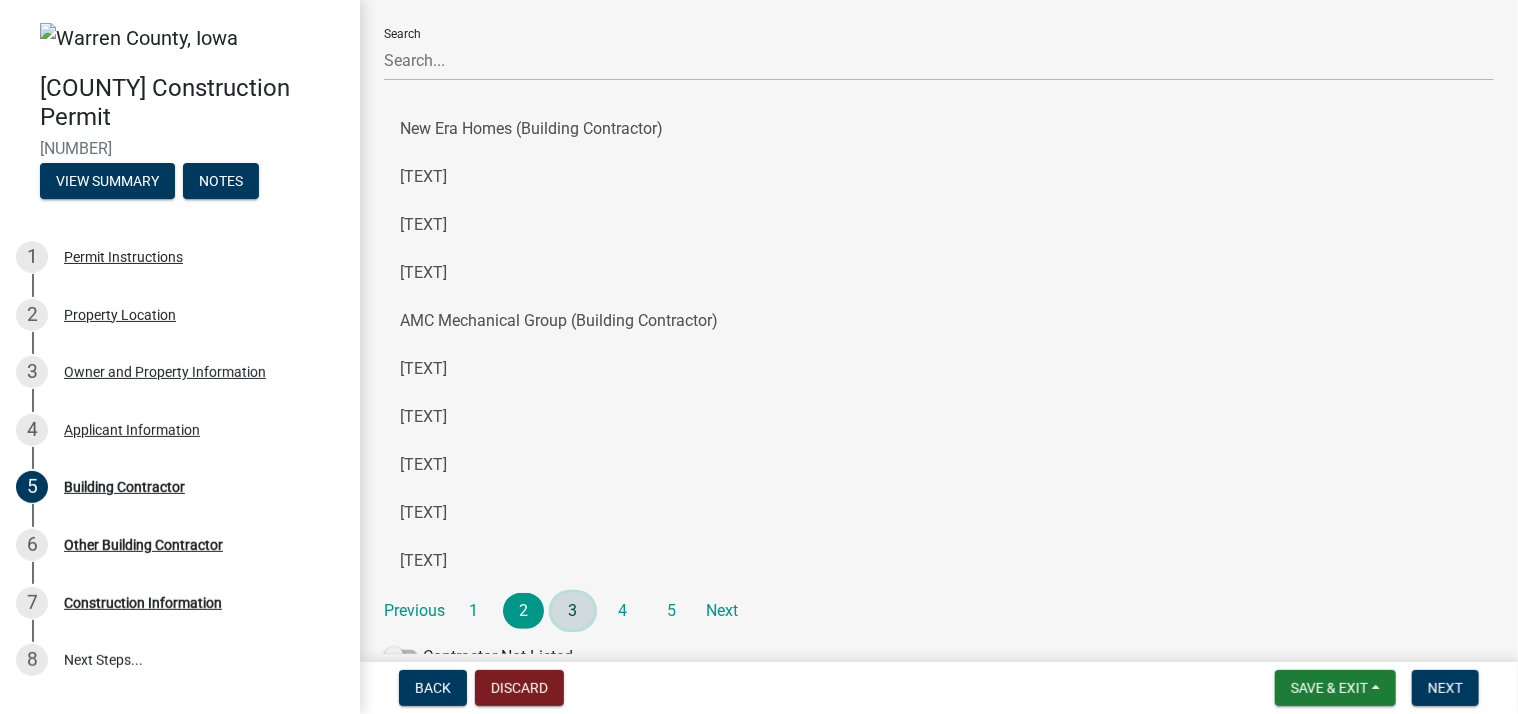 click on "3" 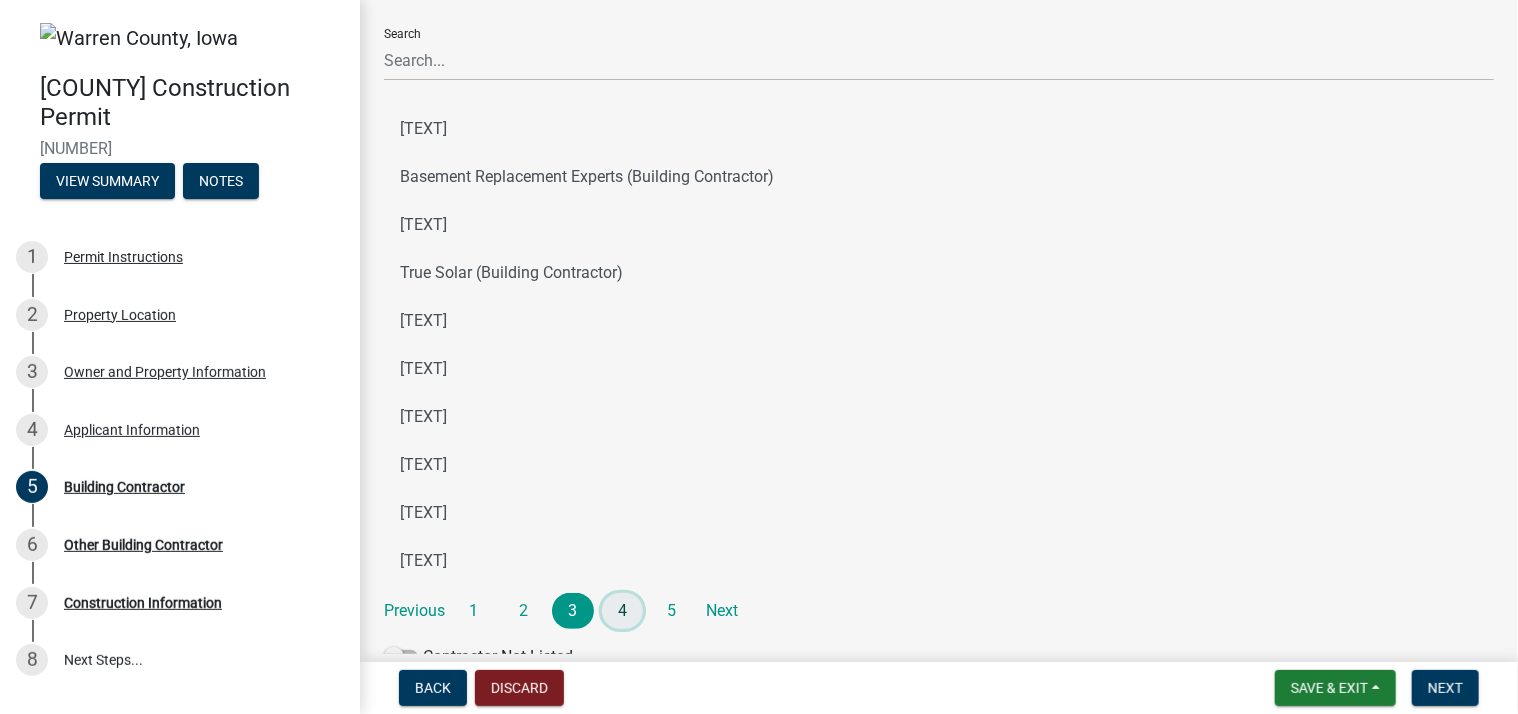 click on "4" 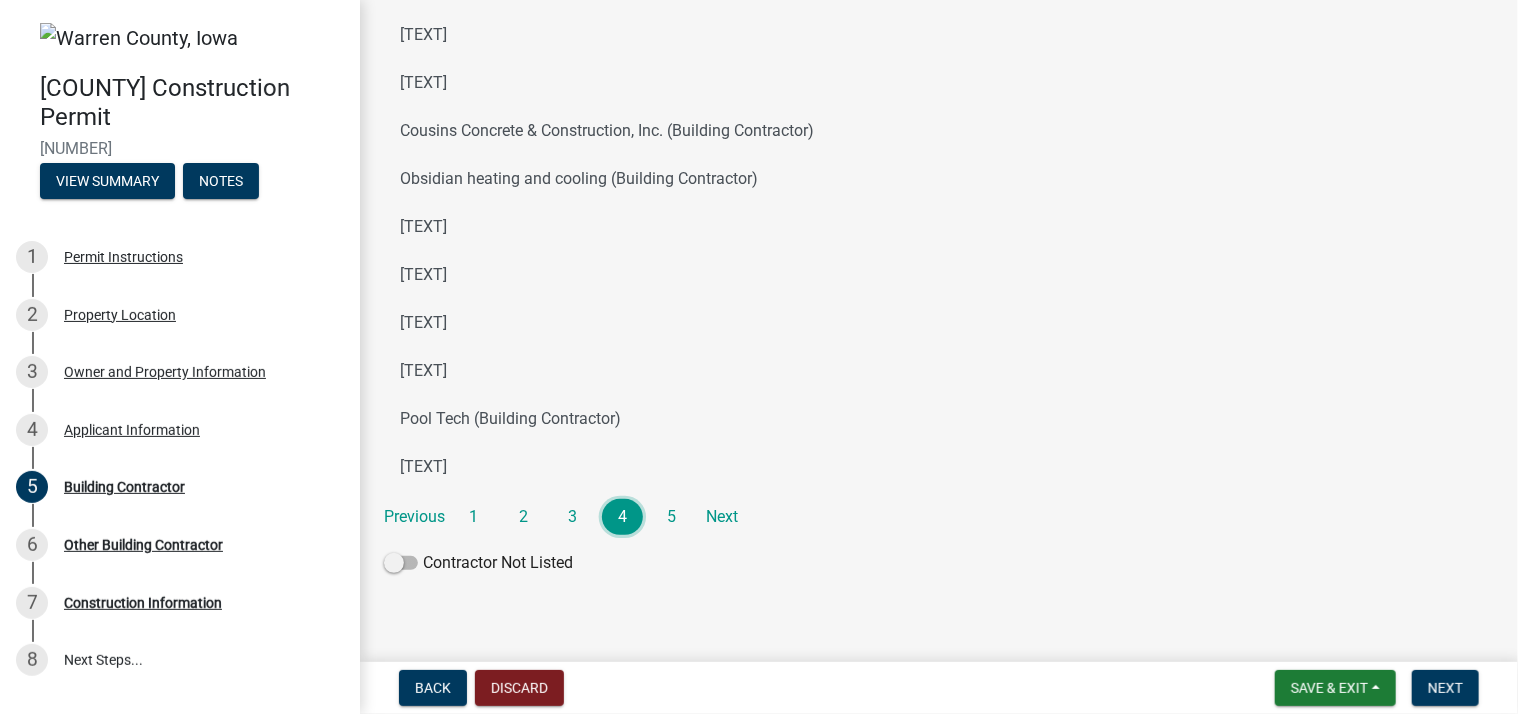scroll, scrollTop: 200, scrollLeft: 0, axis: vertical 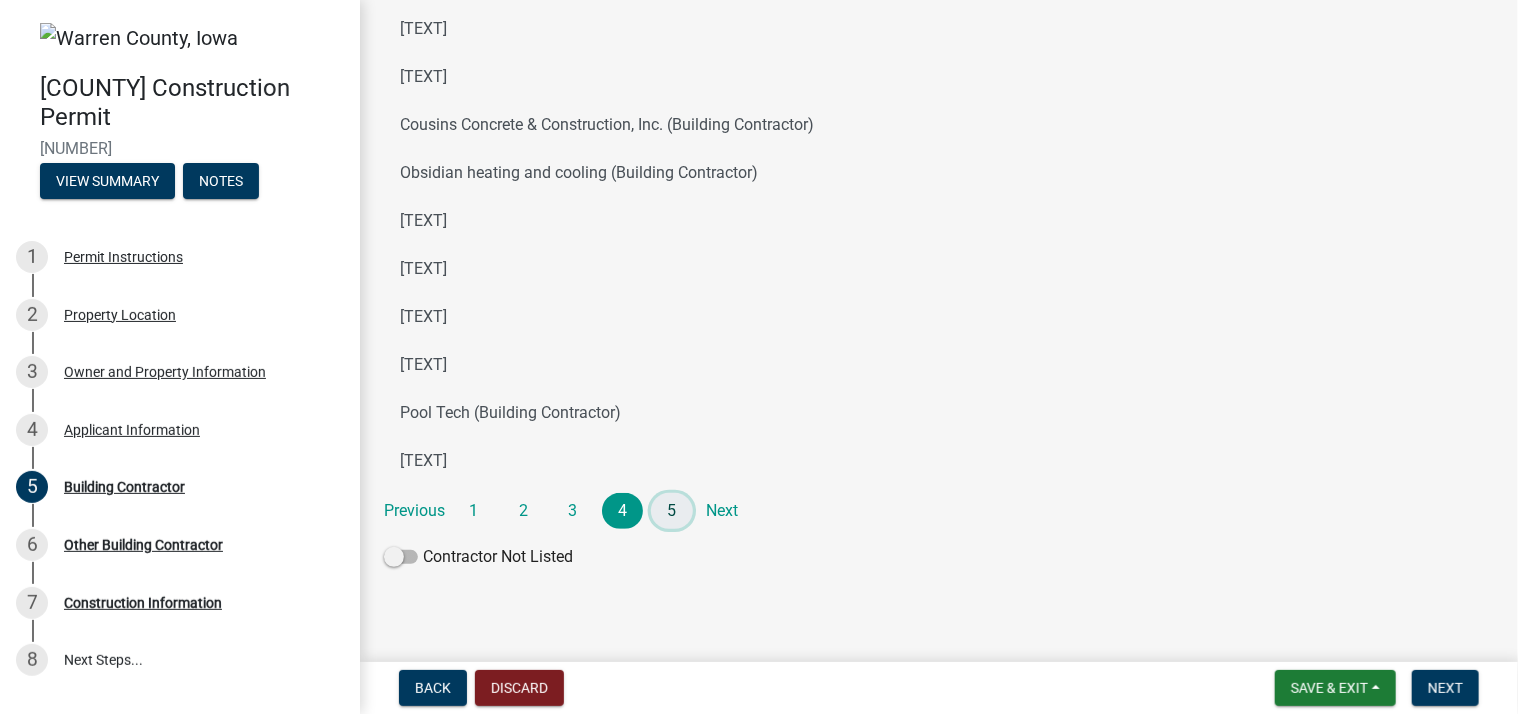 click on "5" 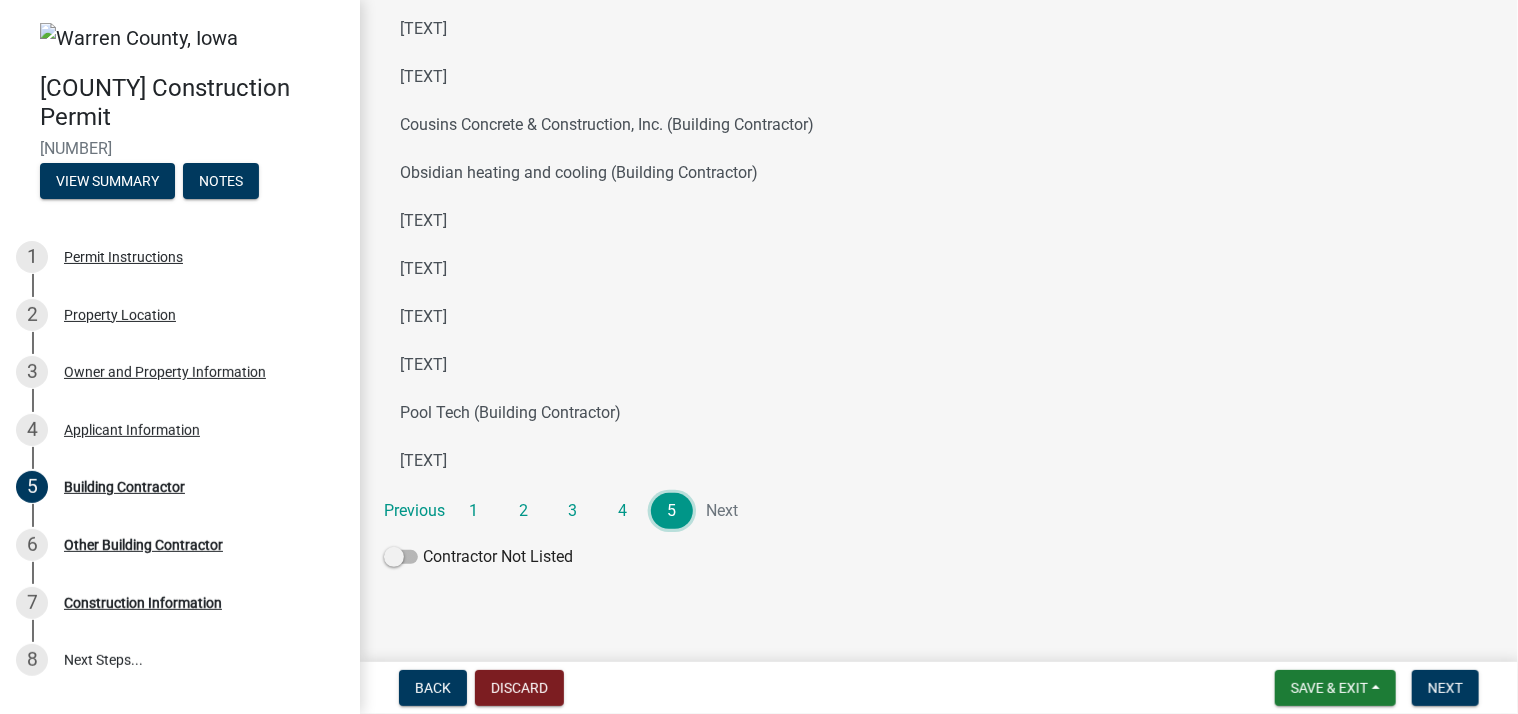 scroll, scrollTop: 0, scrollLeft: 0, axis: both 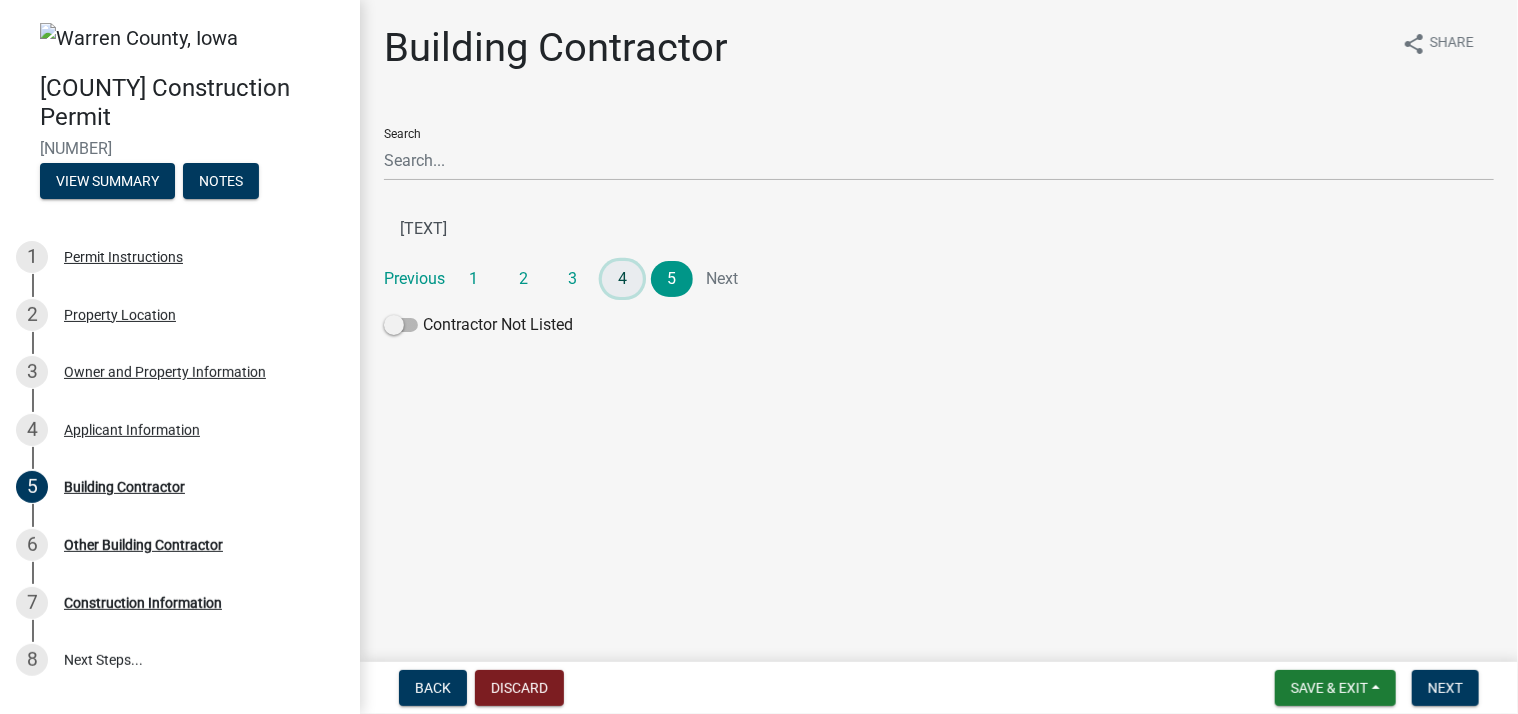 click on "4" 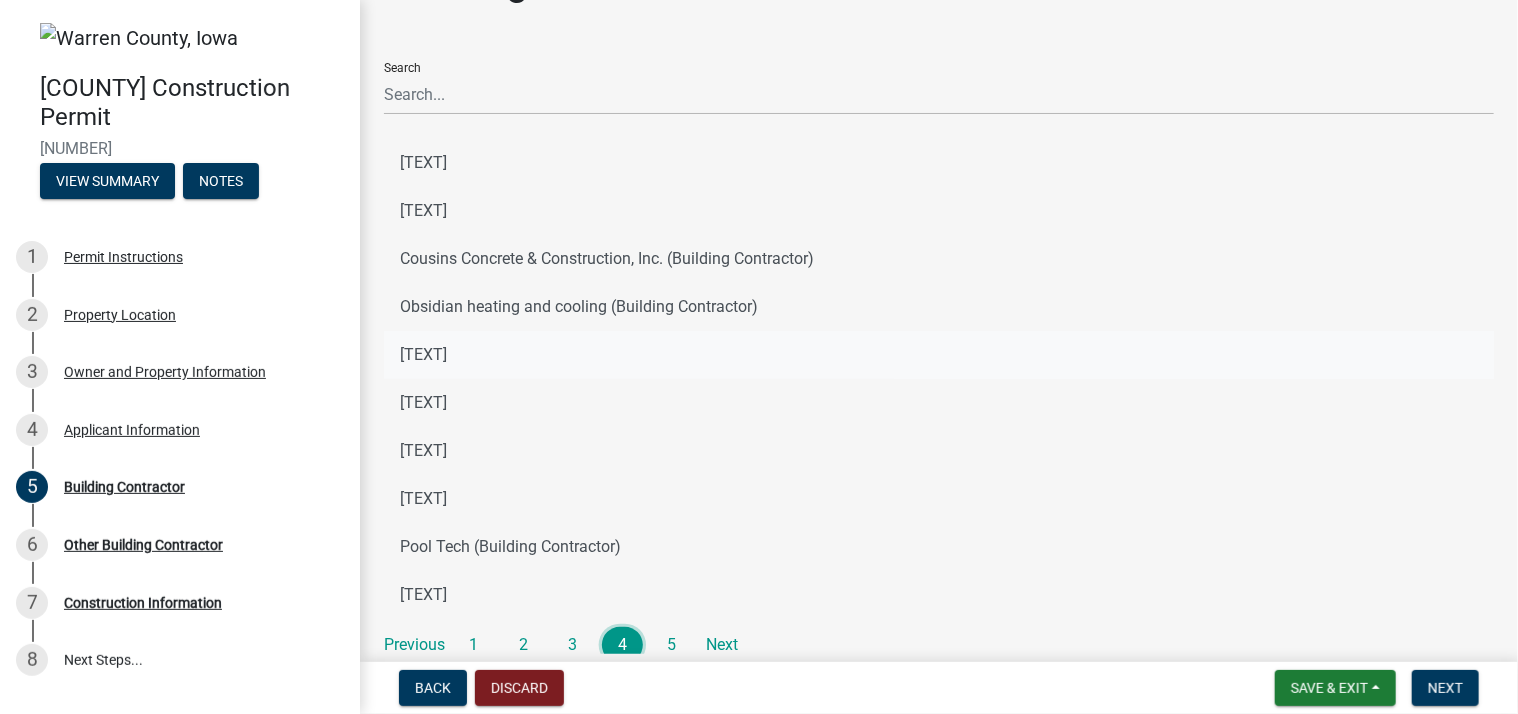 scroll, scrollTop: 100, scrollLeft: 0, axis: vertical 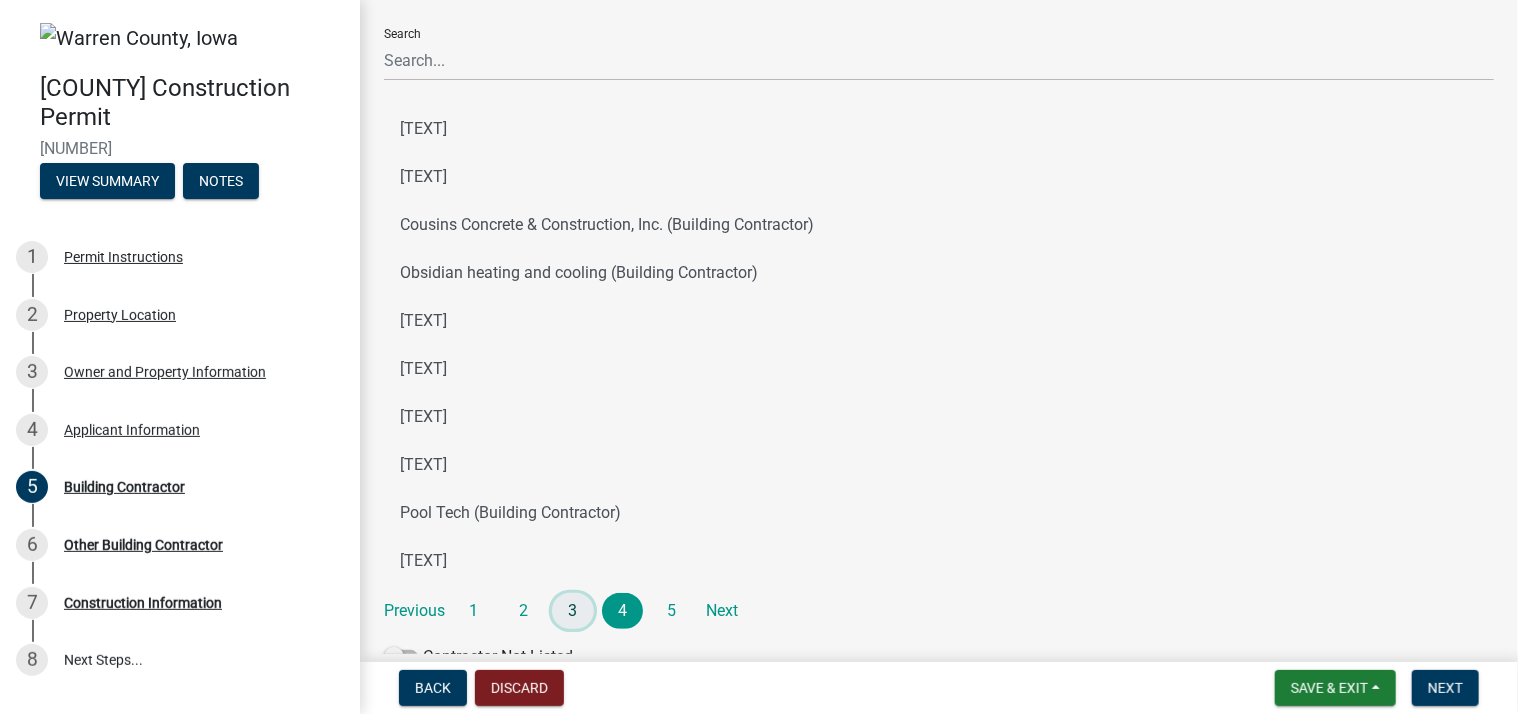 click on "3" 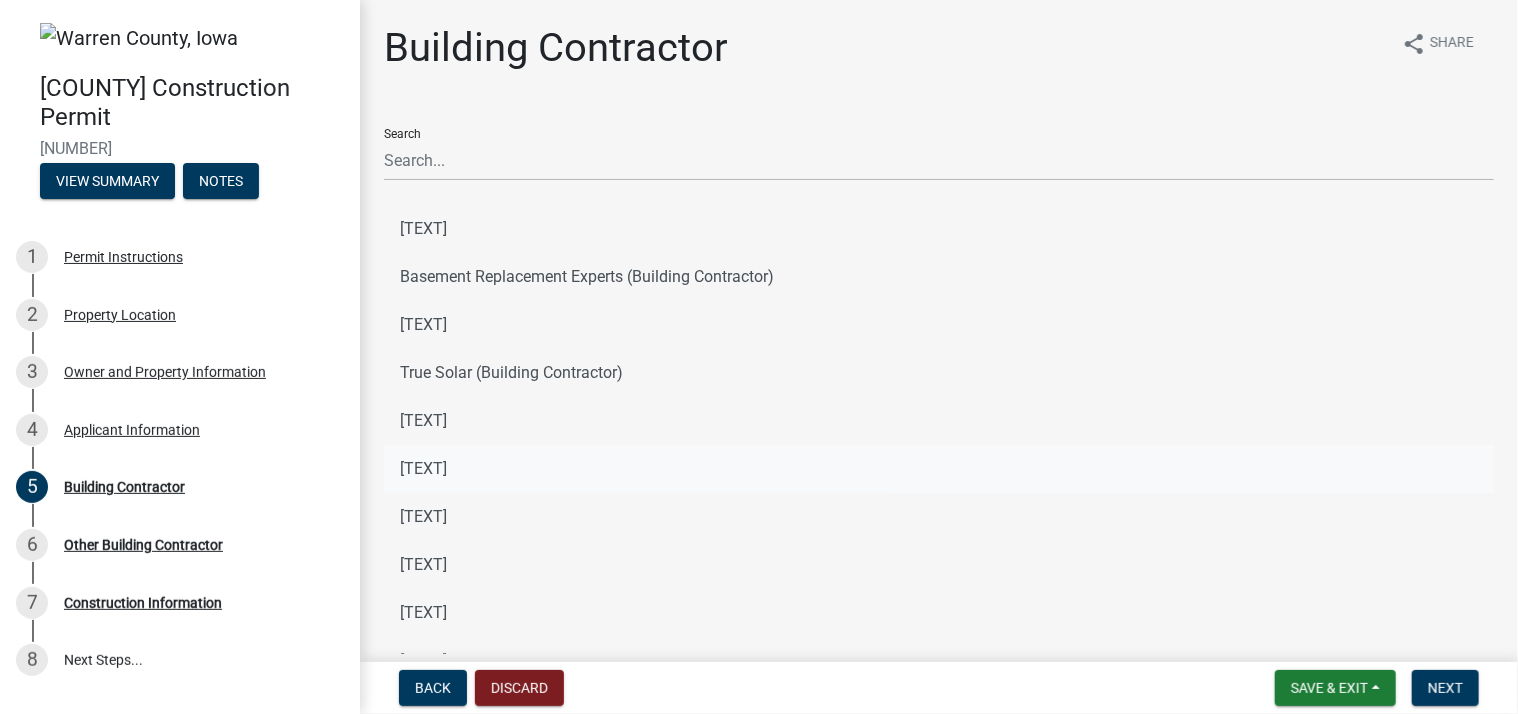 scroll, scrollTop: 200, scrollLeft: 0, axis: vertical 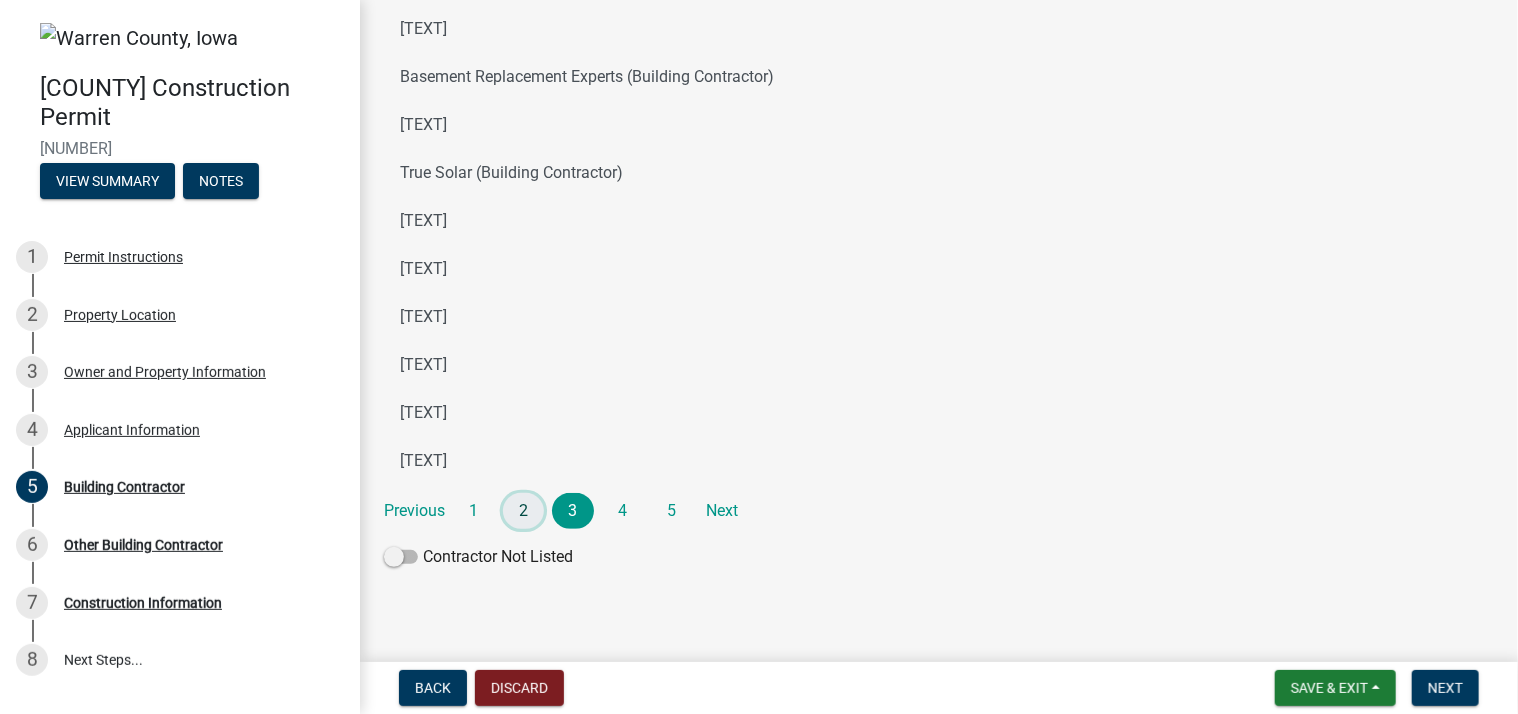 click on "2" 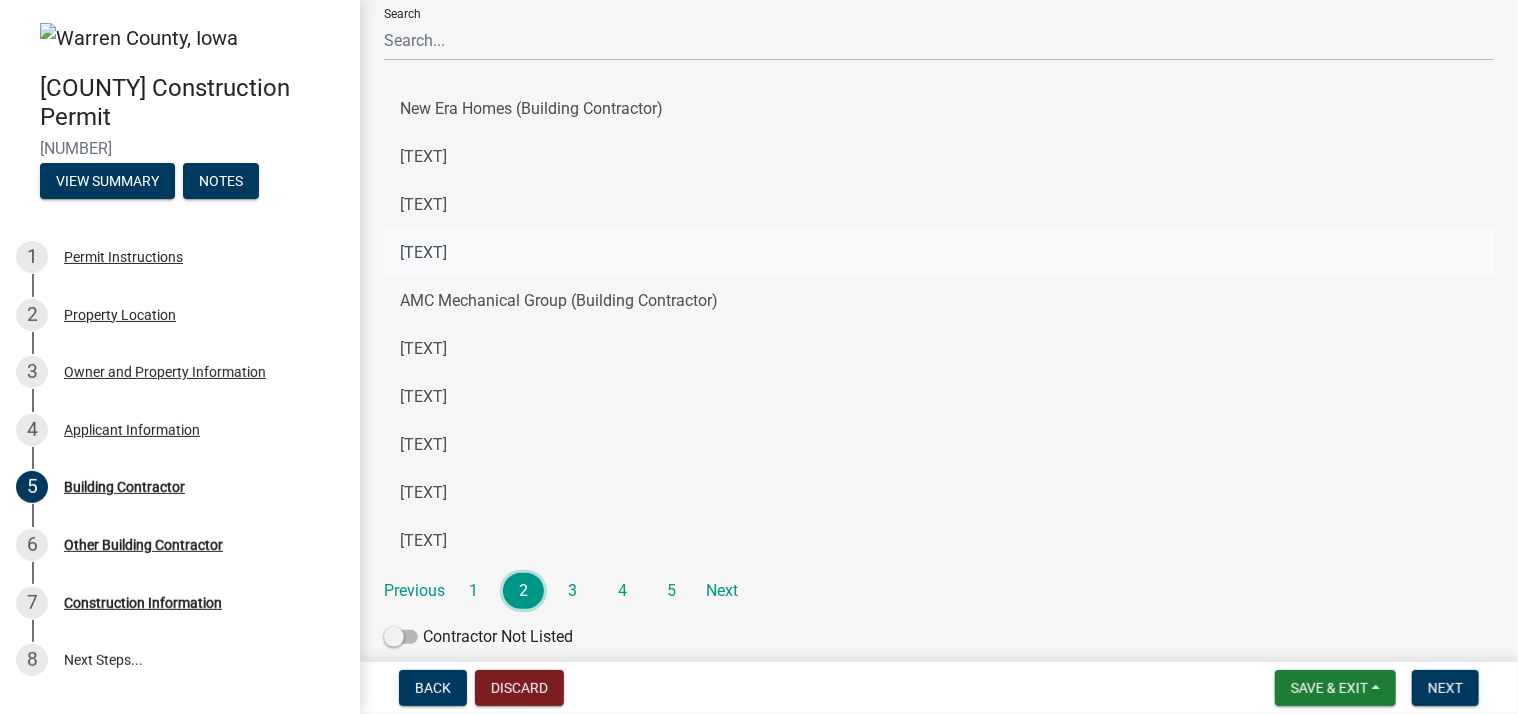 scroll, scrollTop: 200, scrollLeft: 0, axis: vertical 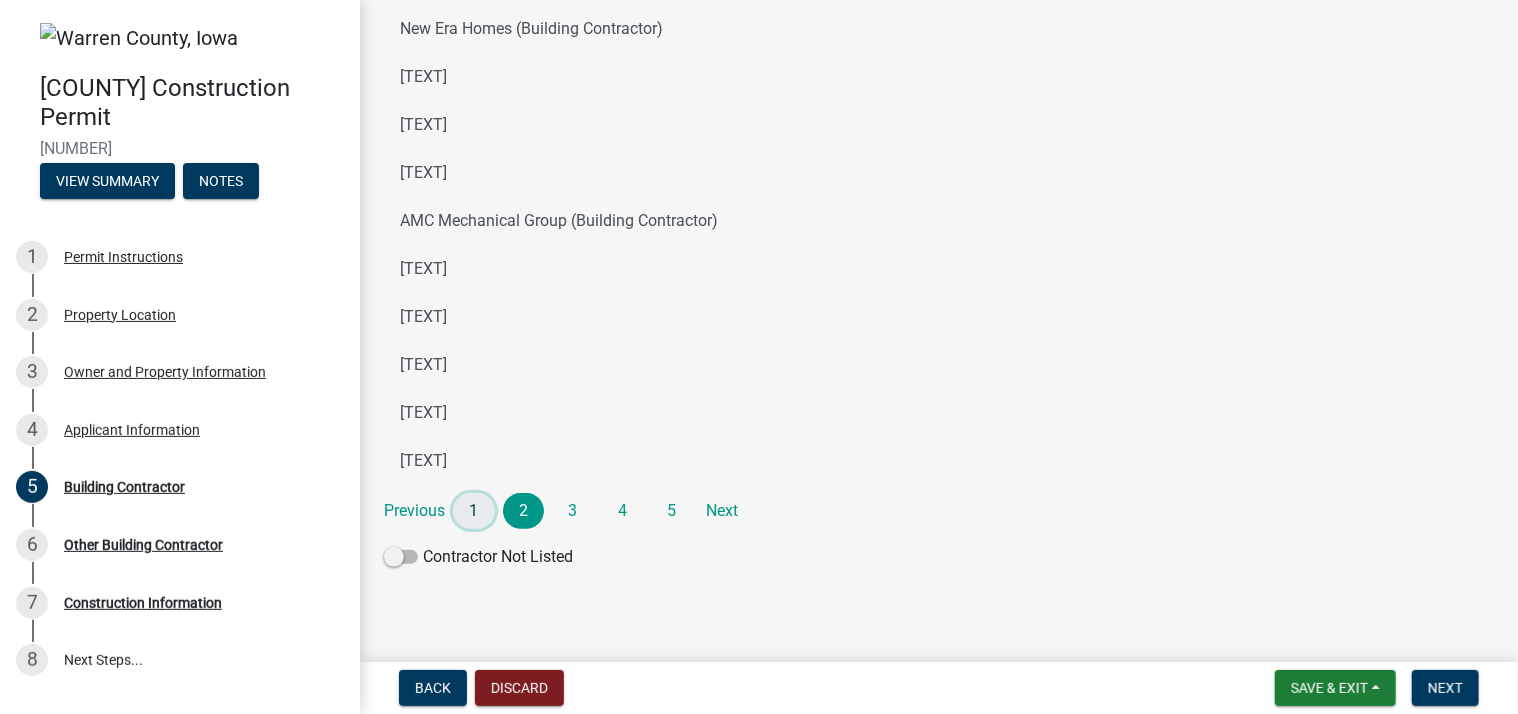 click on "1" 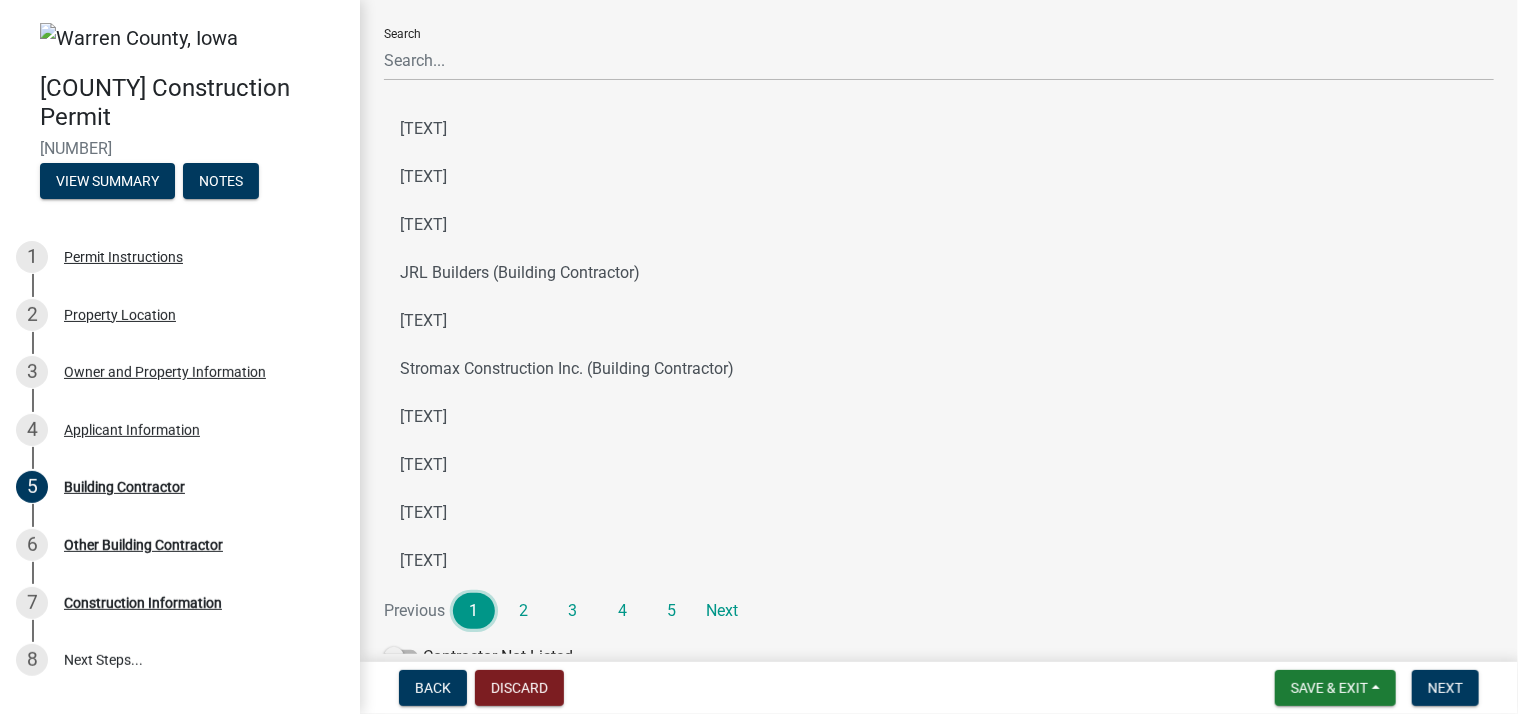 scroll, scrollTop: 200, scrollLeft: 0, axis: vertical 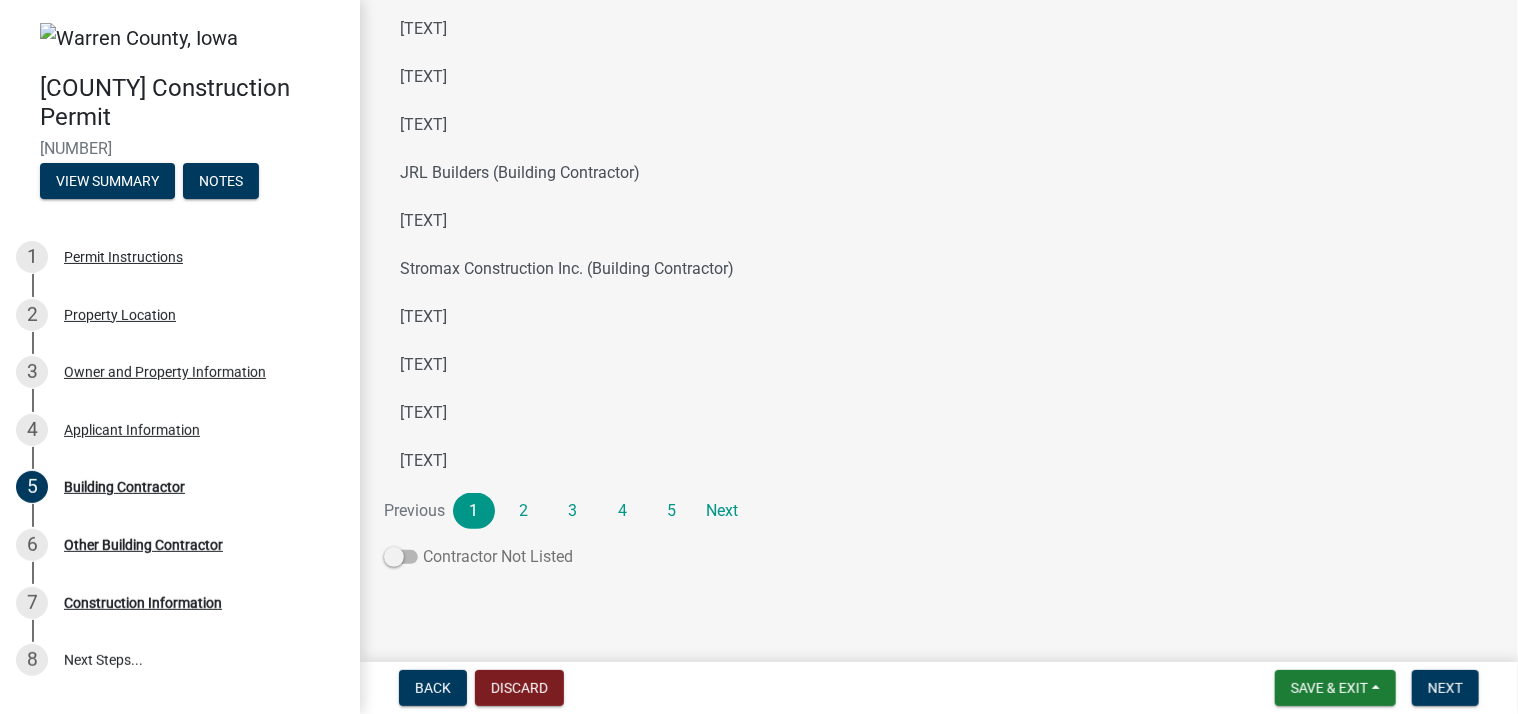 click 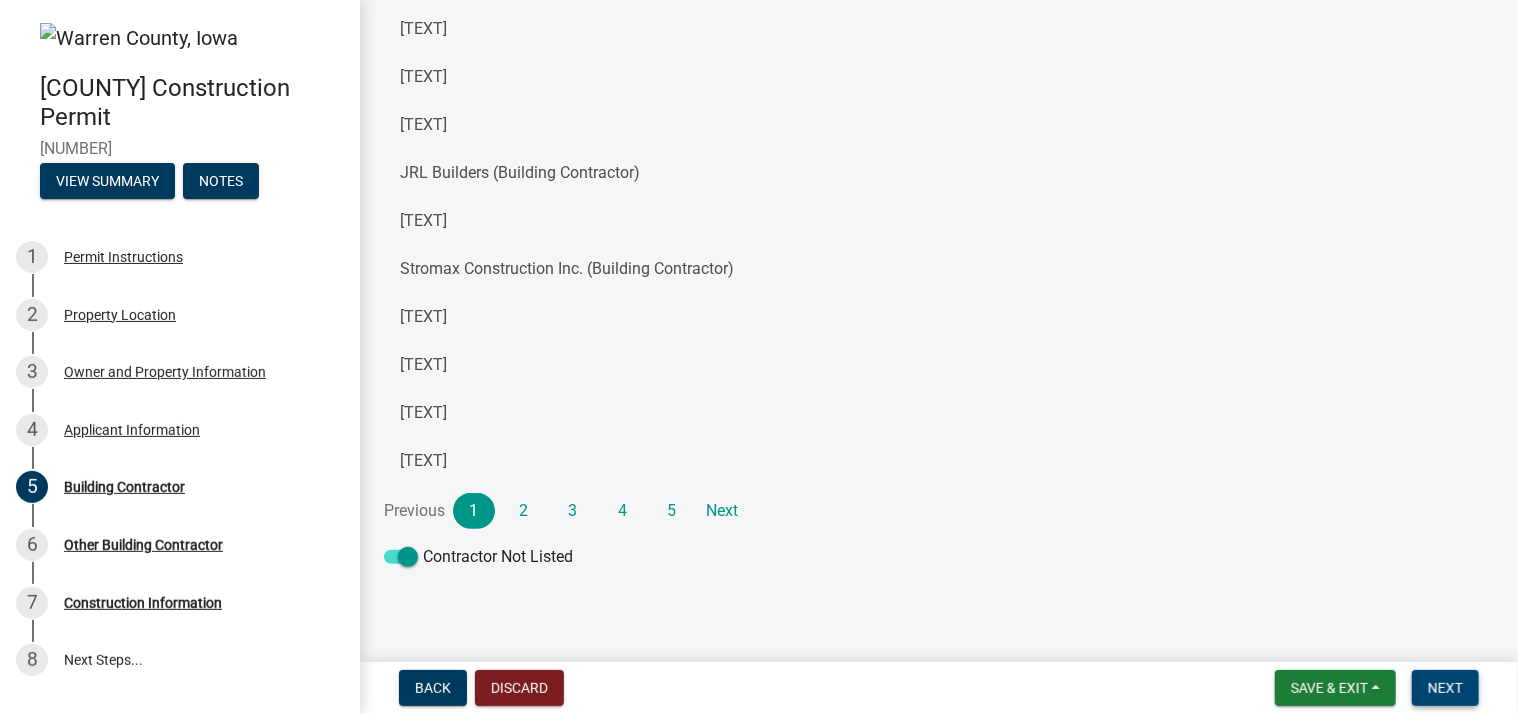 click on "Next" at bounding box center [1445, 688] 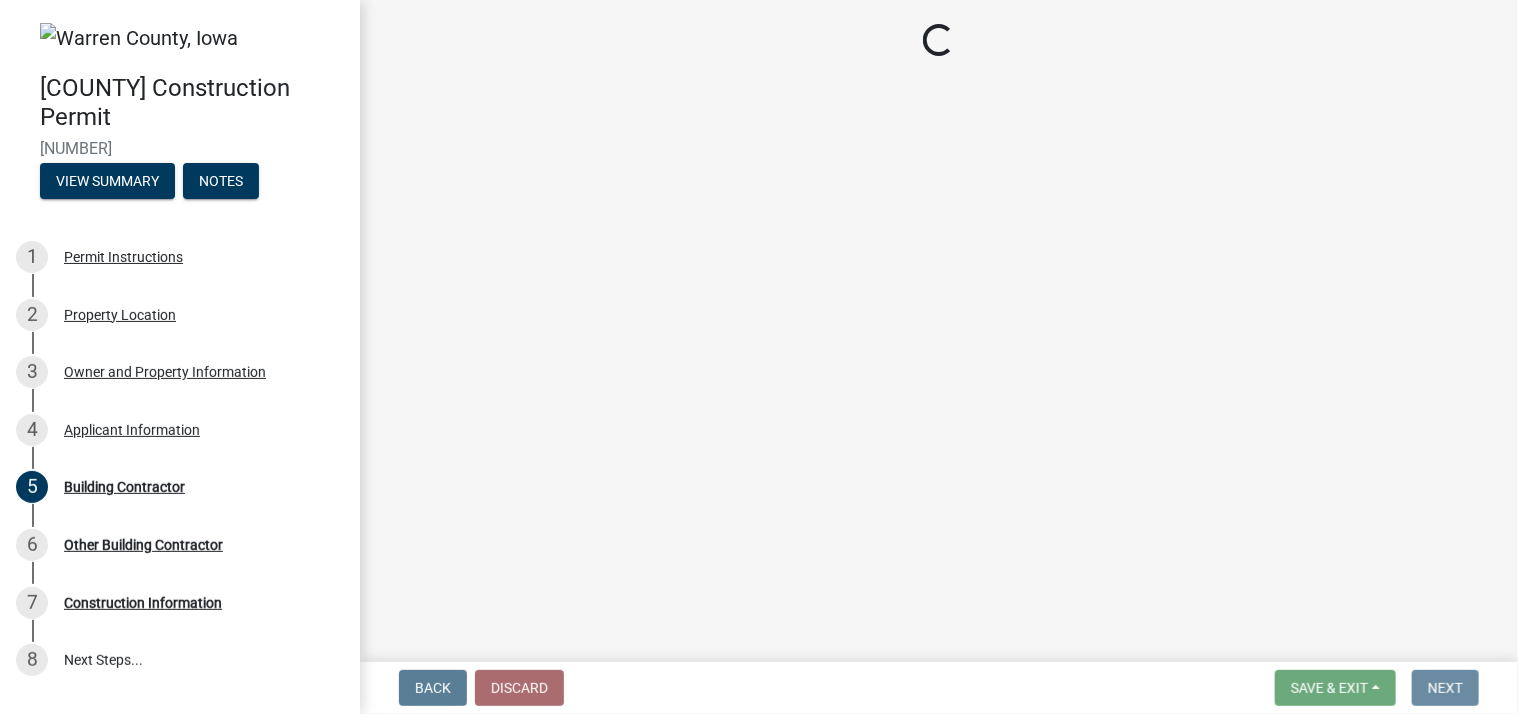 scroll, scrollTop: 0, scrollLeft: 0, axis: both 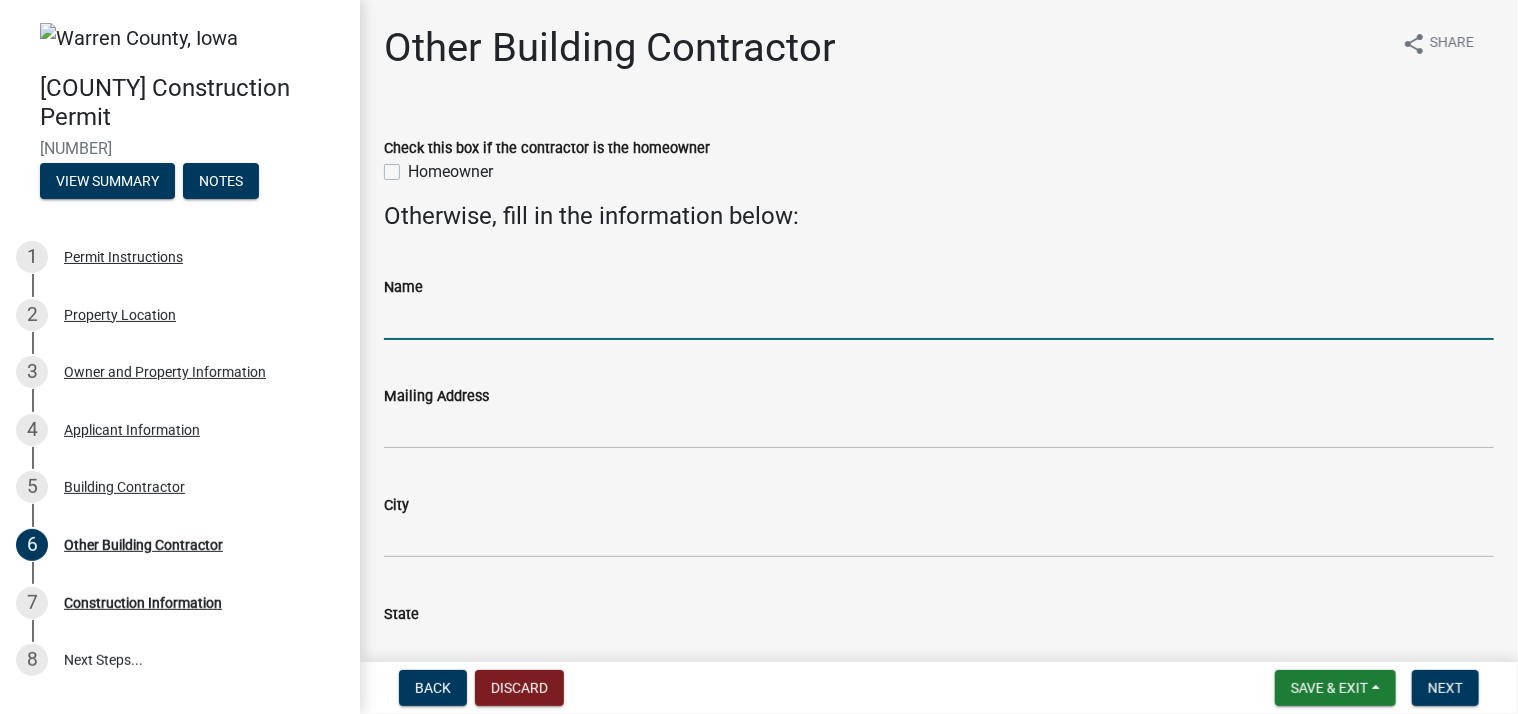 click on "Name" at bounding box center (939, 319) 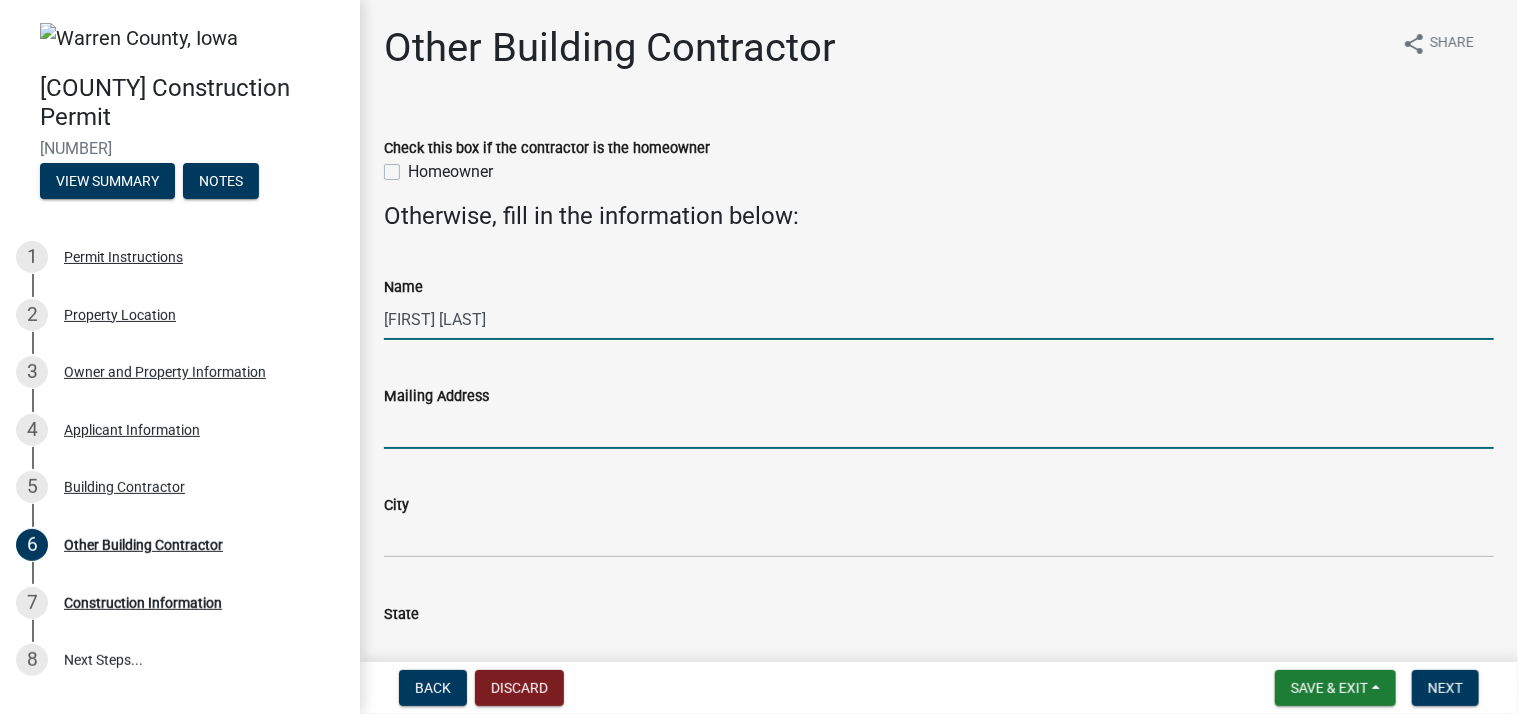 type on "[EMAIL]" 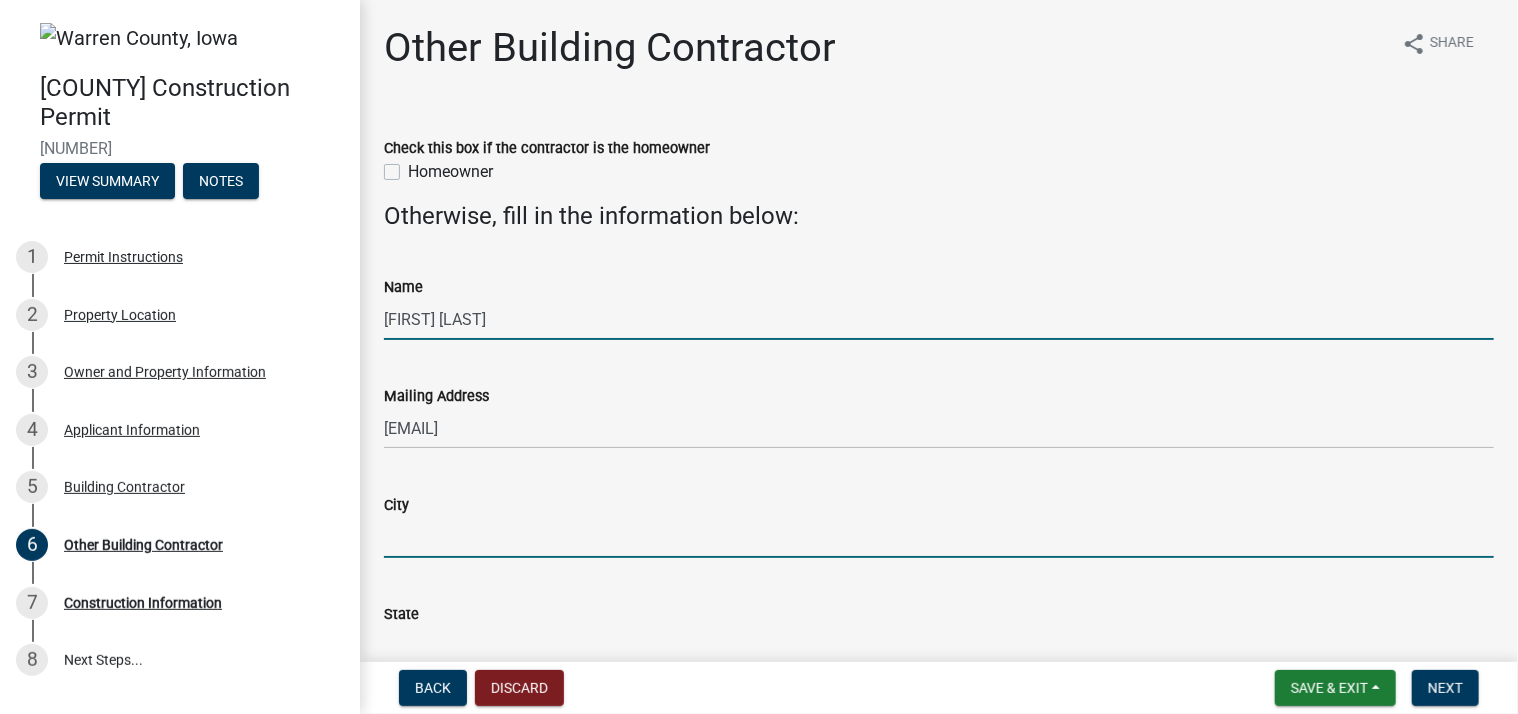 type on "[CITY]" 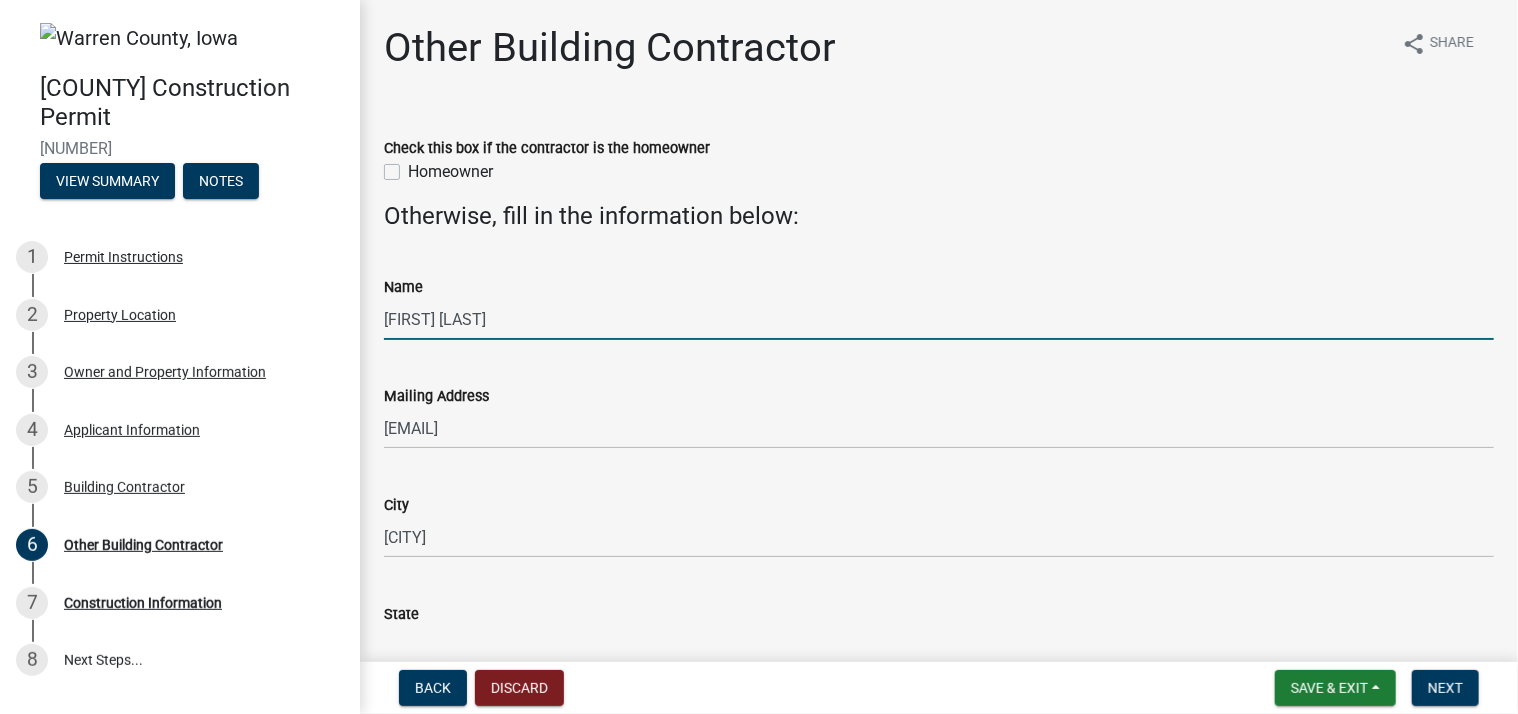 type on "IA" 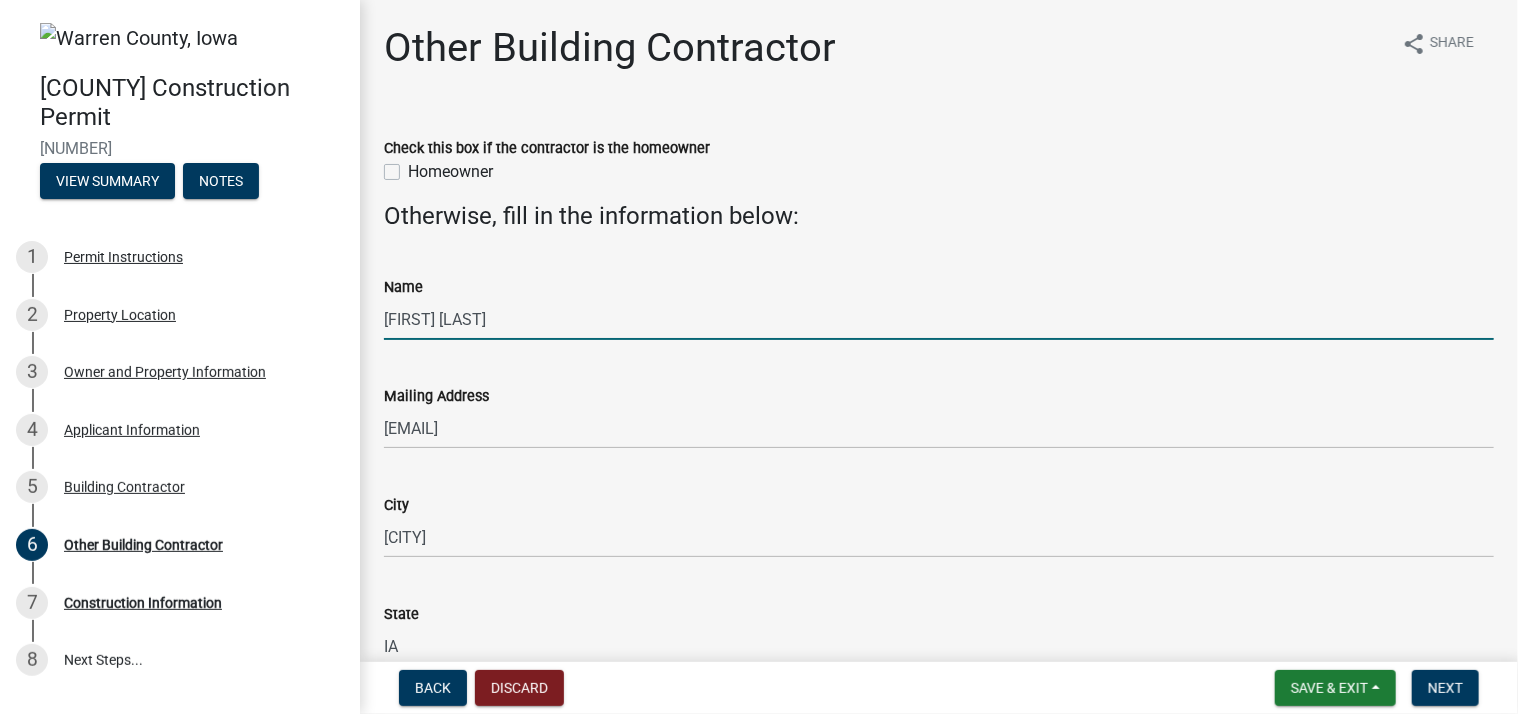 type on "50265" 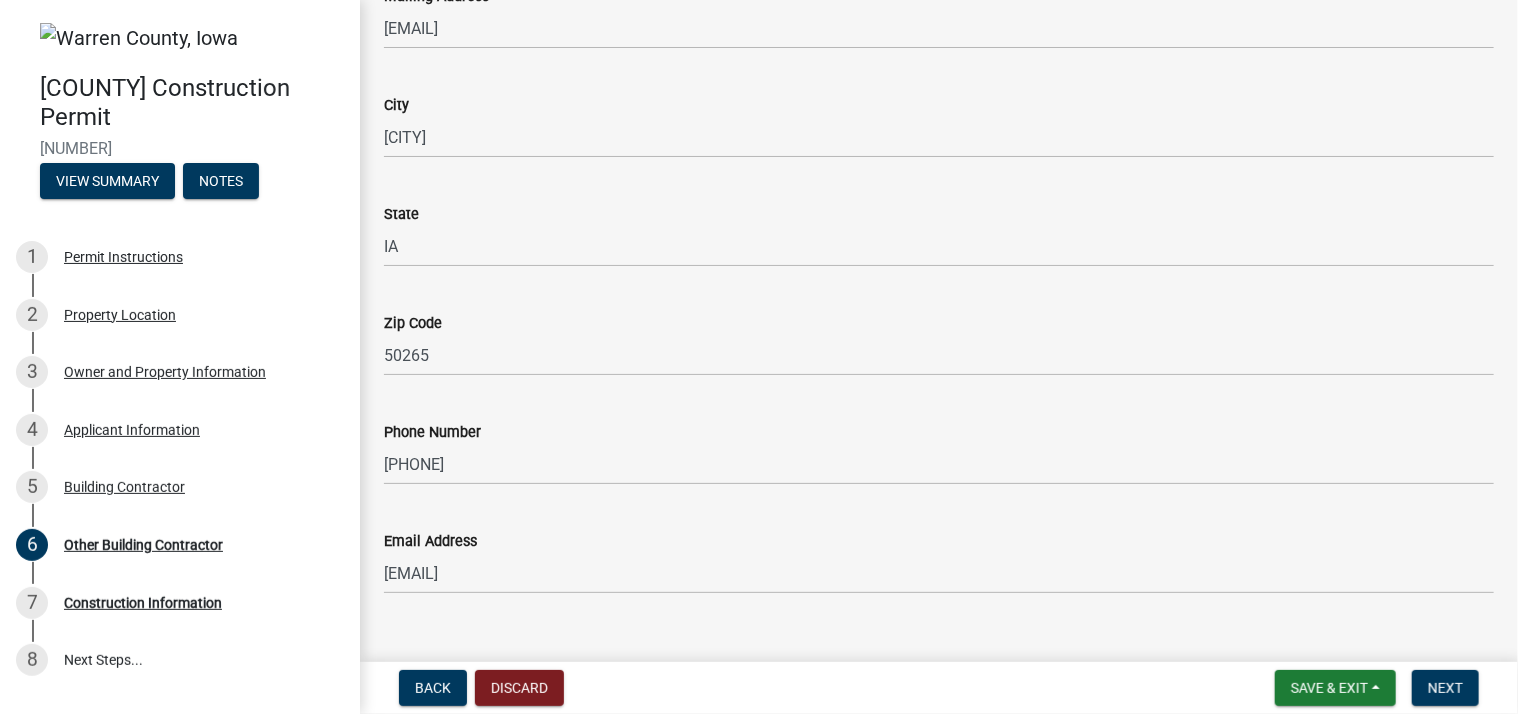 scroll, scrollTop: 433, scrollLeft: 0, axis: vertical 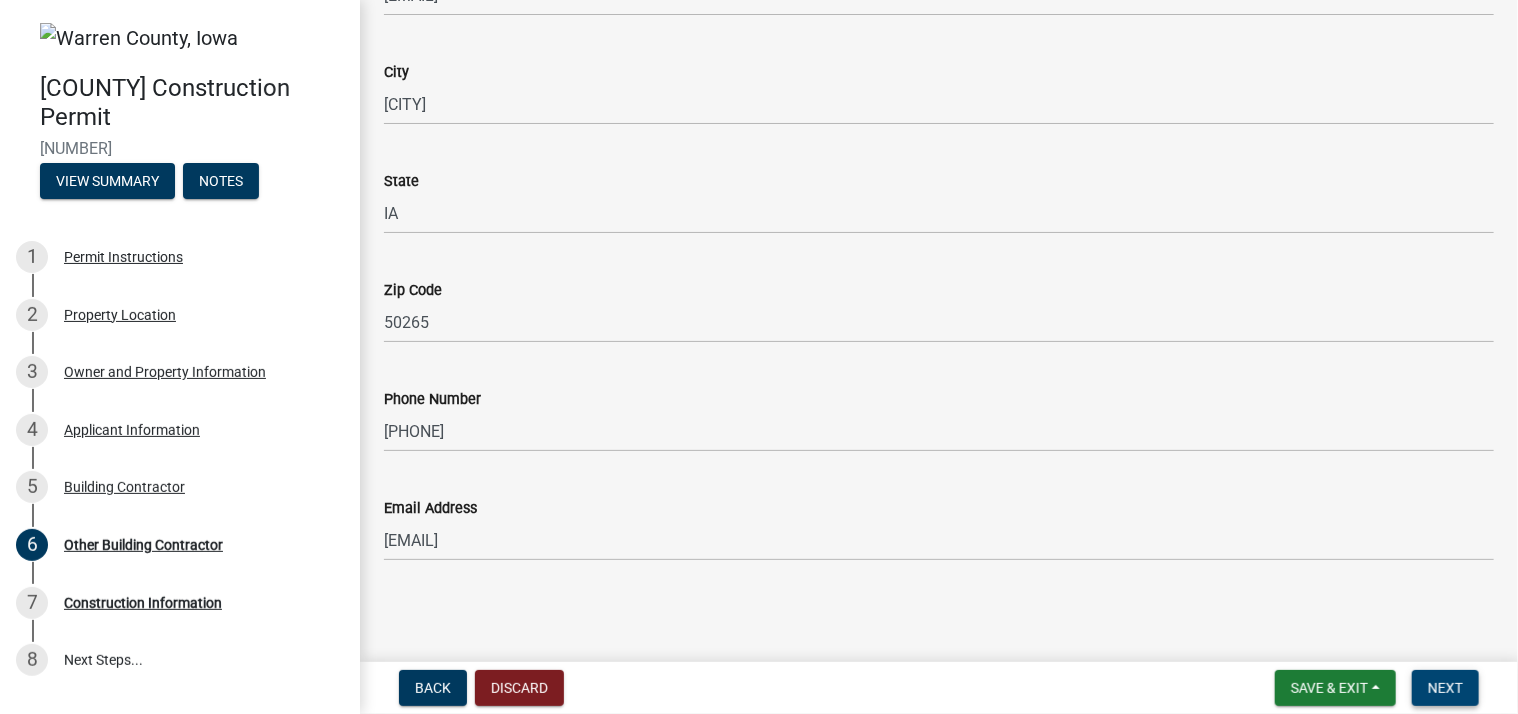 click on "Next" at bounding box center (1445, 688) 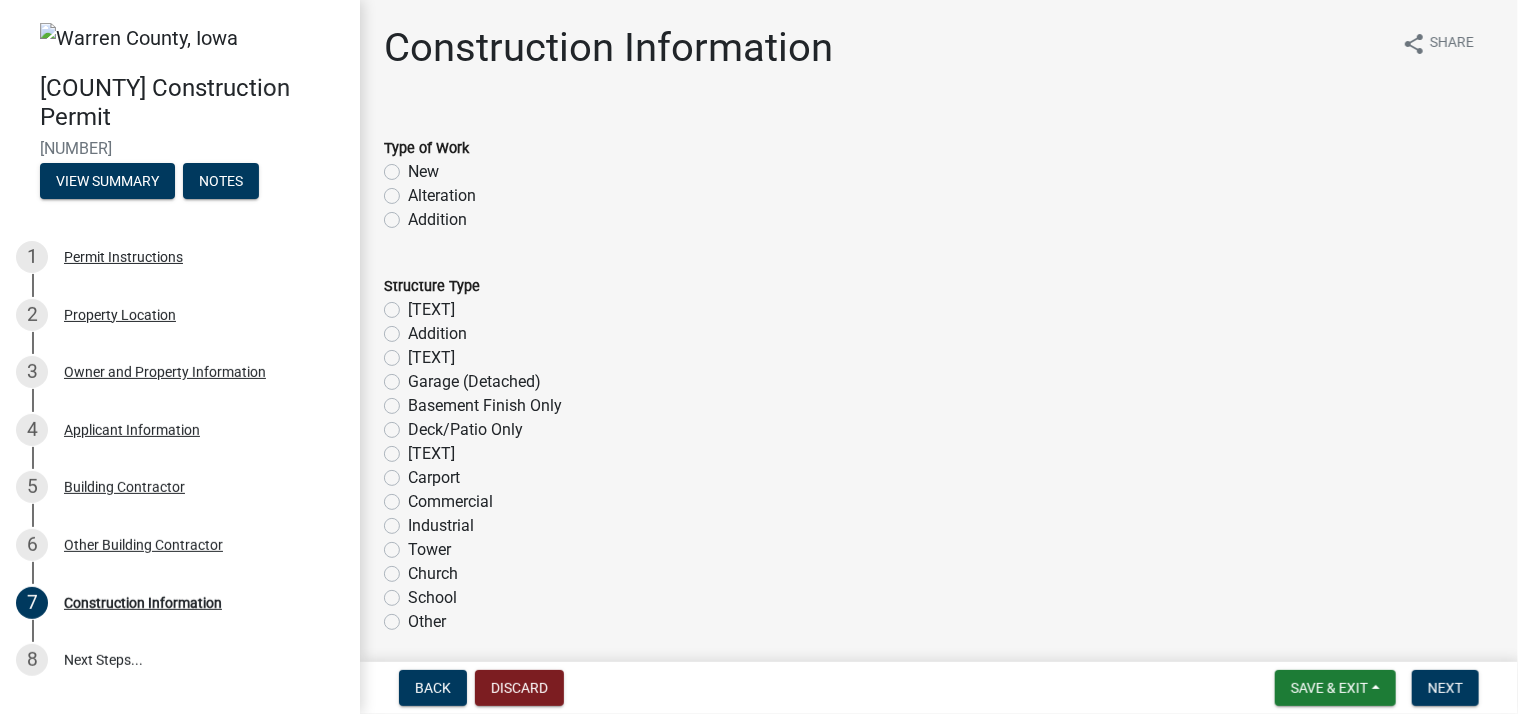 click on "New" 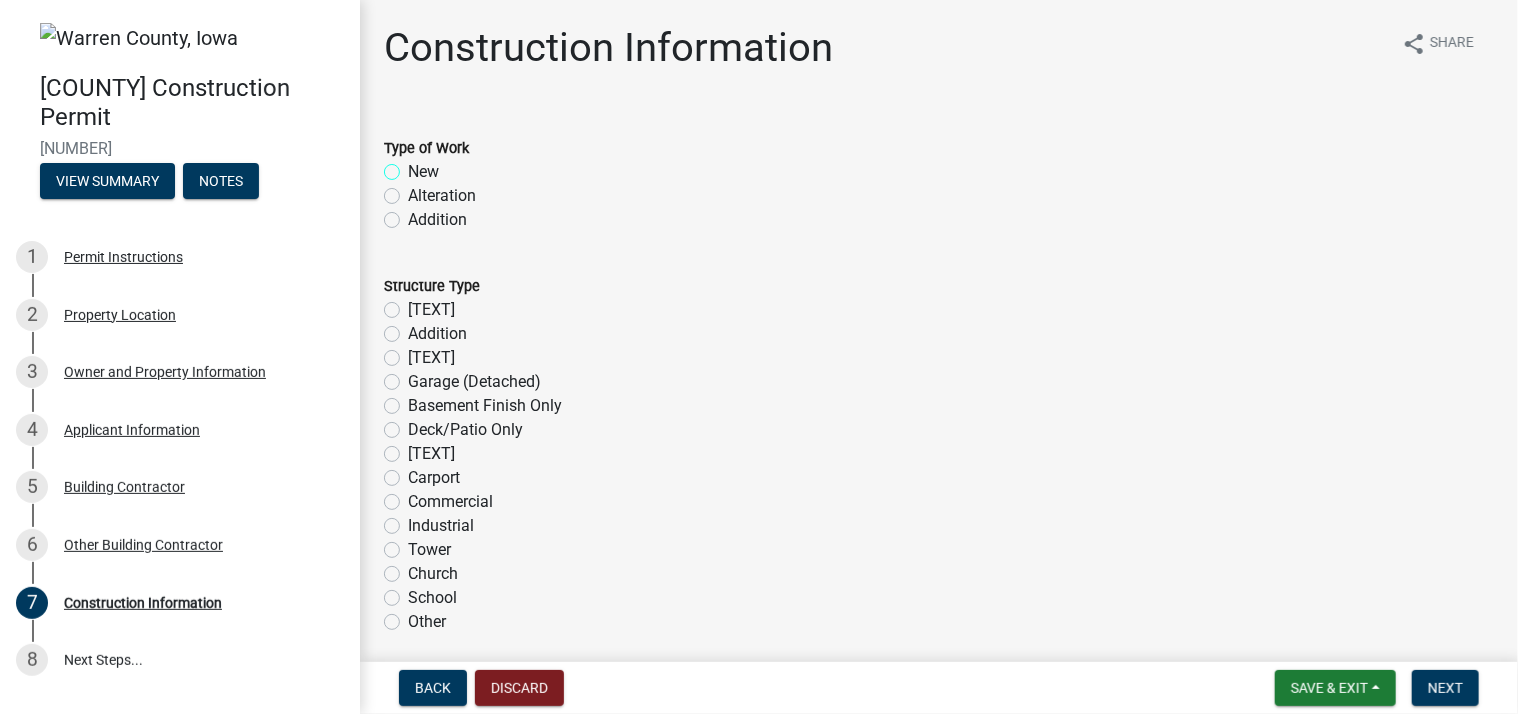 click on "New" at bounding box center [414, 166] 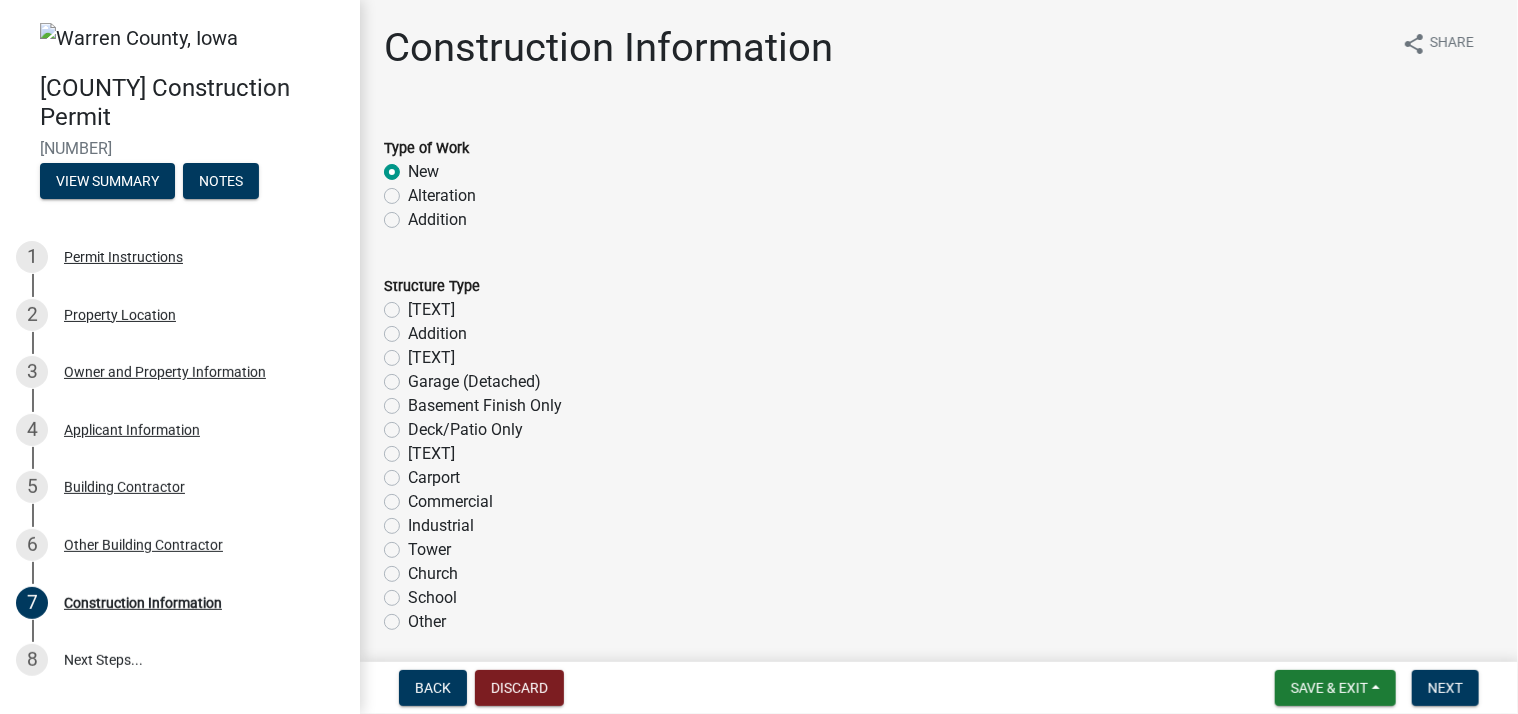 radio on "true" 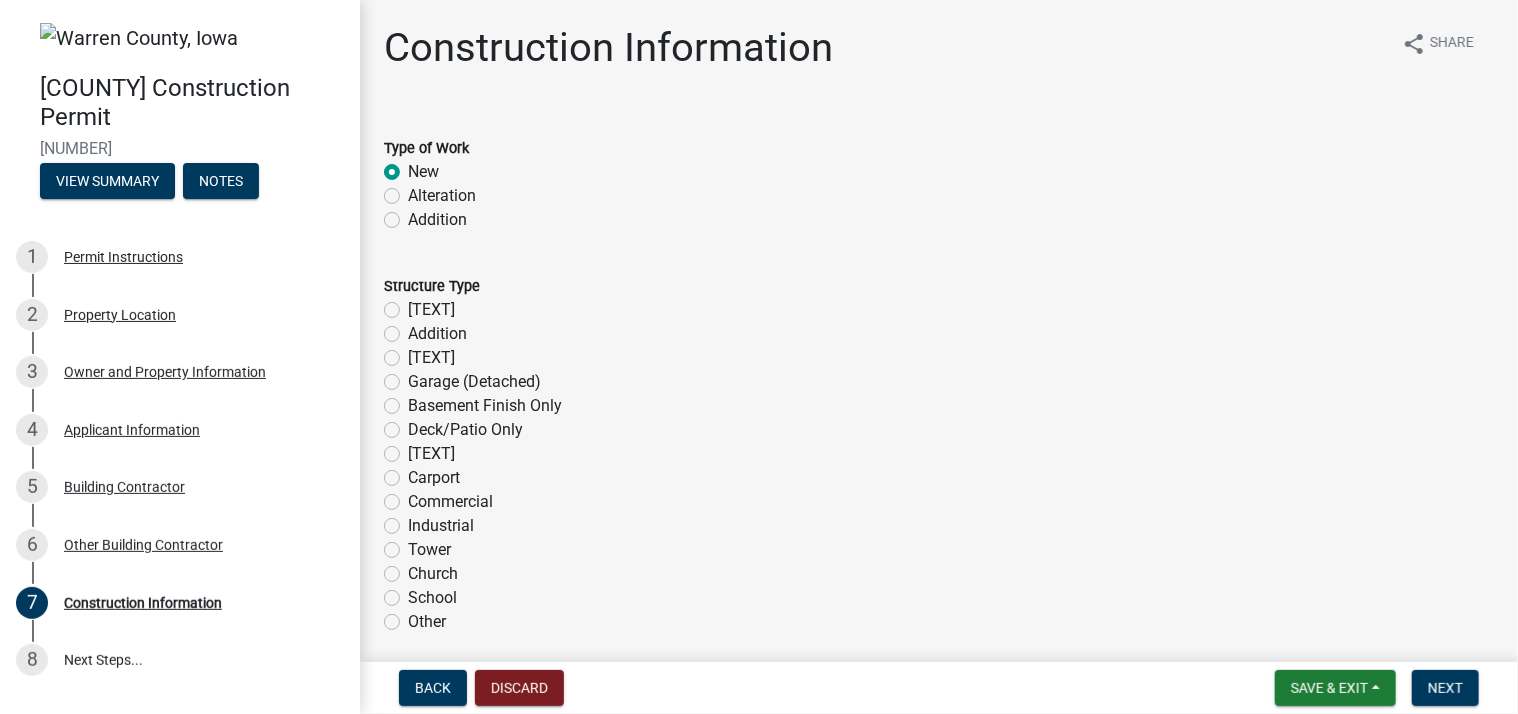 click on "Garage (Detached)" 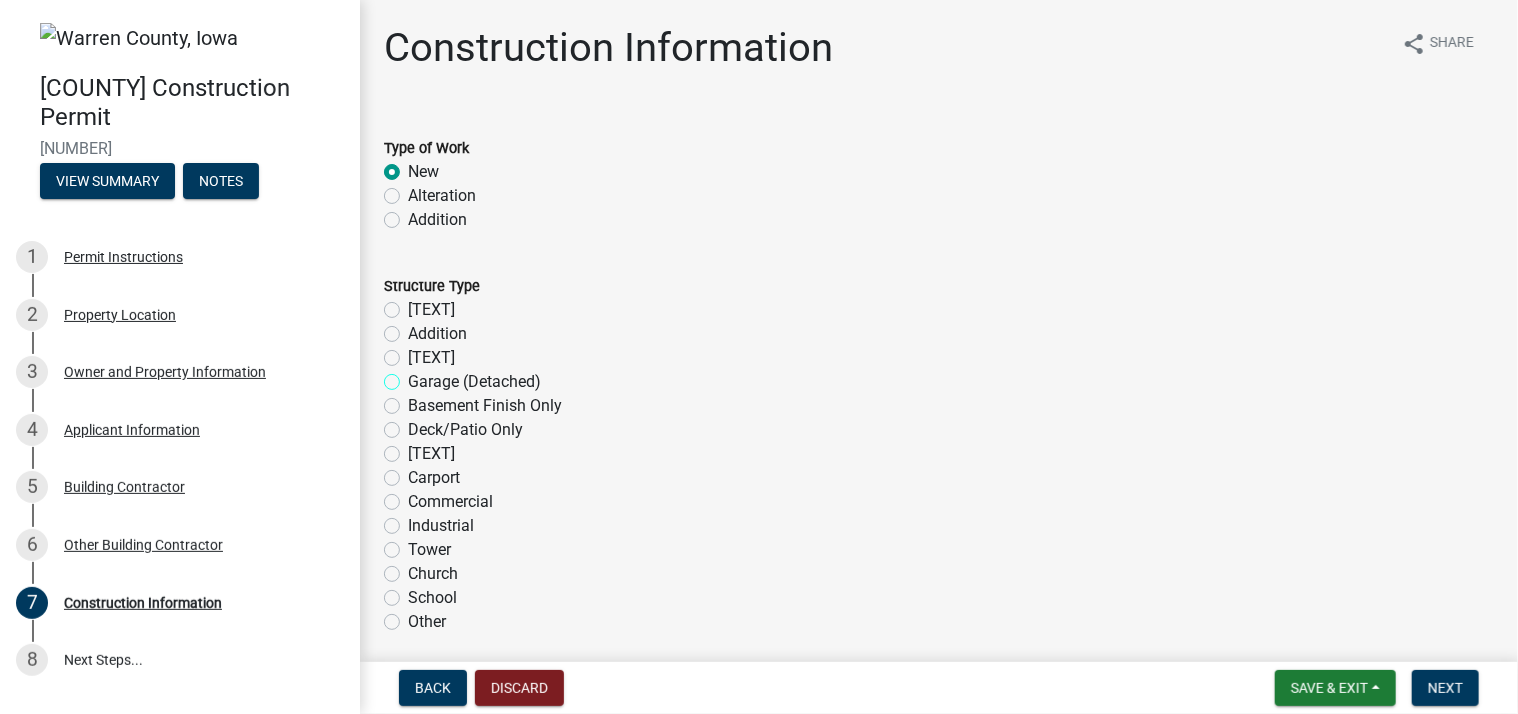click on "Garage (Detached)" at bounding box center (414, 376) 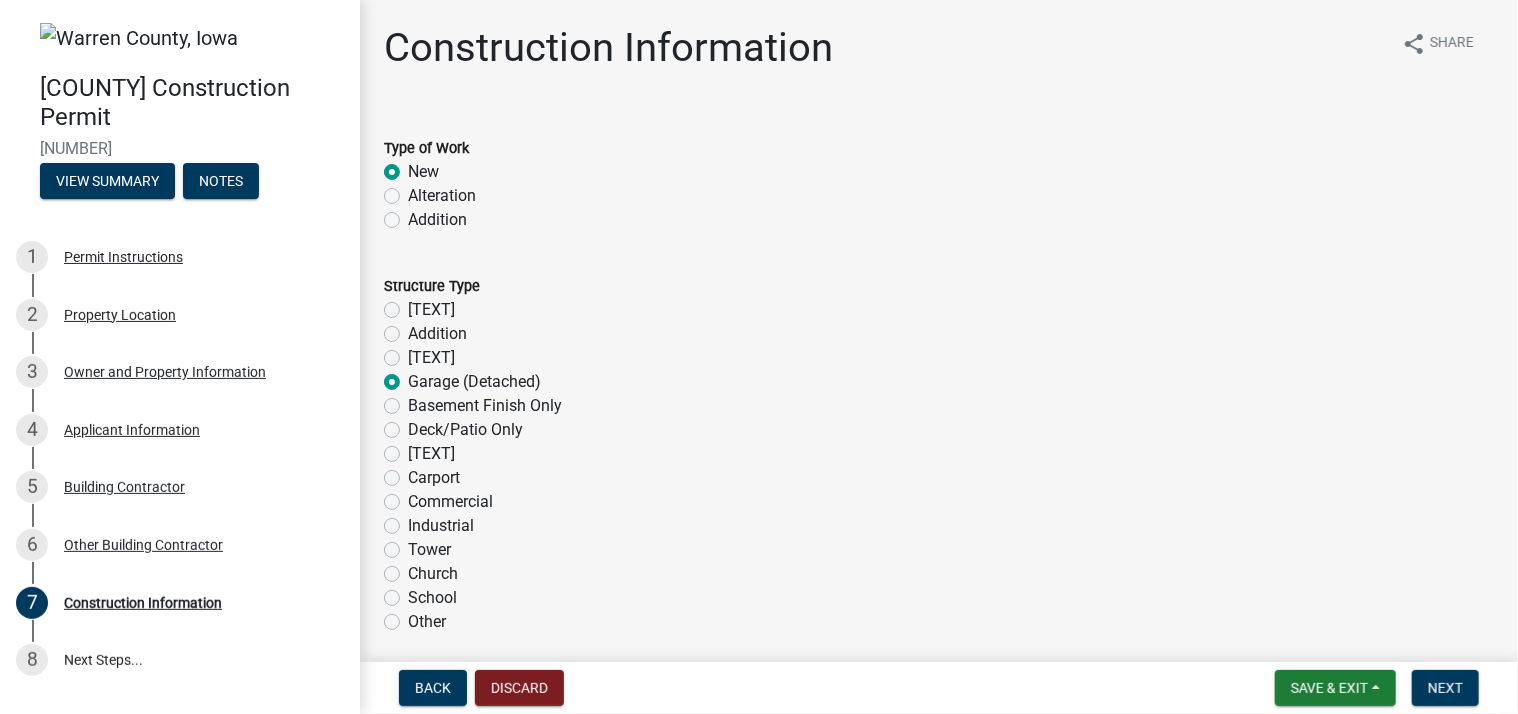 radio on "true" 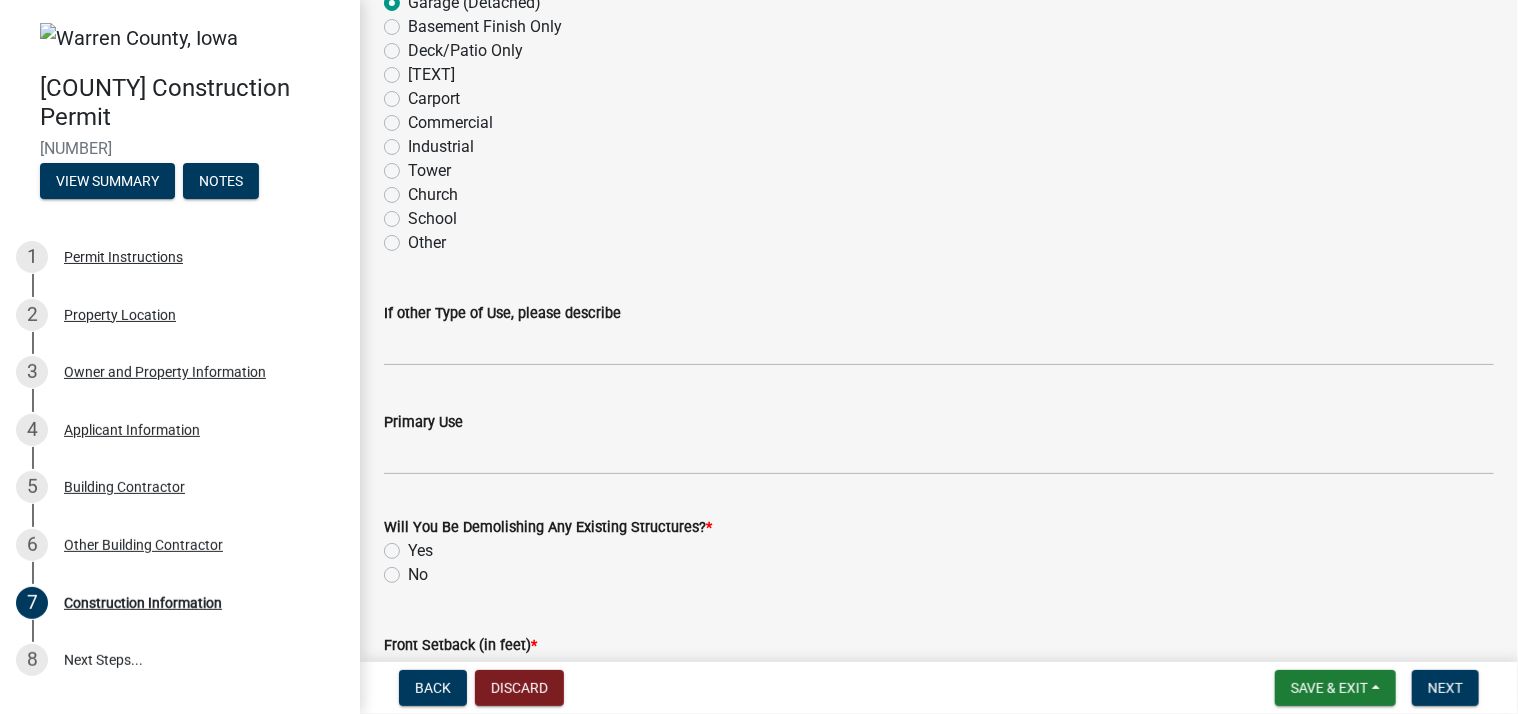 scroll, scrollTop: 400, scrollLeft: 0, axis: vertical 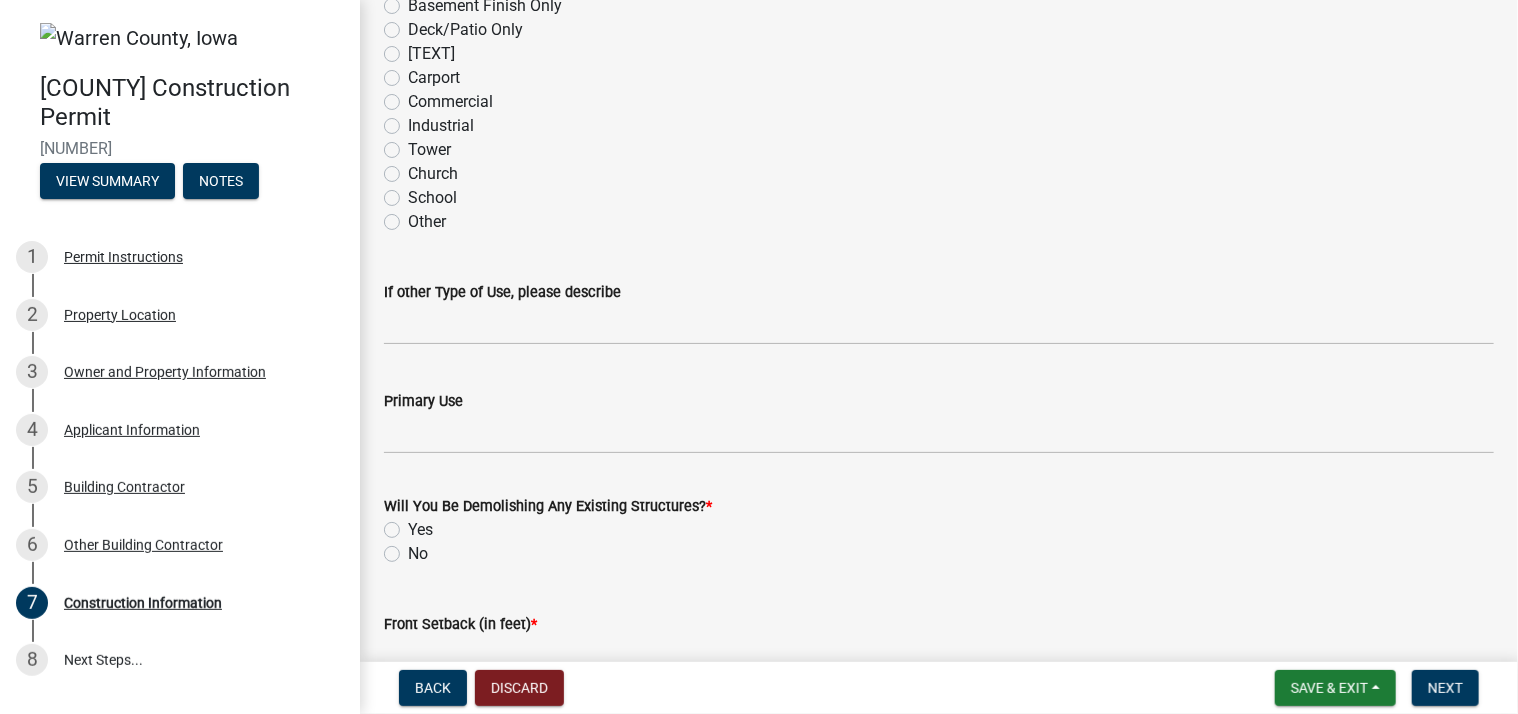 click on "Primary Use" 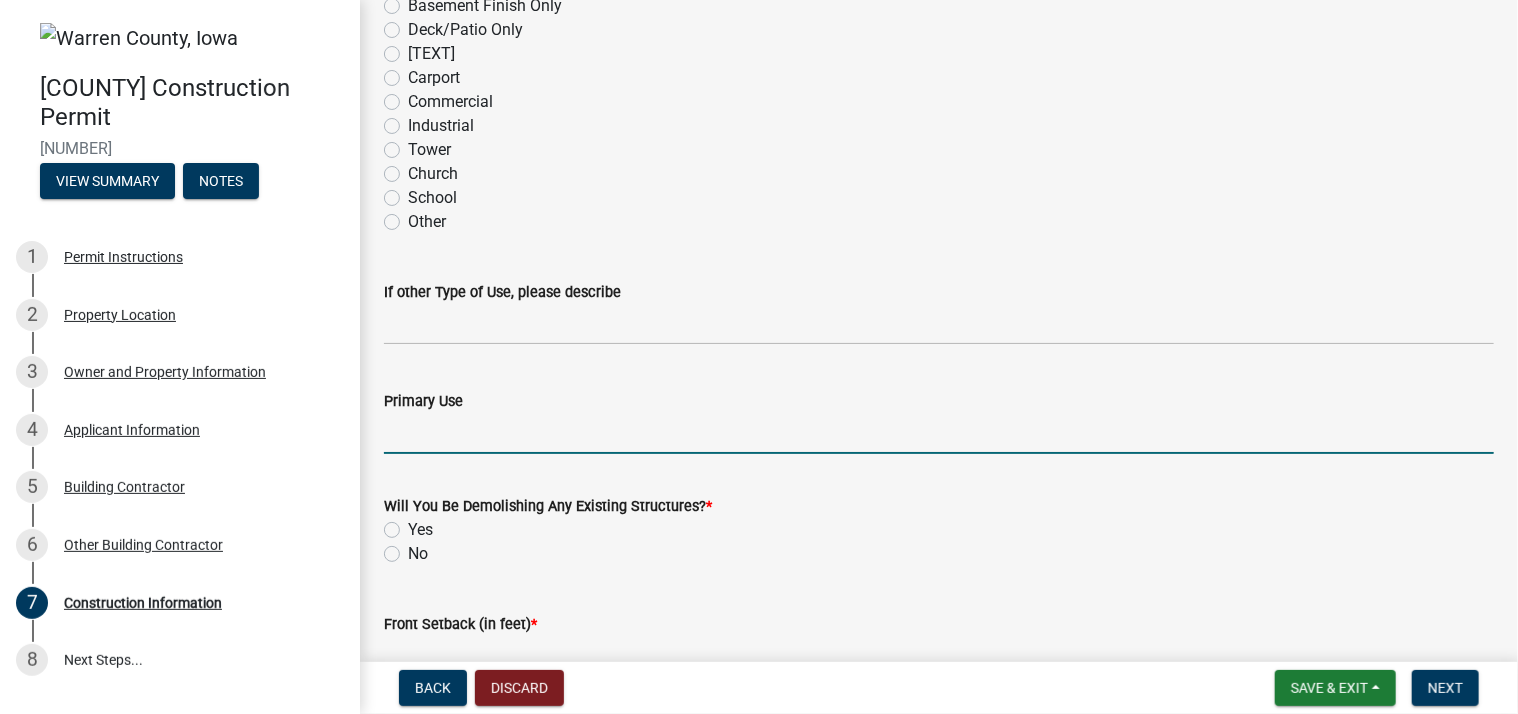 click on "Primary Use" at bounding box center [939, 433] 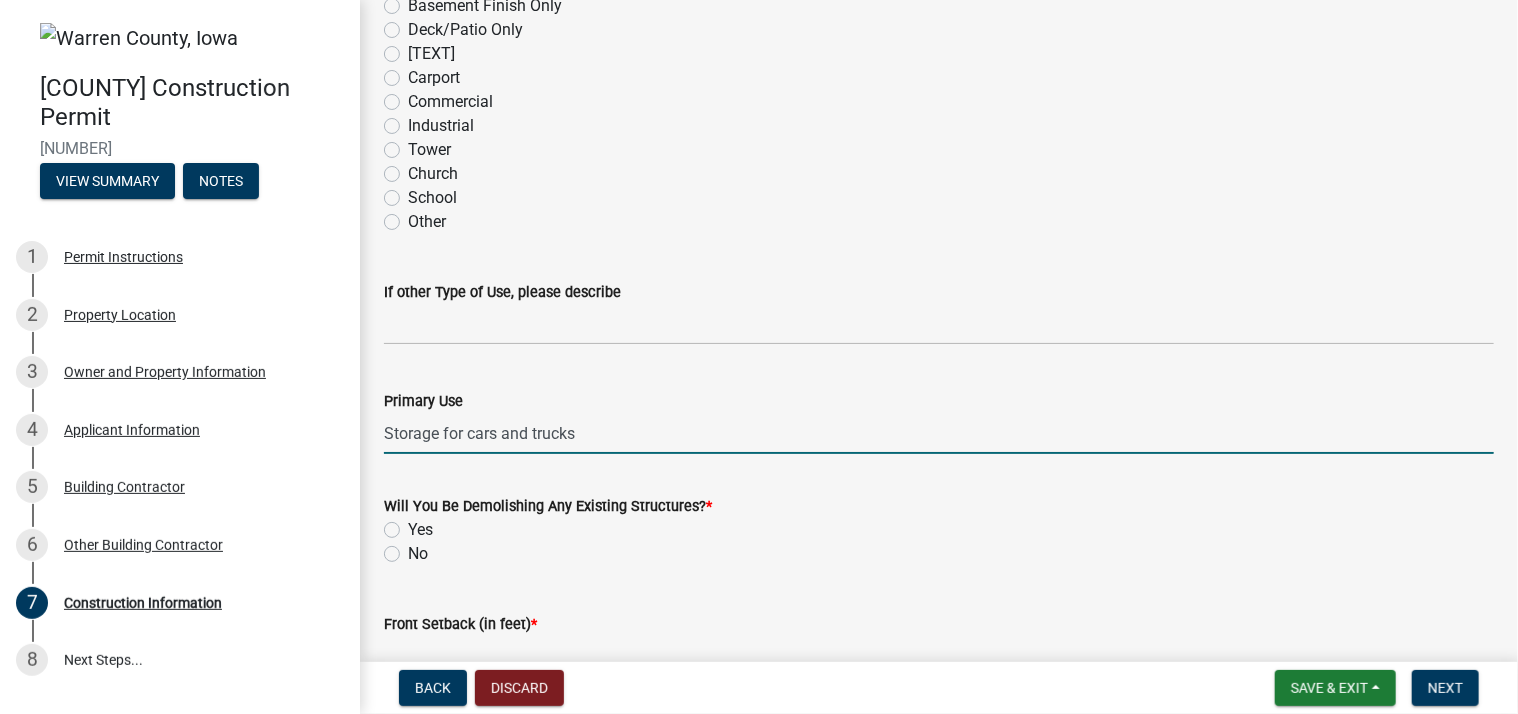 type on "Storage for cars and trucks" 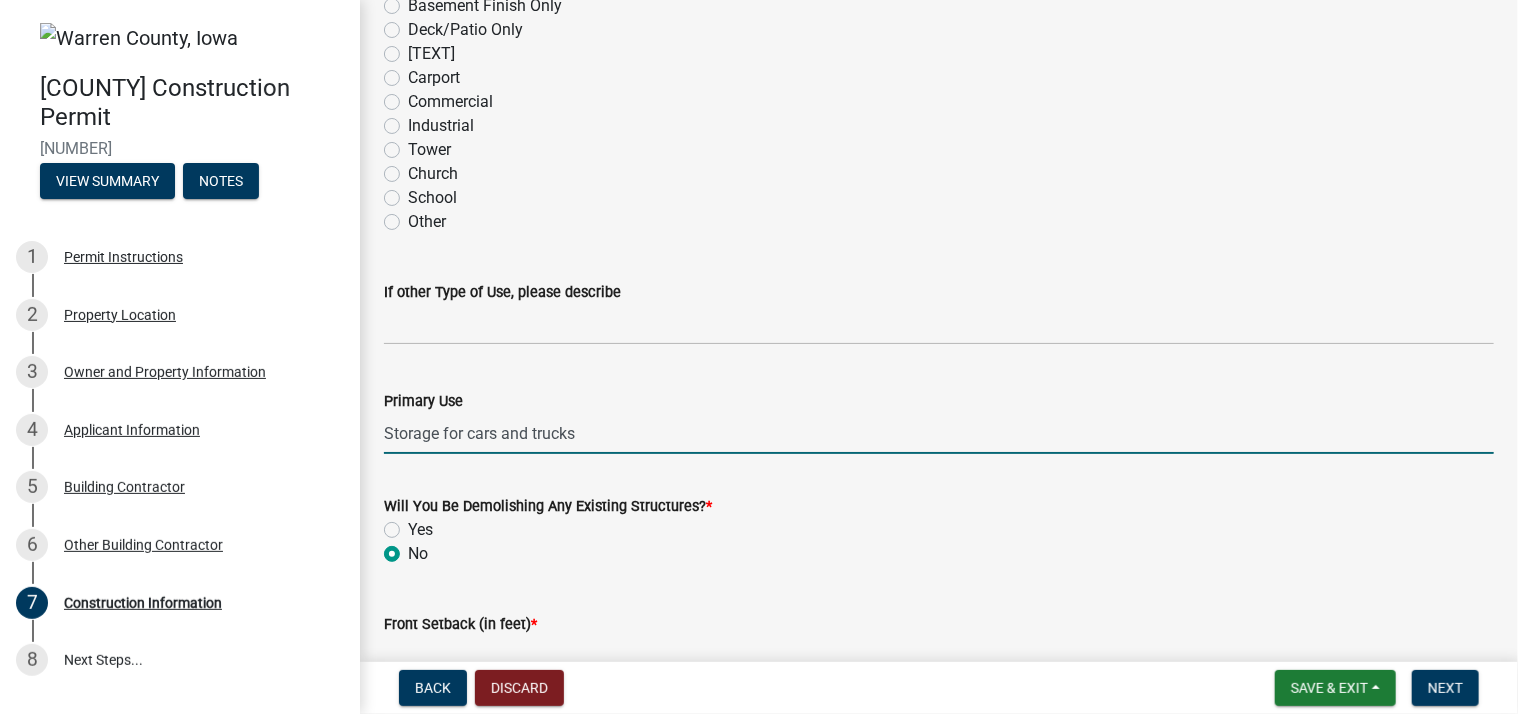 radio on "true" 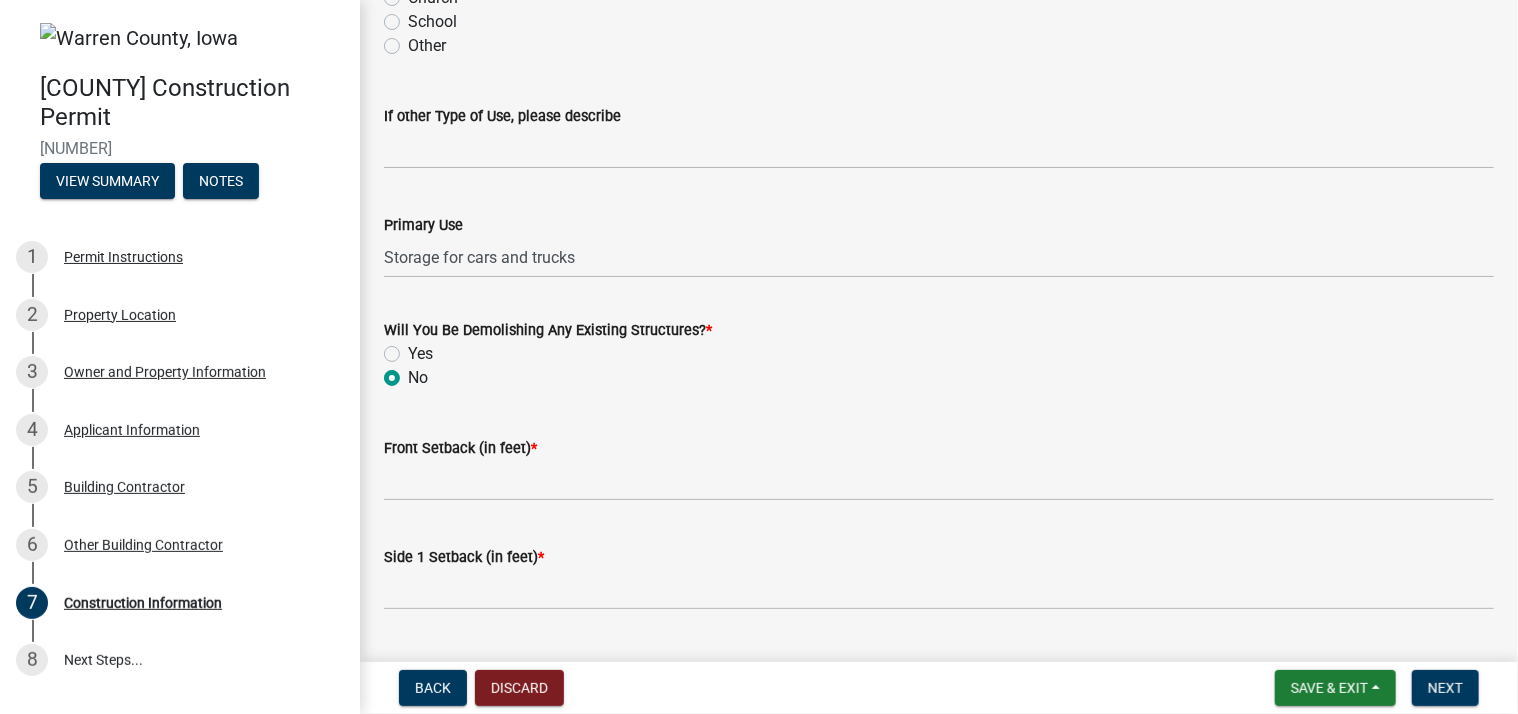 scroll, scrollTop: 600, scrollLeft: 0, axis: vertical 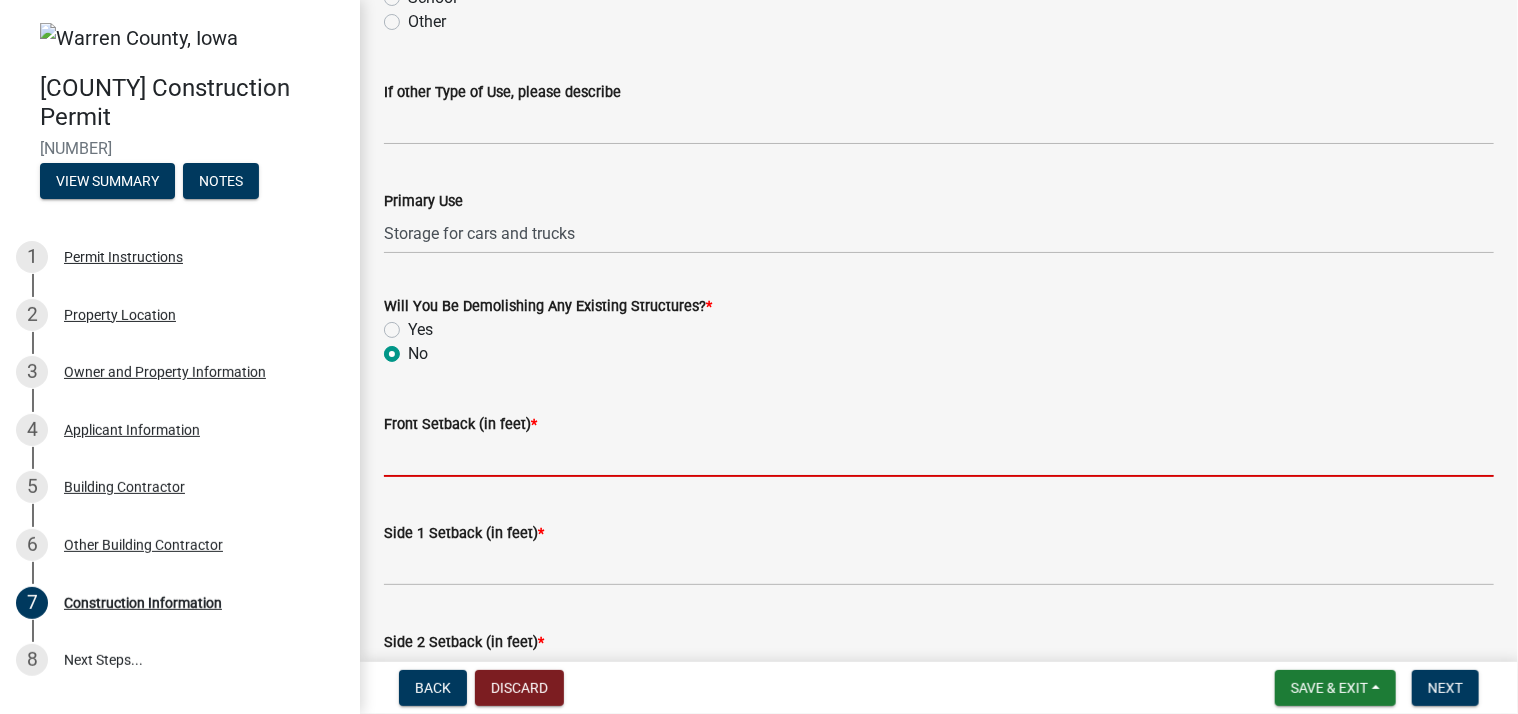 click on "Front Setback (in feet)  *" at bounding box center (939, 456) 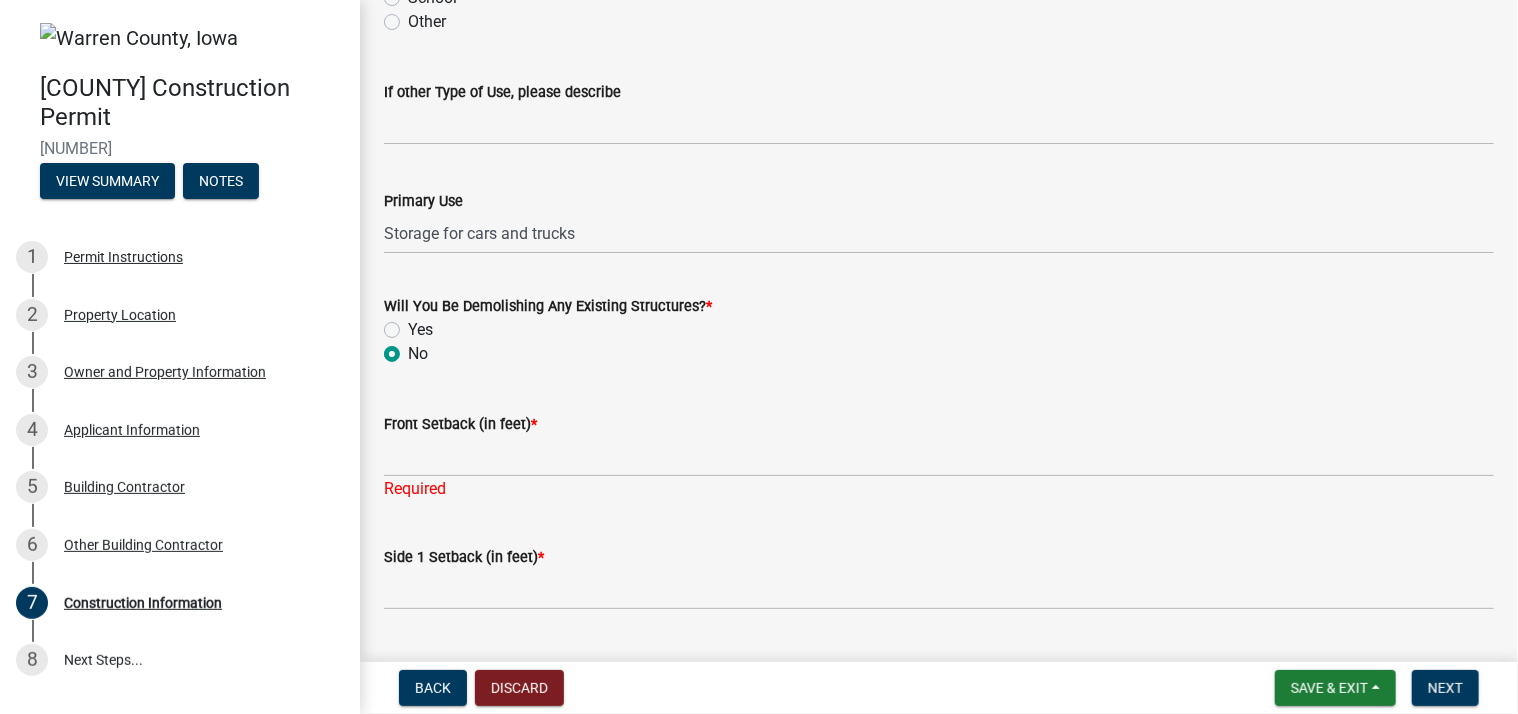 click on "*" 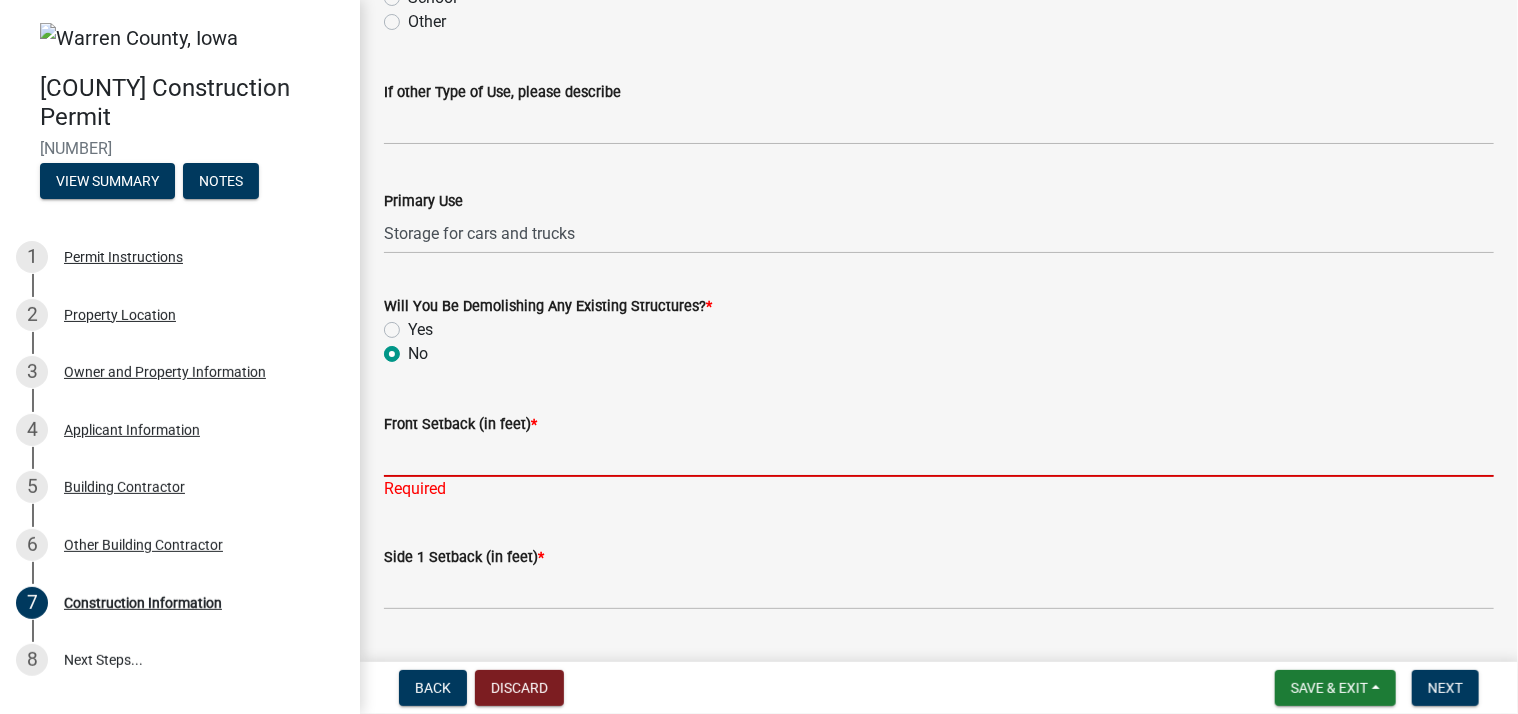 click on "Front Setback (in feet)  *" at bounding box center (939, 456) 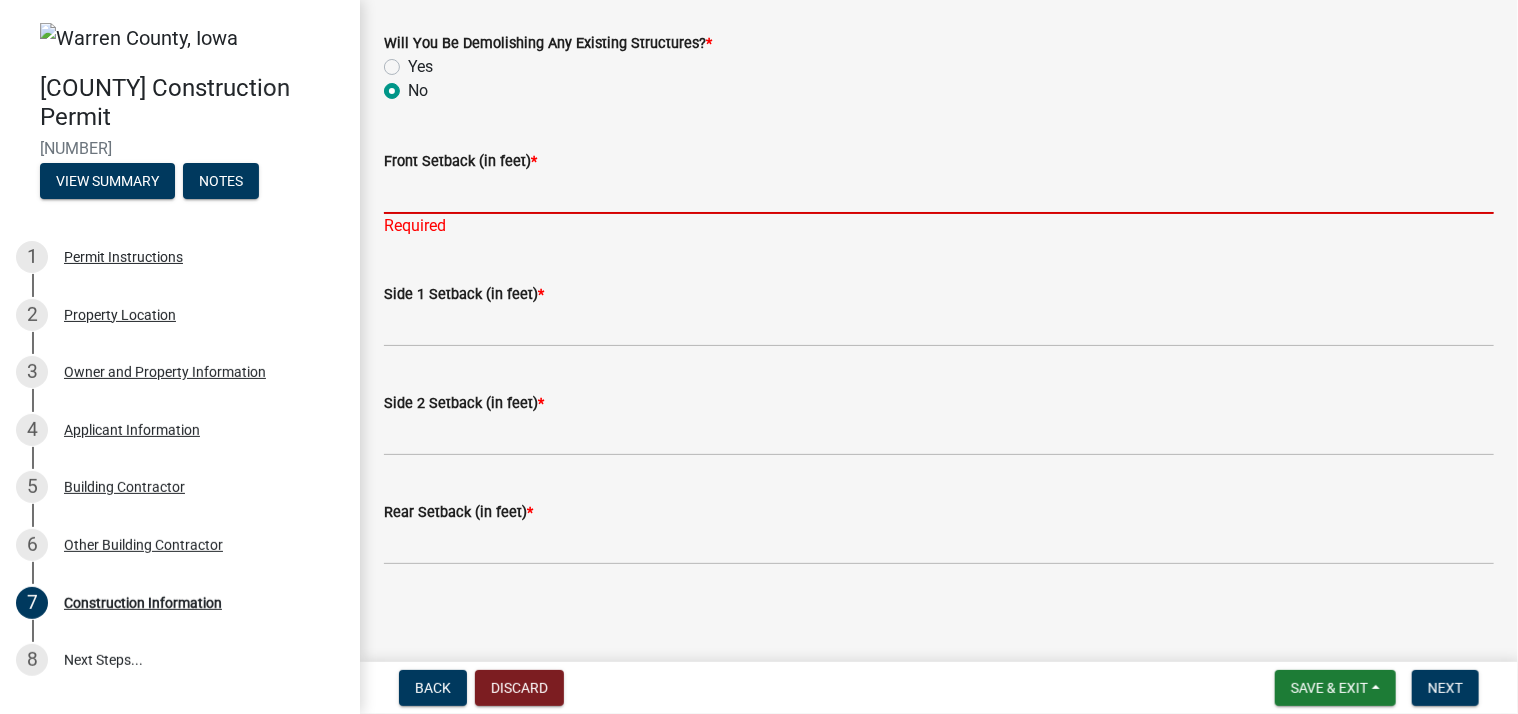 scroll, scrollTop: 868, scrollLeft: 0, axis: vertical 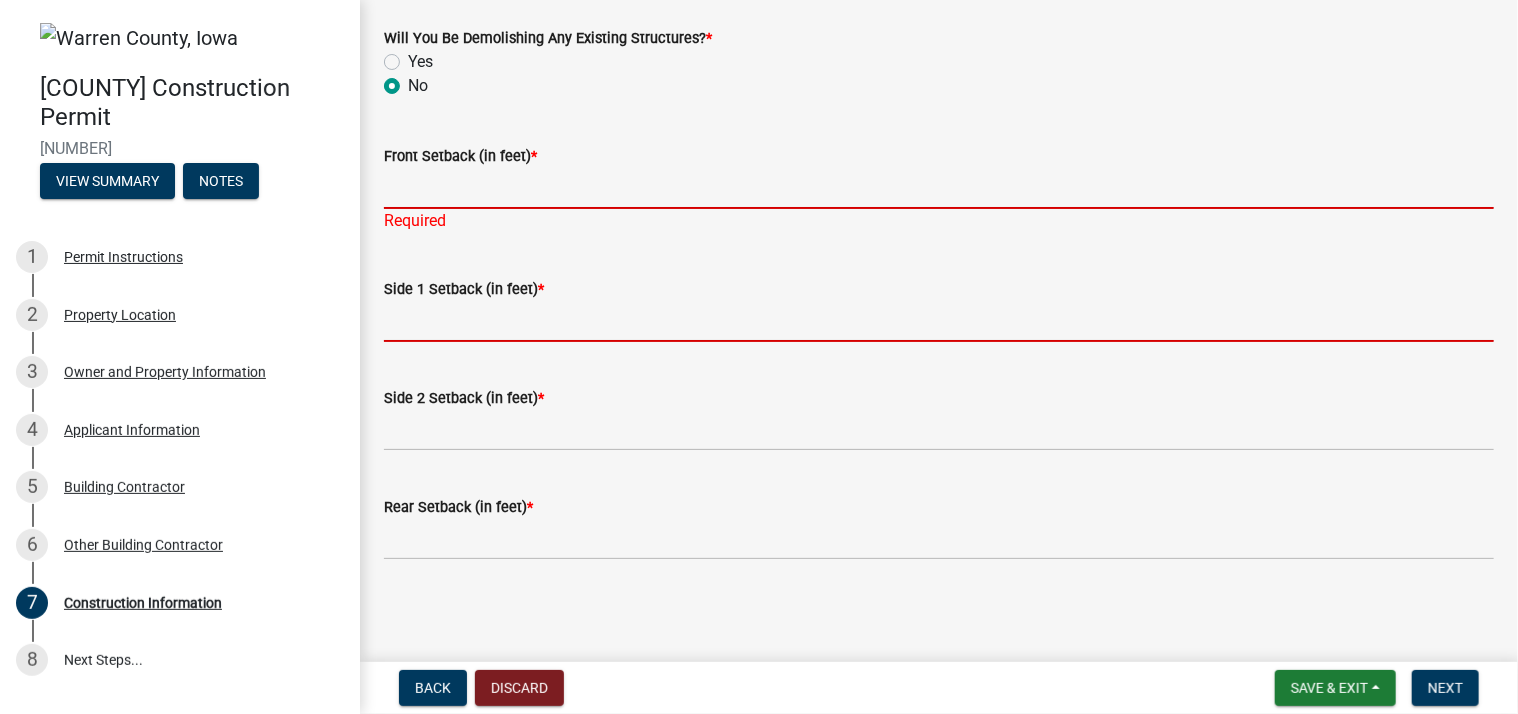 click on "Side 1 Setback (in feet)  *" at bounding box center (939, 321) 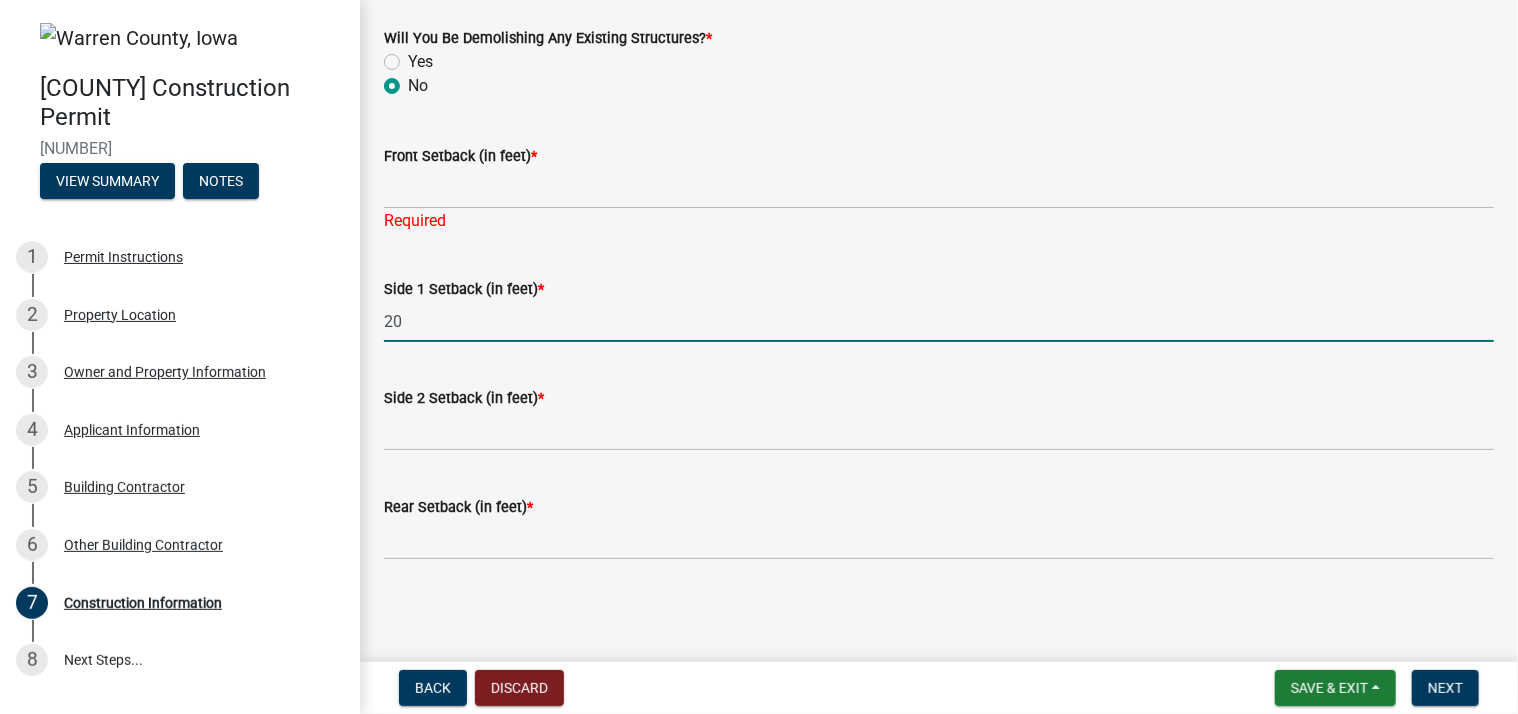type on "20" 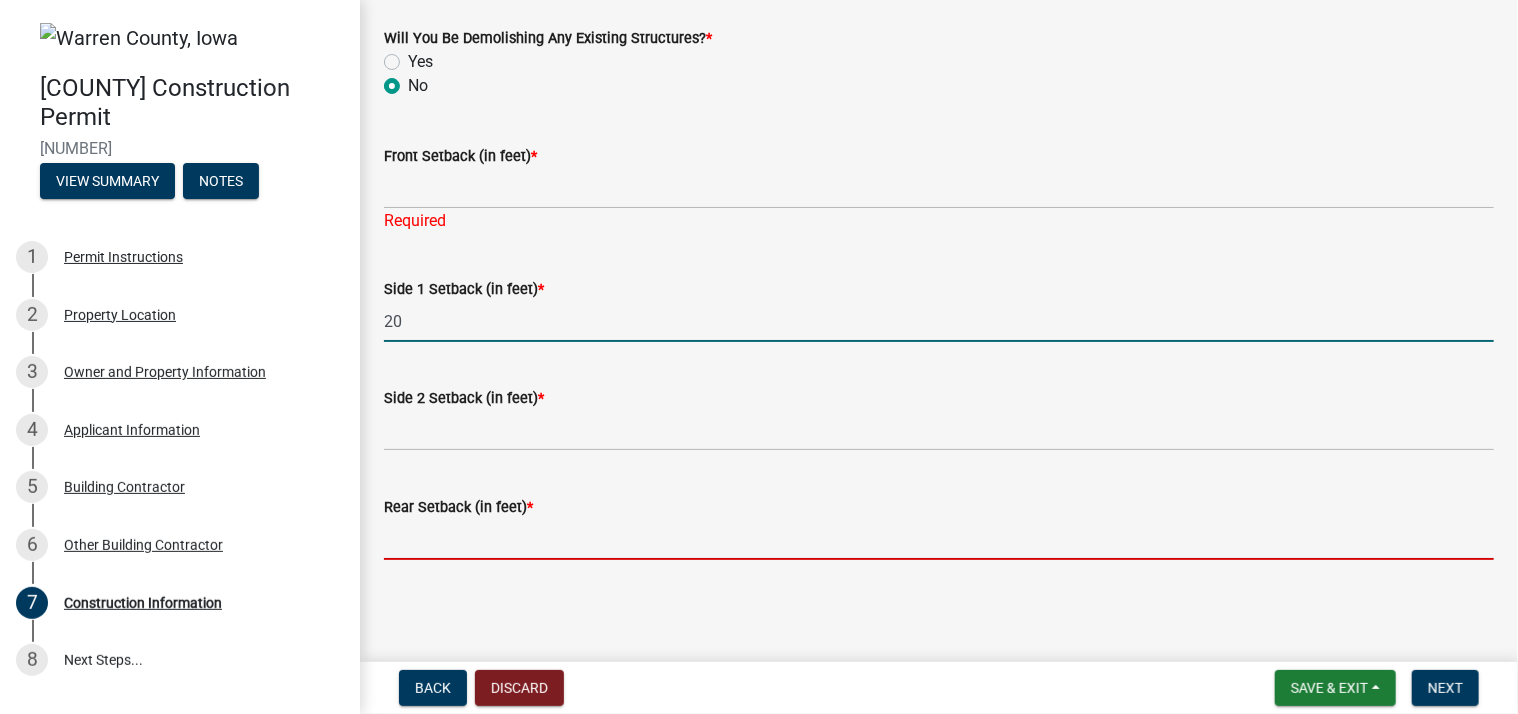 click on "Rear Setback (in feet)  *" at bounding box center (939, 539) 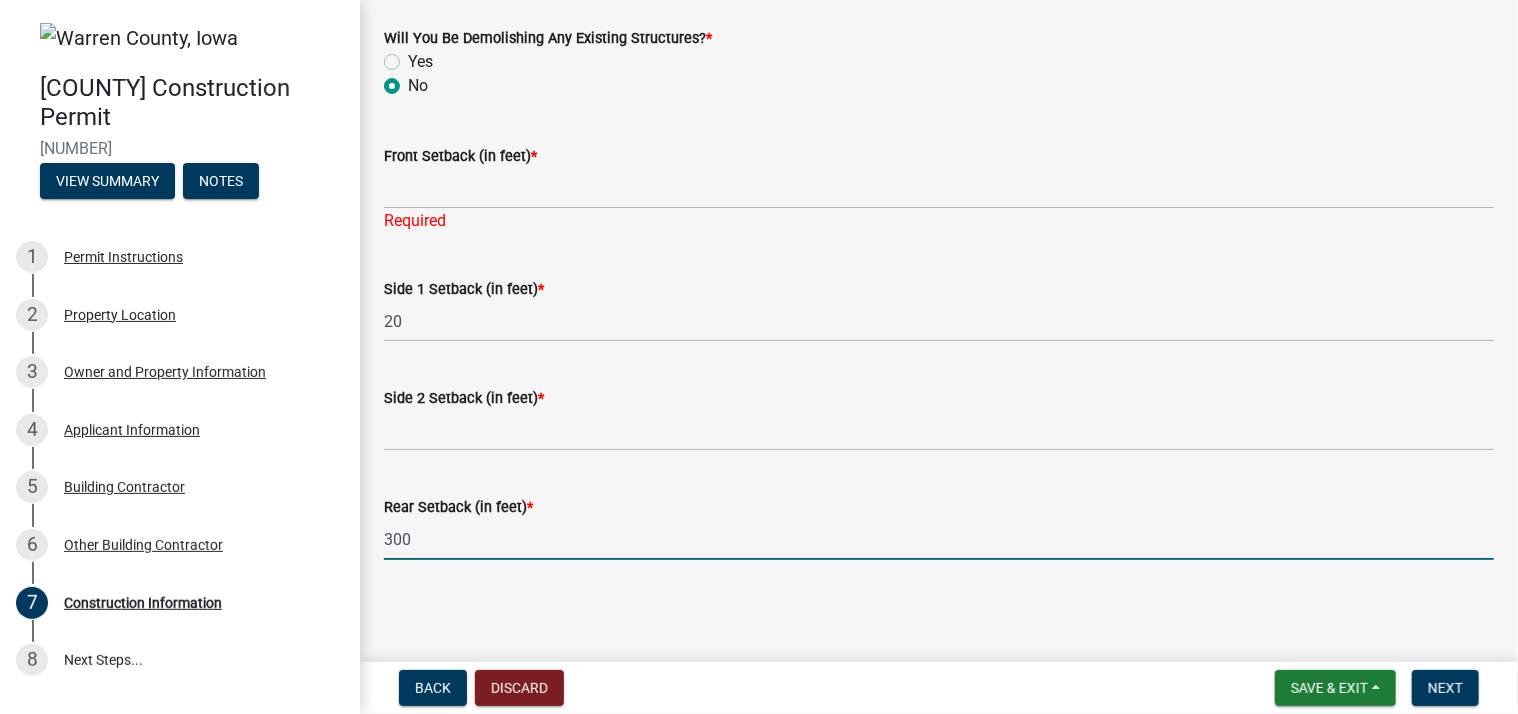 type on "300" 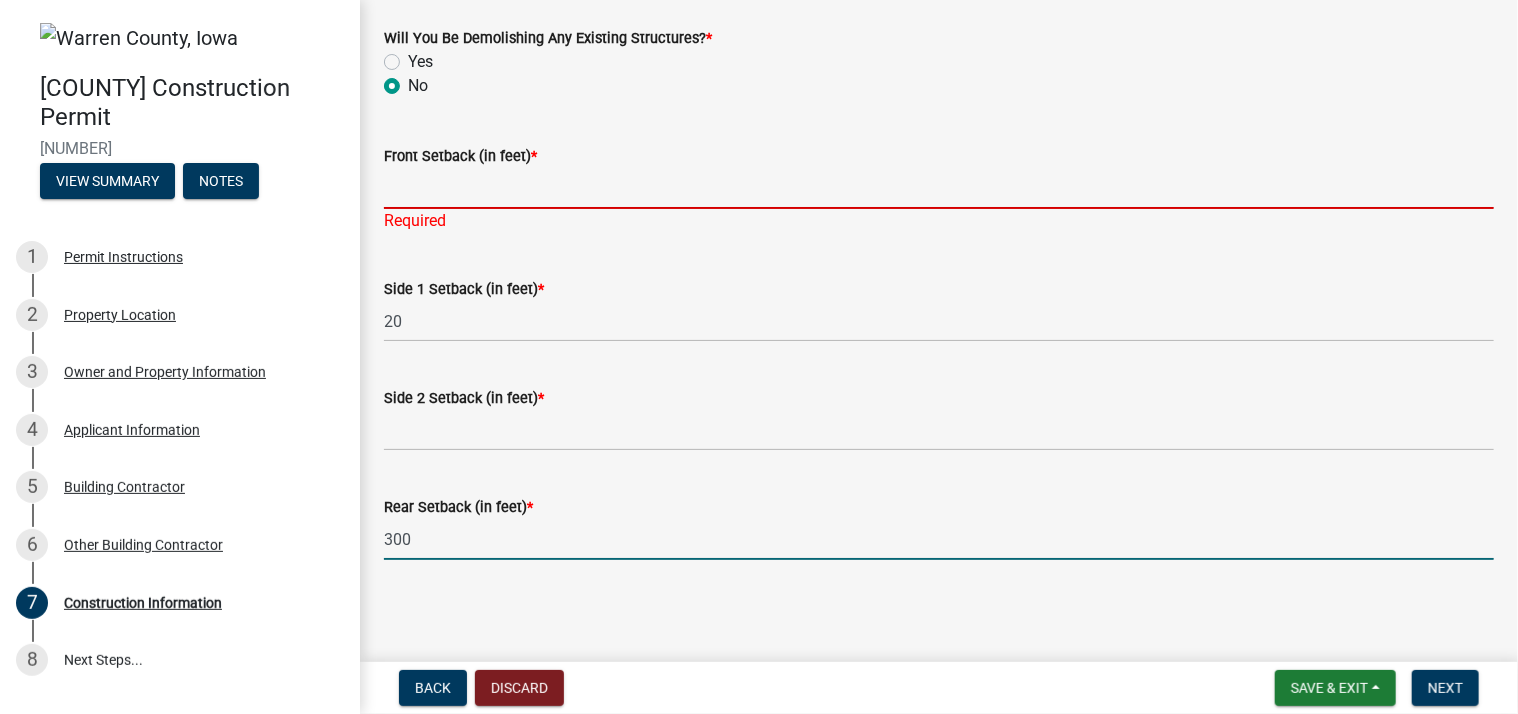 click on "Front Setback (in feet)  *" at bounding box center (939, 188) 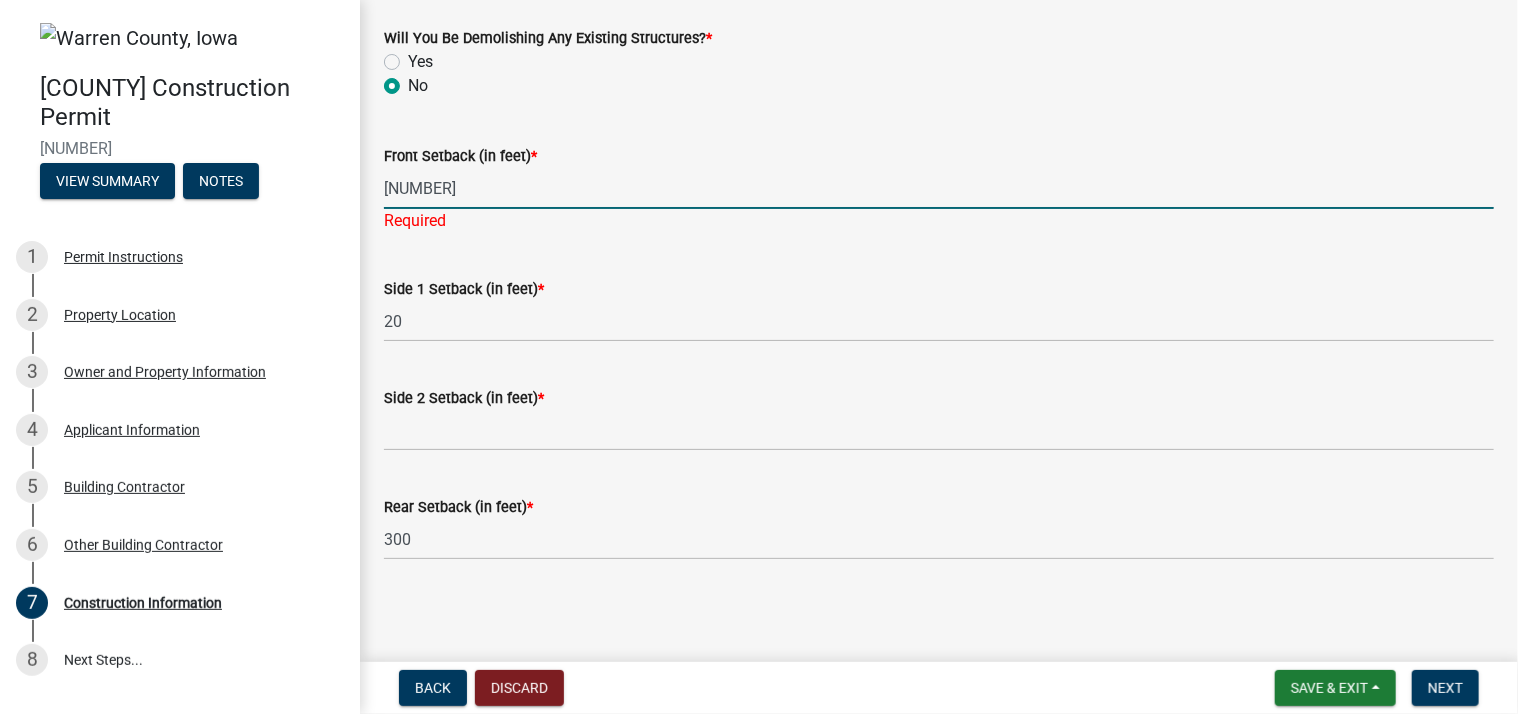 type on "[NUMBER]" 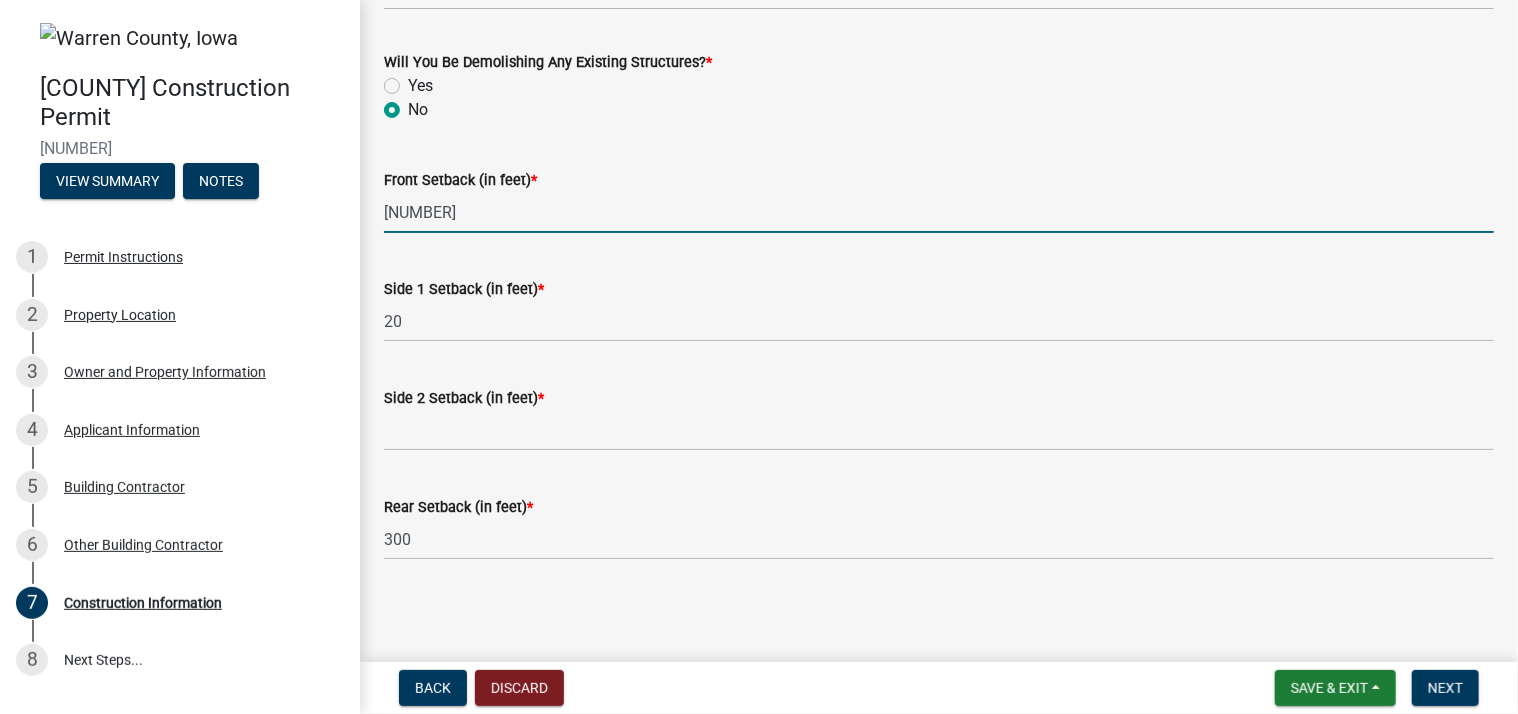 scroll, scrollTop: 844, scrollLeft: 0, axis: vertical 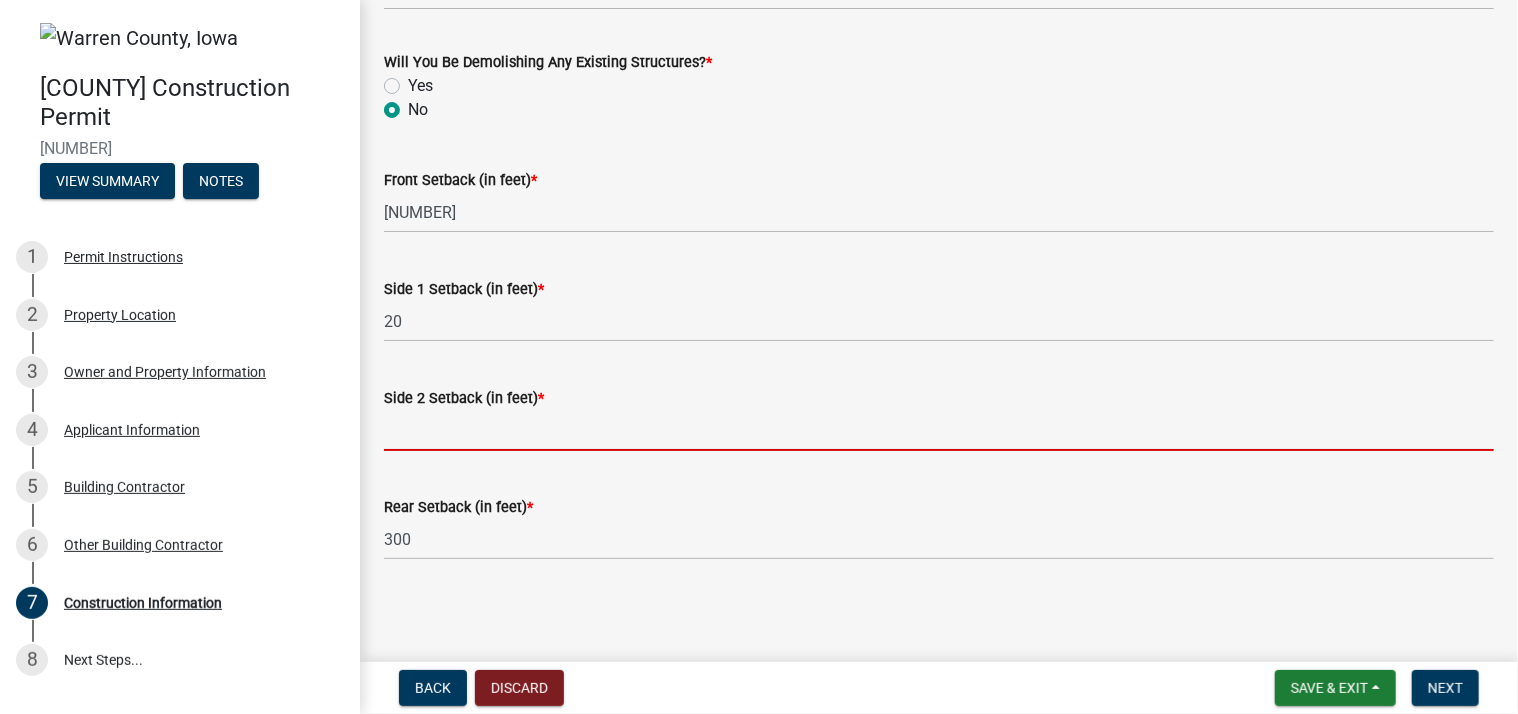 click on "Side 2 Setback (in feet)  *" at bounding box center (939, 430) 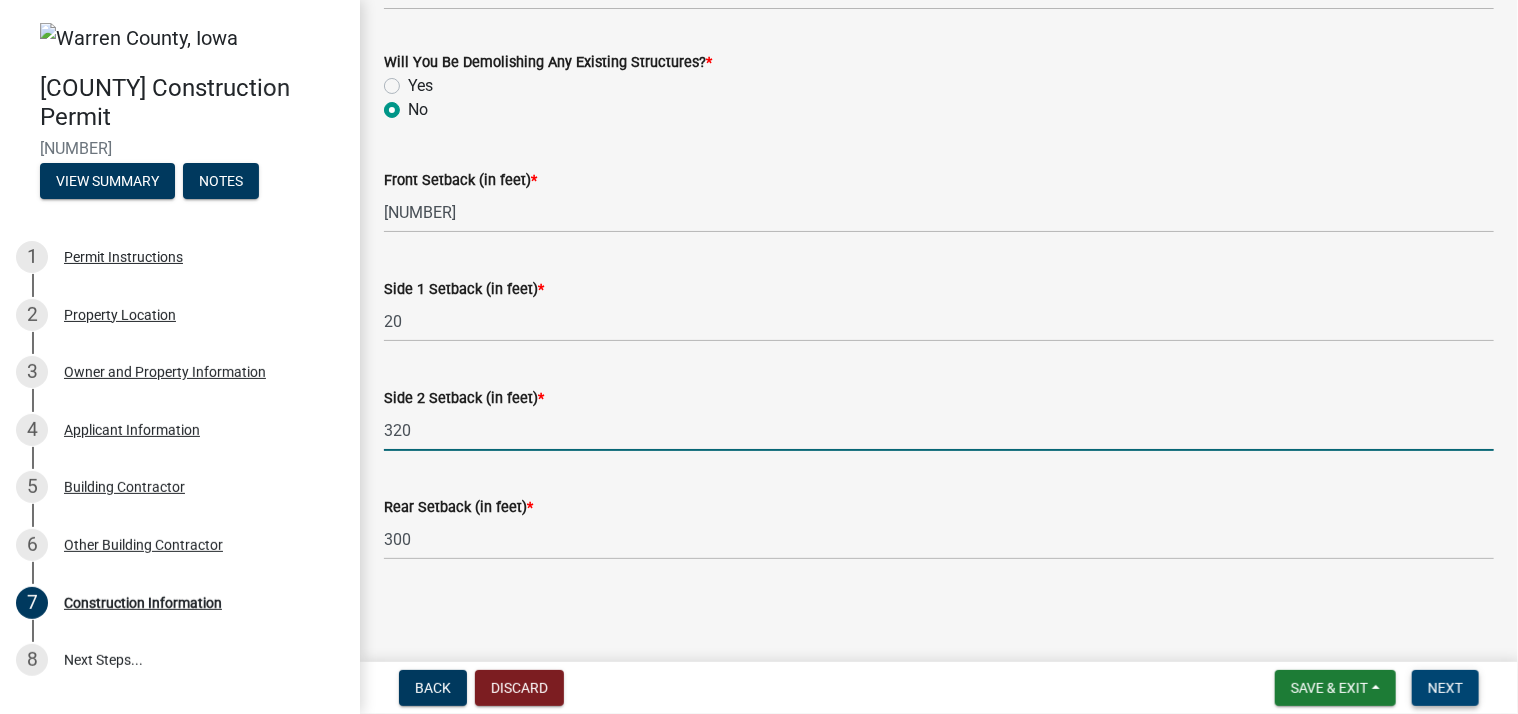 type on "320" 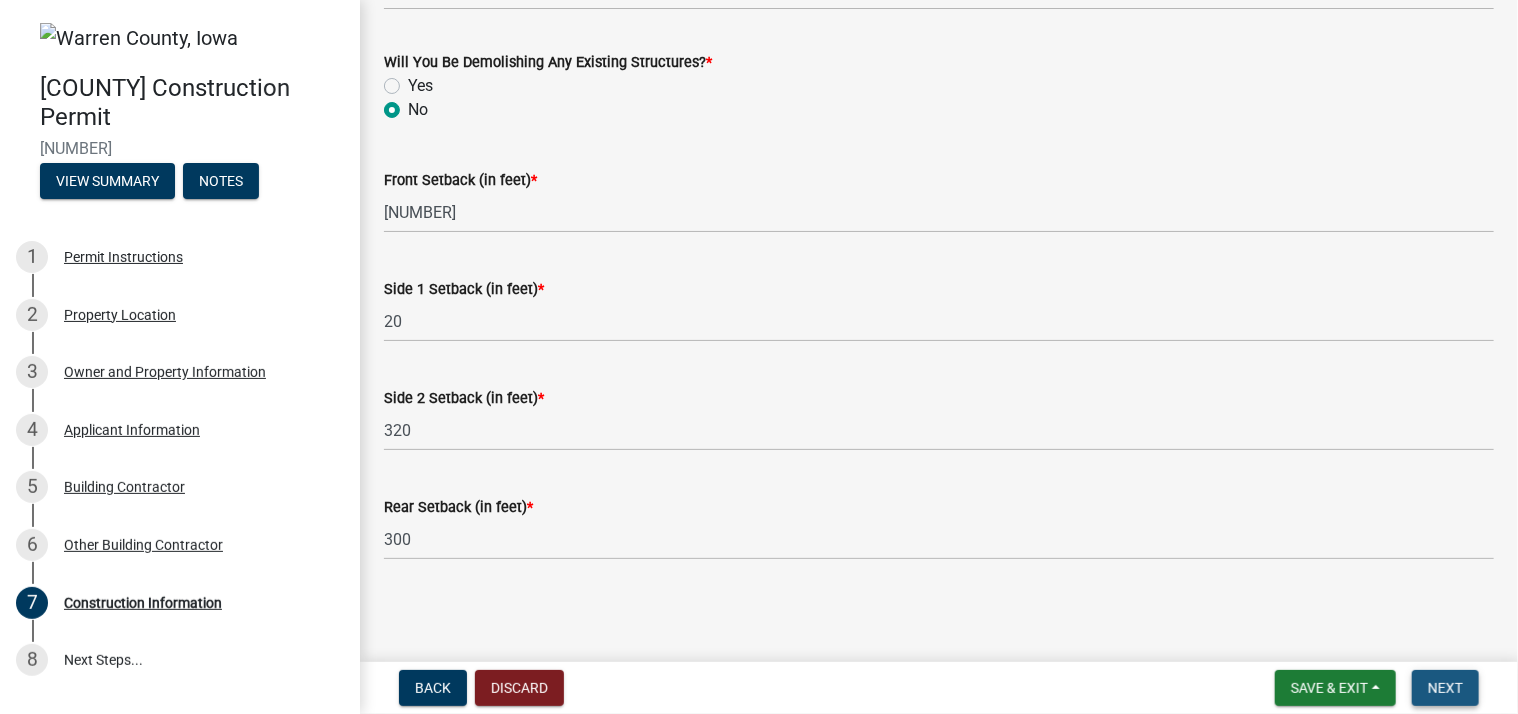 click on "Next" at bounding box center (1445, 688) 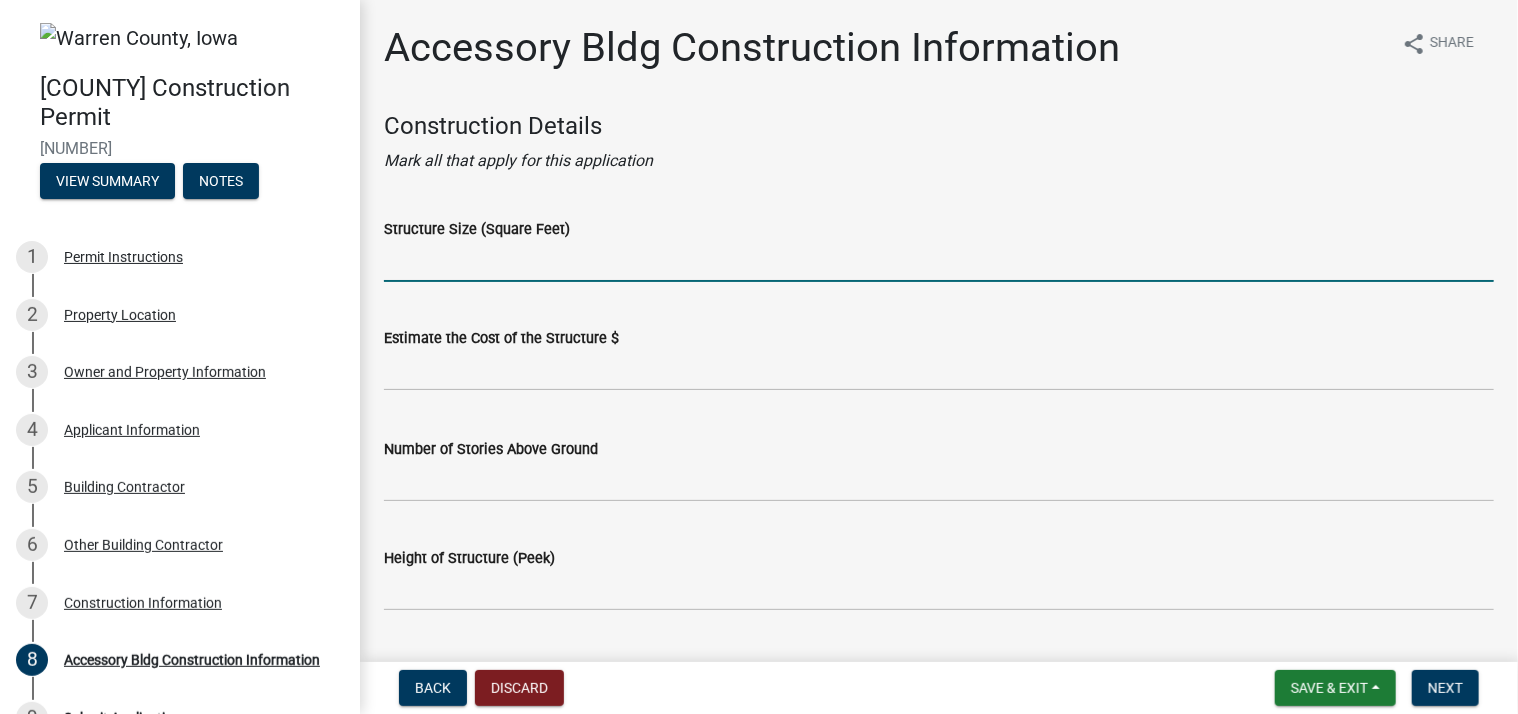 click on "Structure Size (Square Feet)" at bounding box center (939, 261) 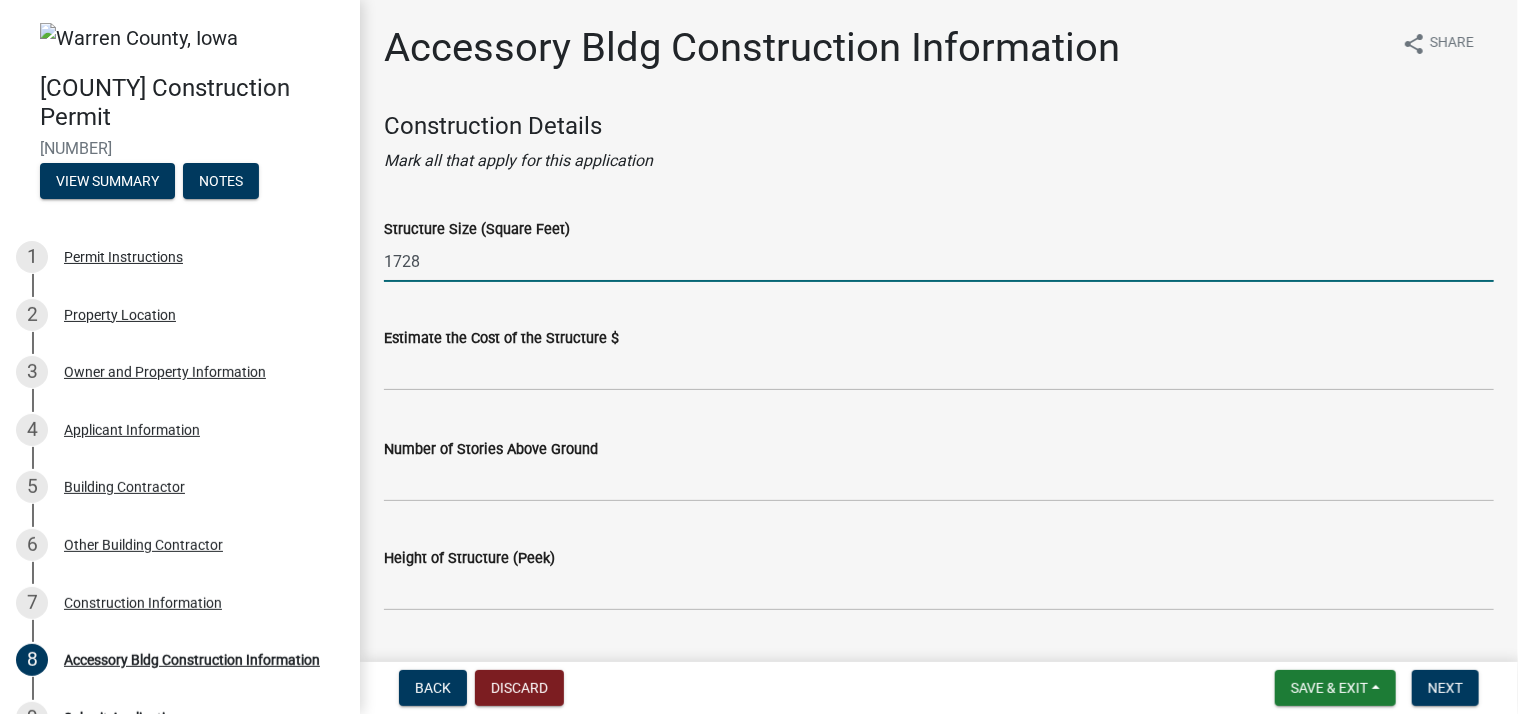type on "1728" 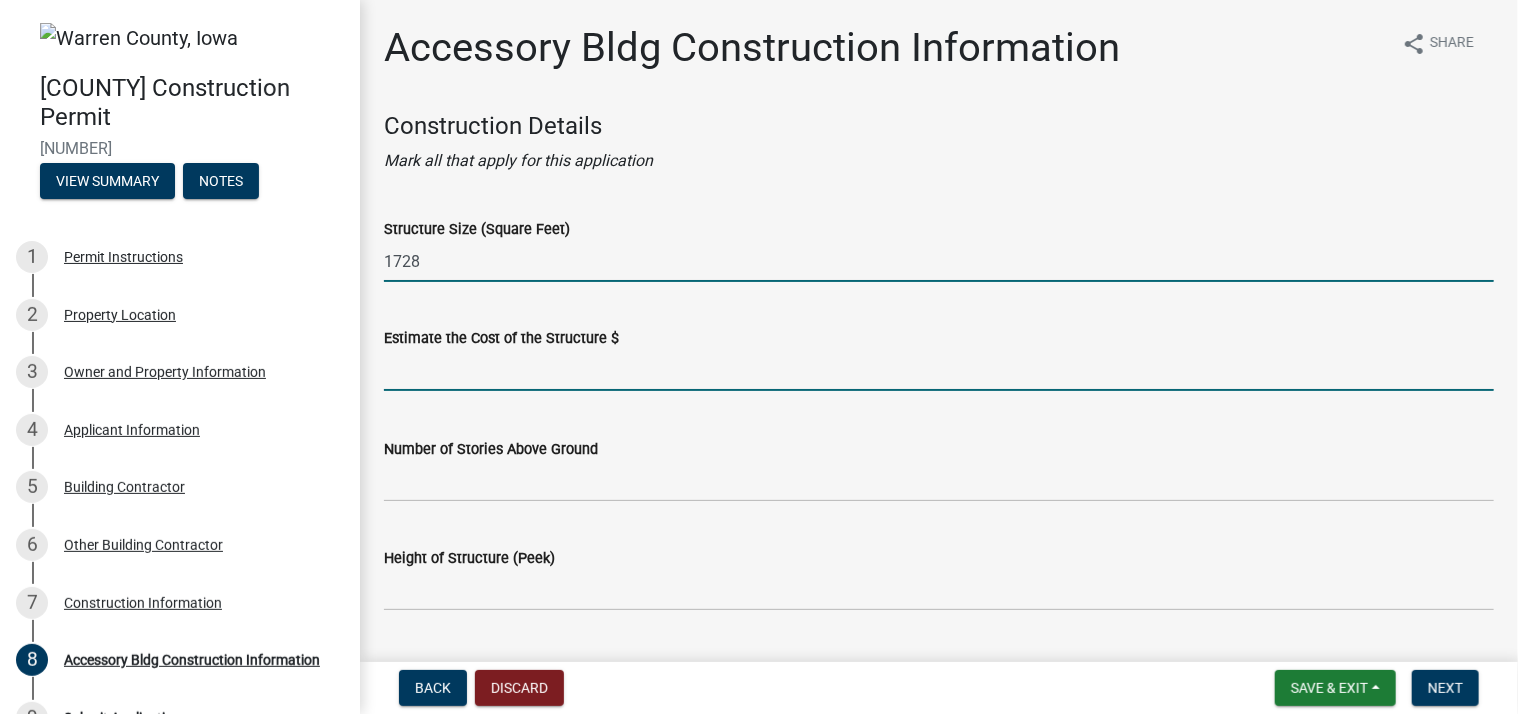 click 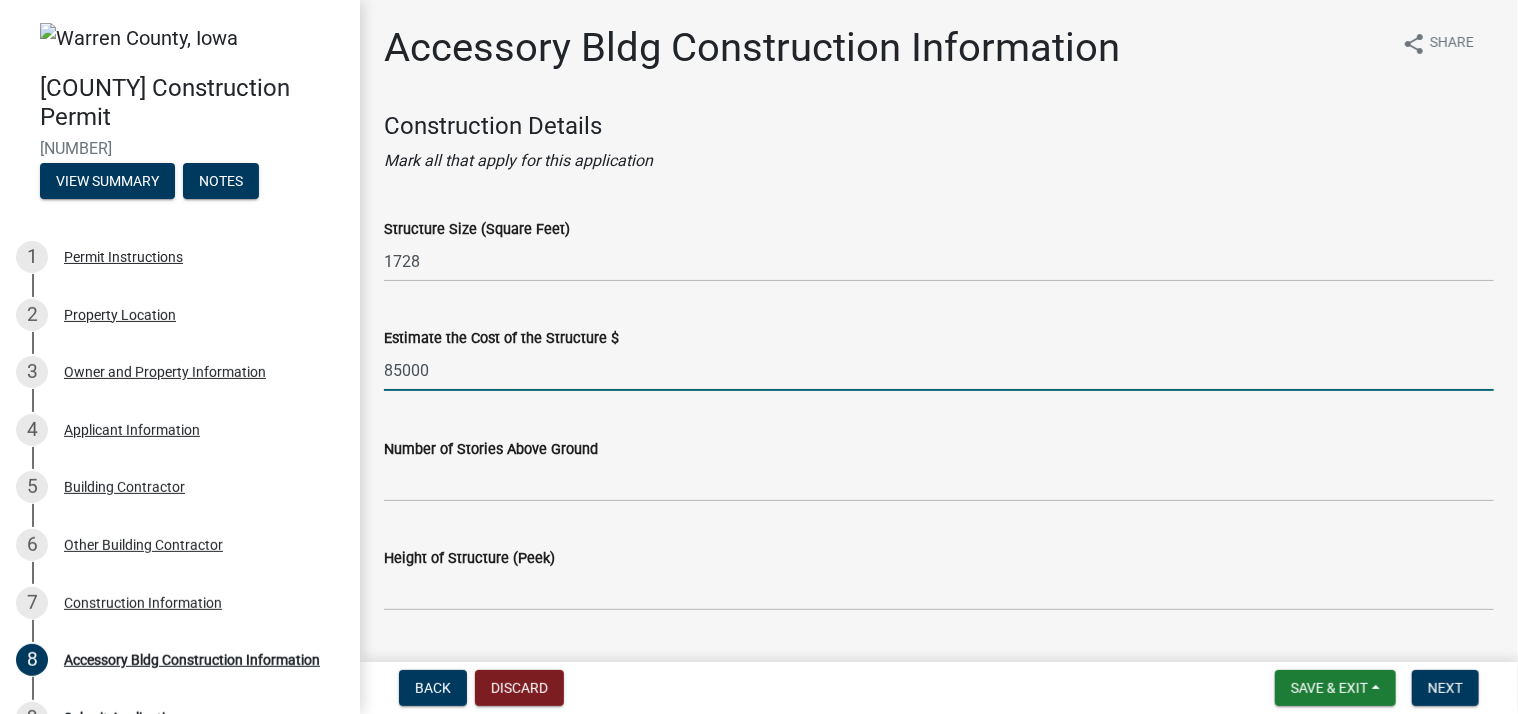 type on "85000" 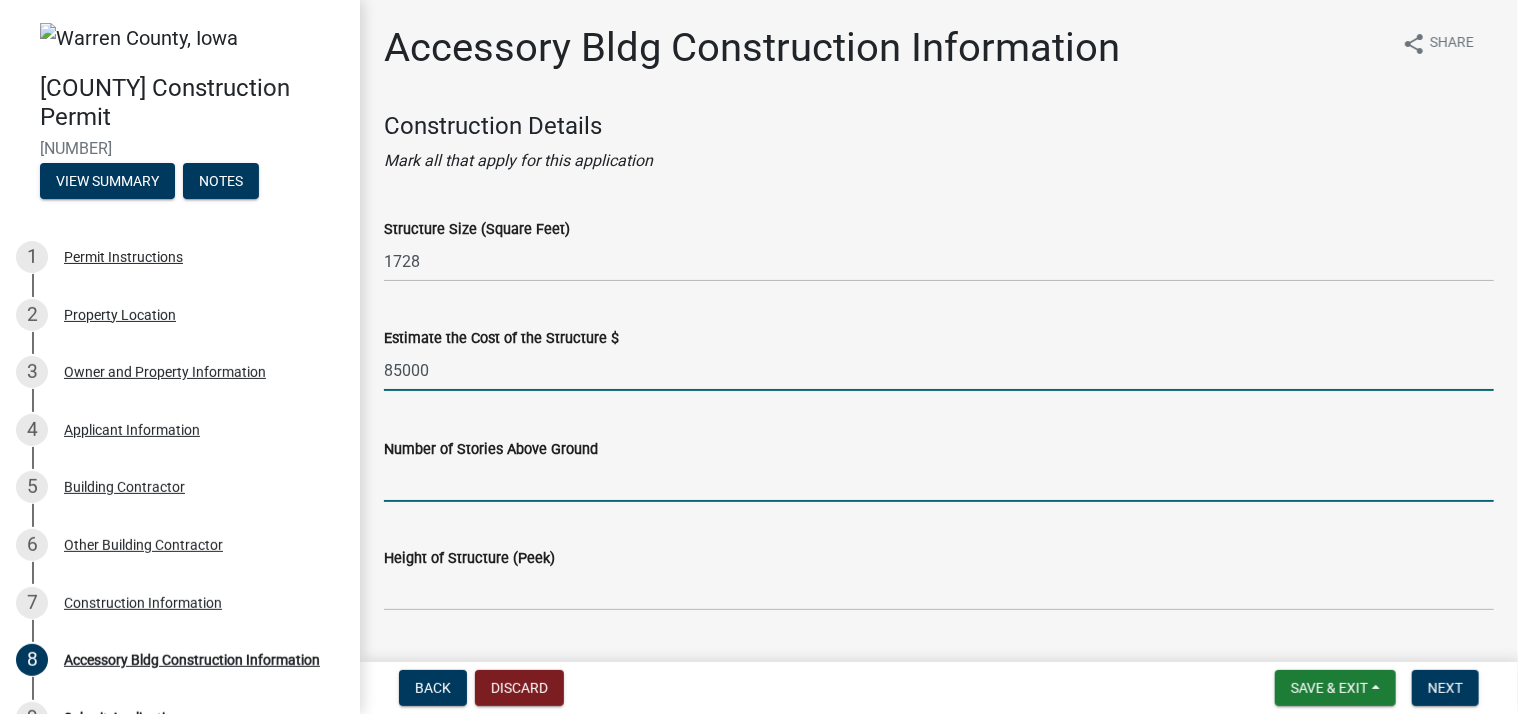 click on "Number of Stories Above Ground" at bounding box center (939, 481) 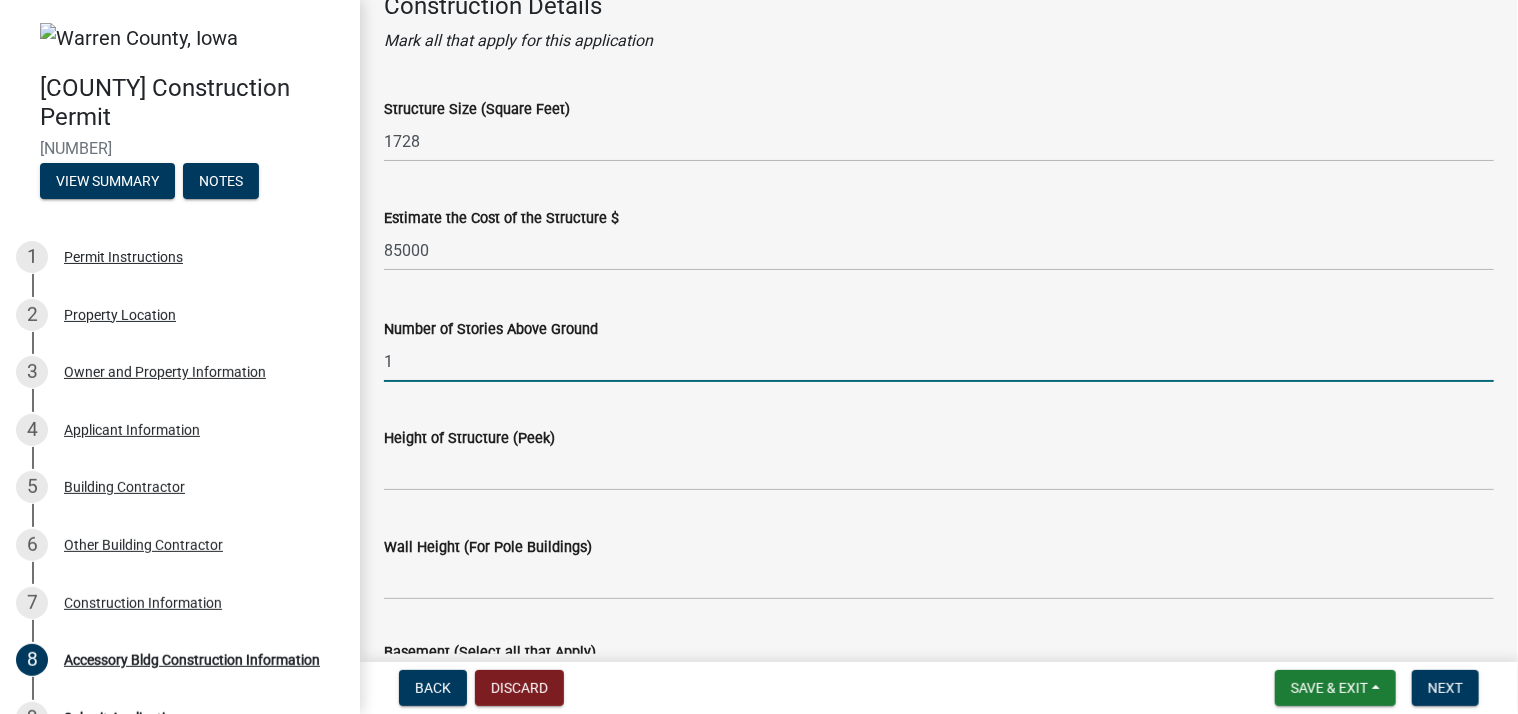 scroll, scrollTop: 200, scrollLeft: 0, axis: vertical 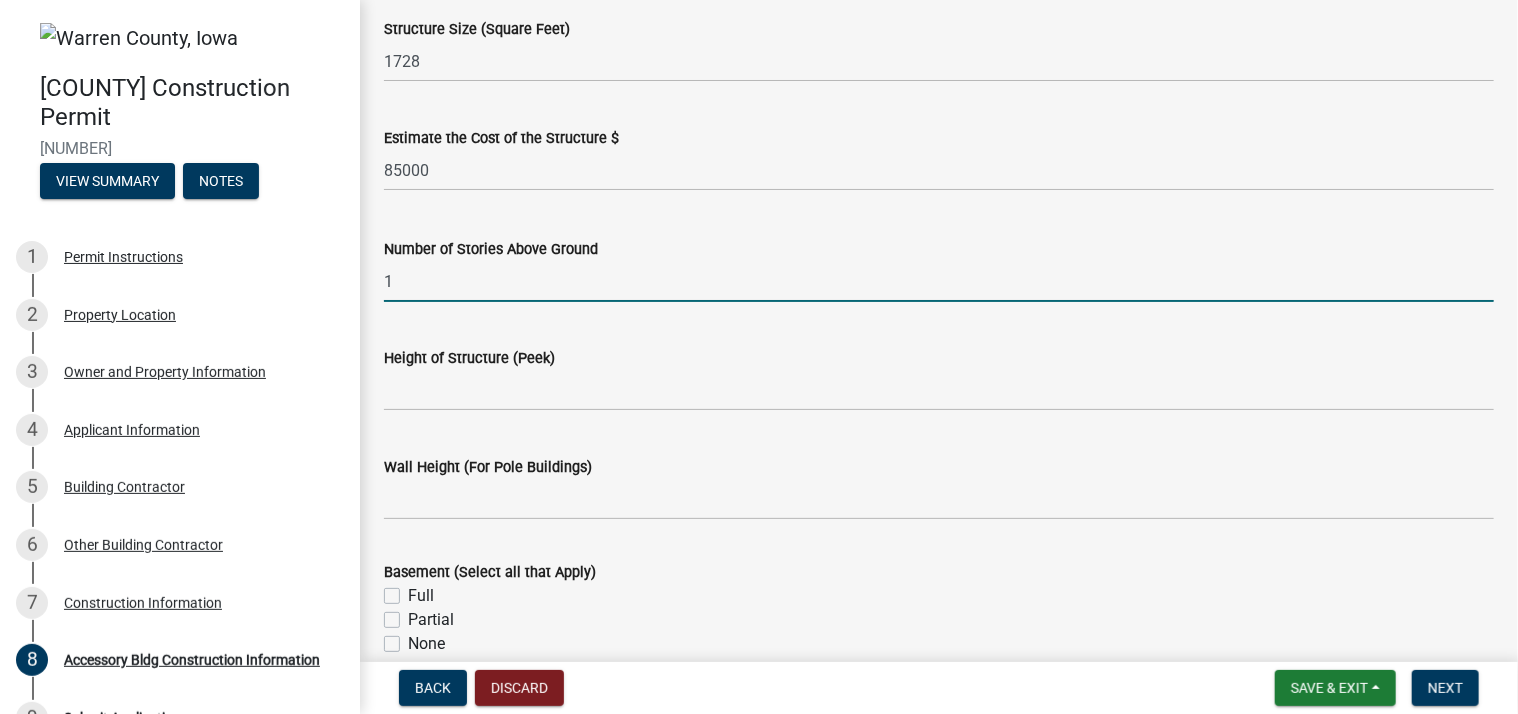 type on "1" 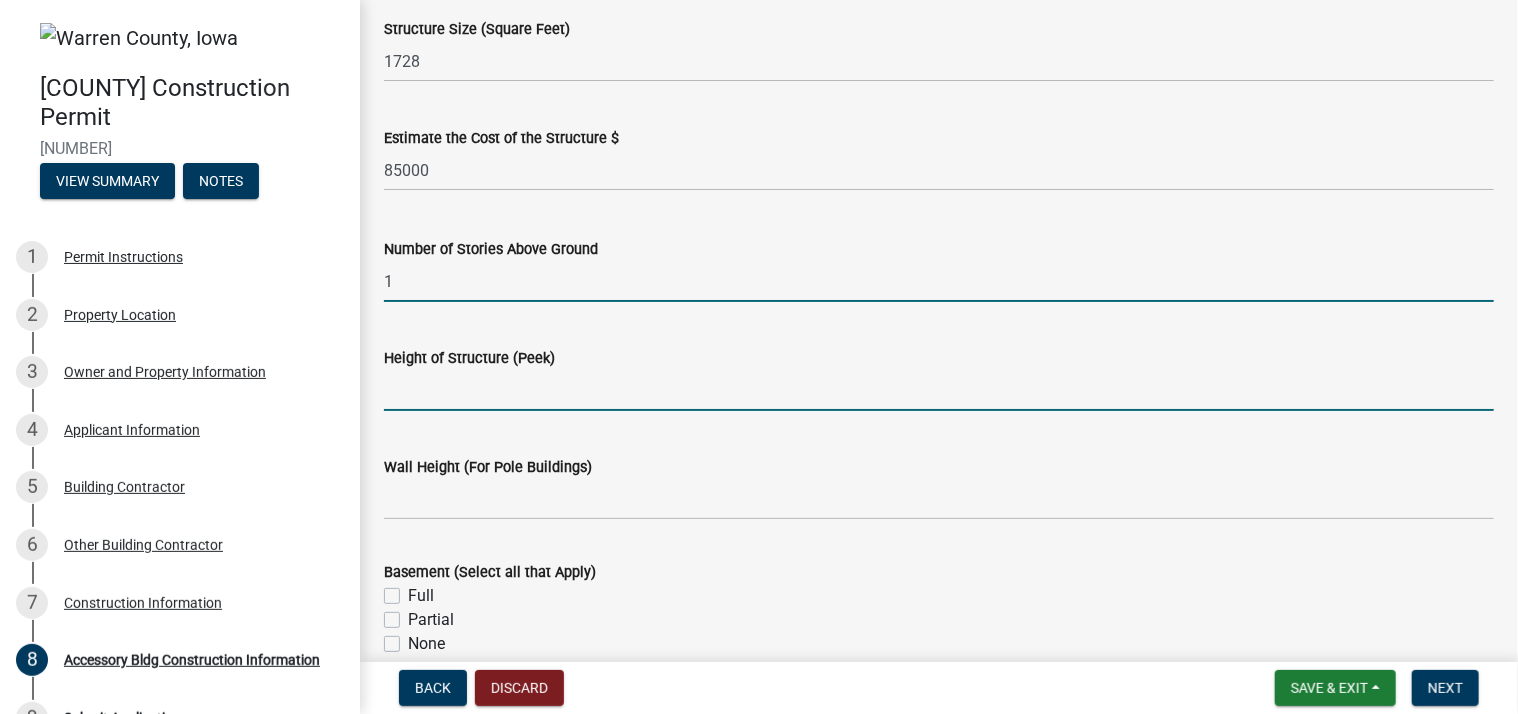 click on "Height of Structure (Peek)" at bounding box center (939, 390) 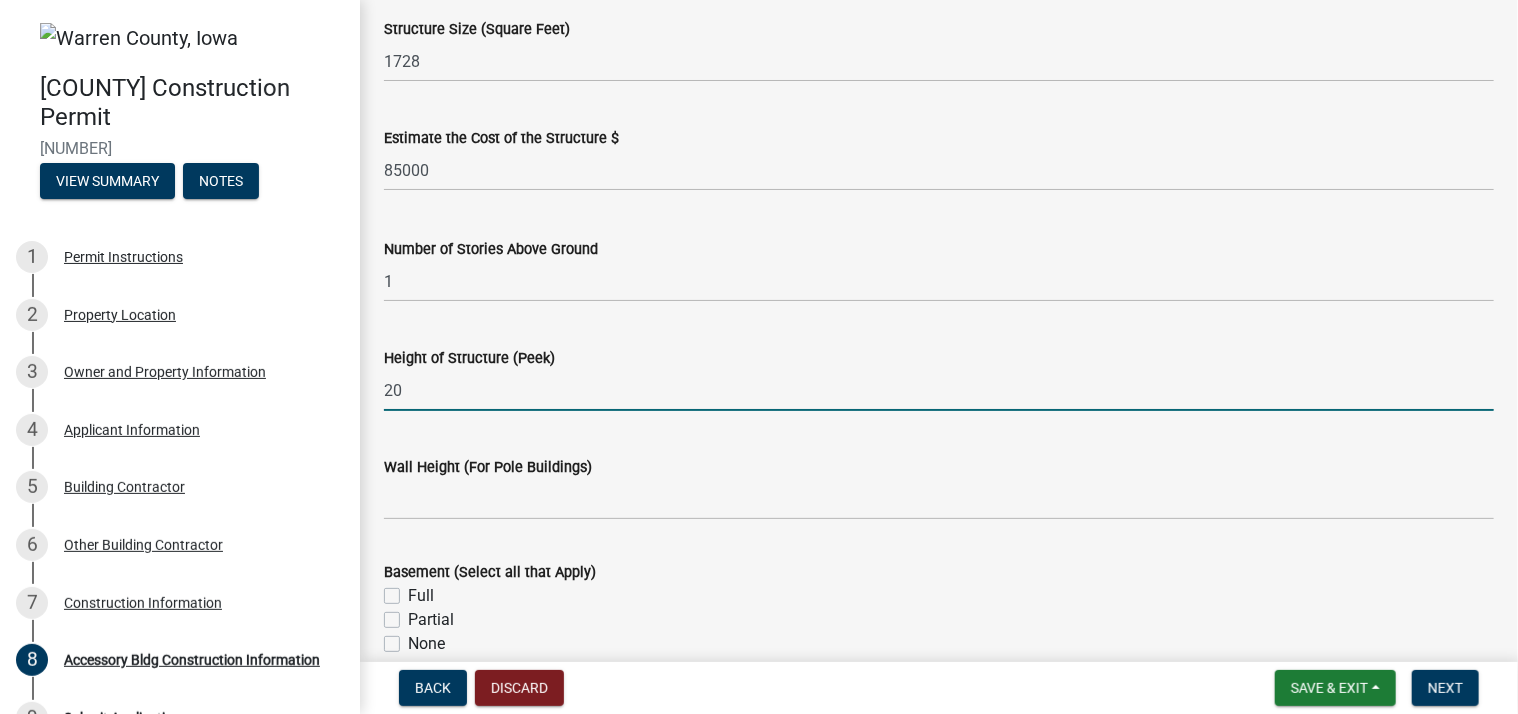 type on "20" 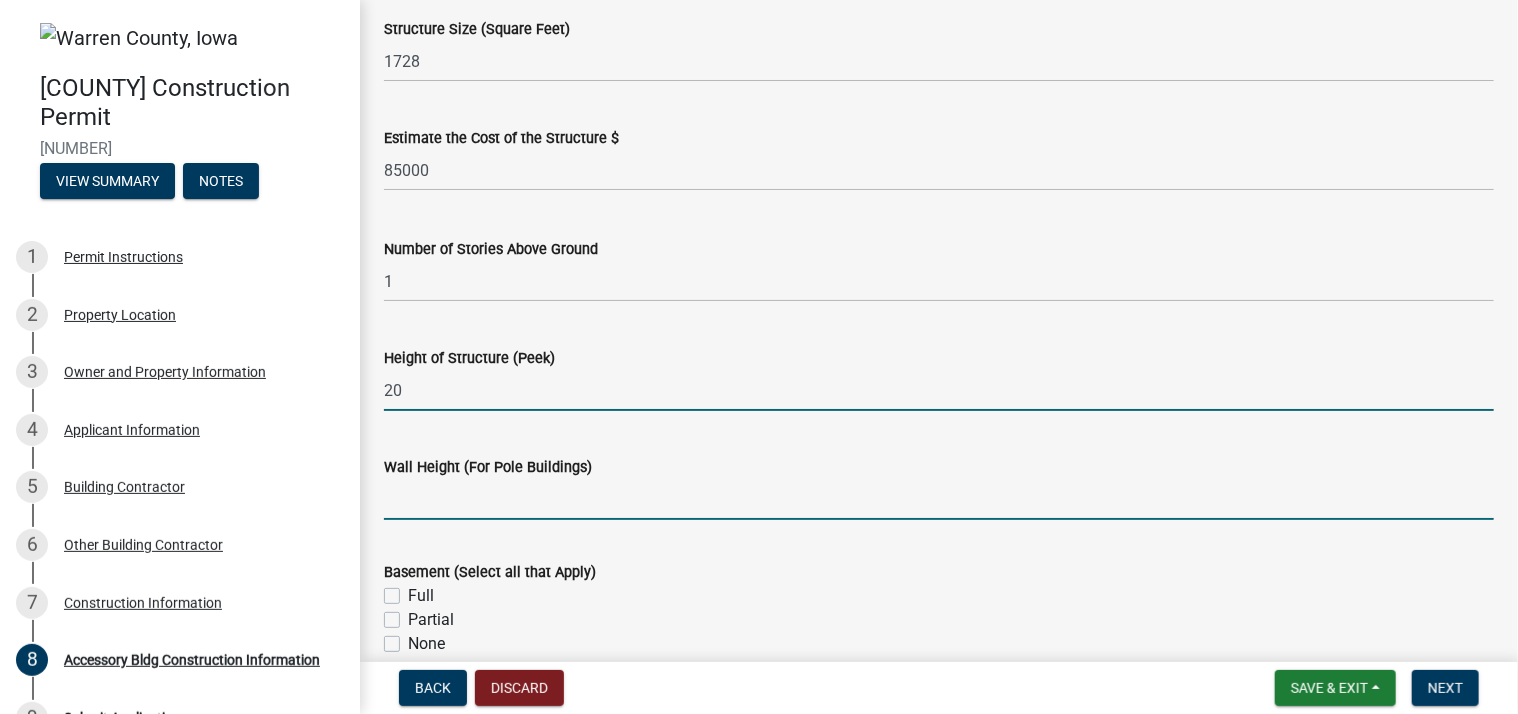 click on "Wall Height (For Pole Buildings)" at bounding box center (939, 499) 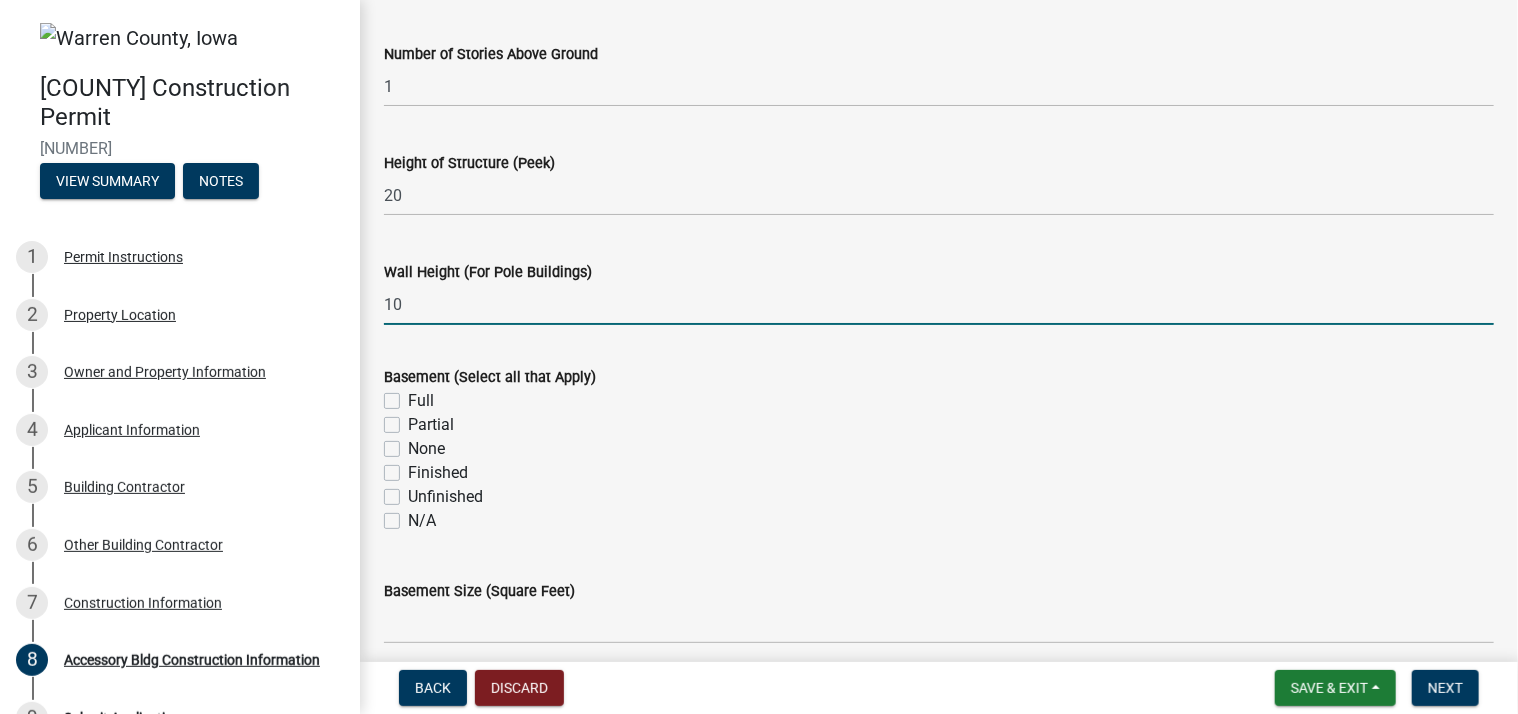 scroll, scrollTop: 400, scrollLeft: 0, axis: vertical 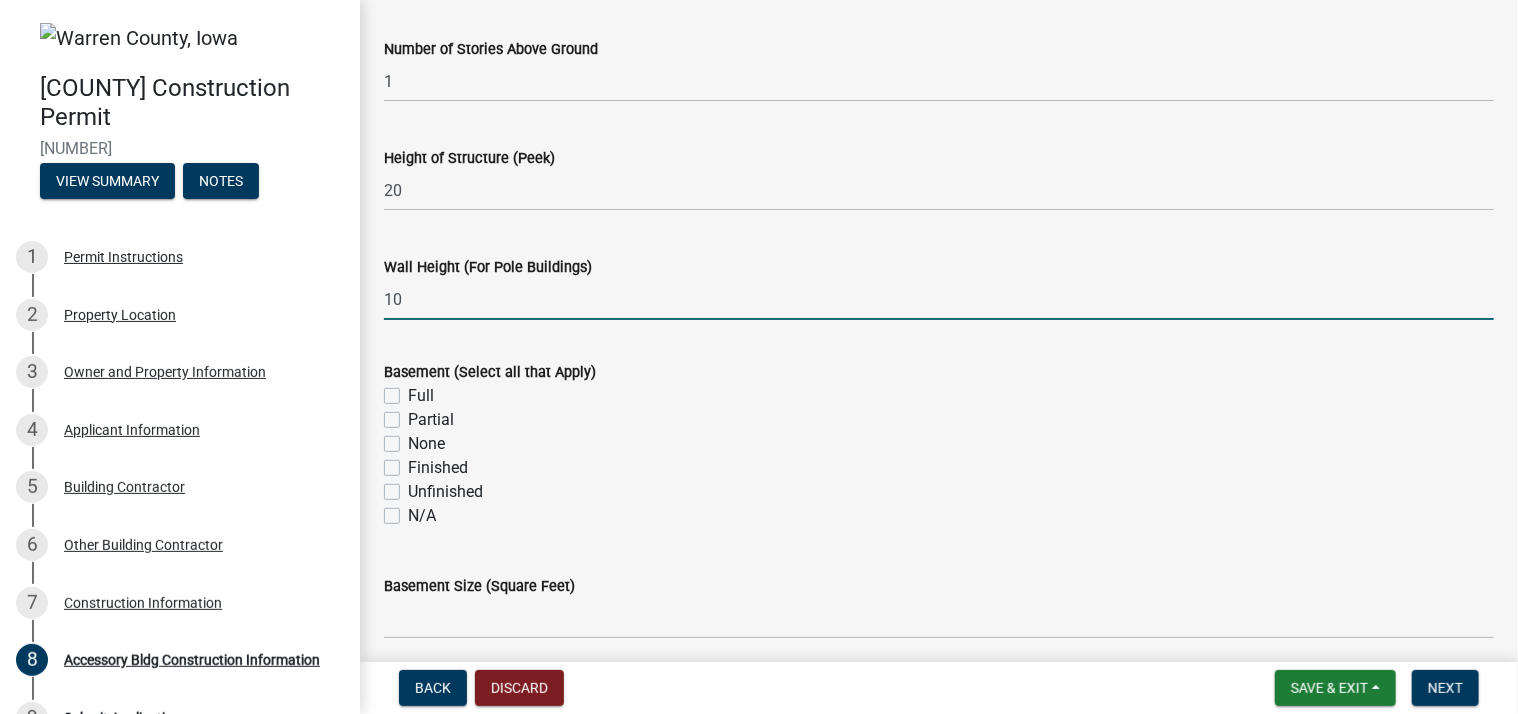 type on "10" 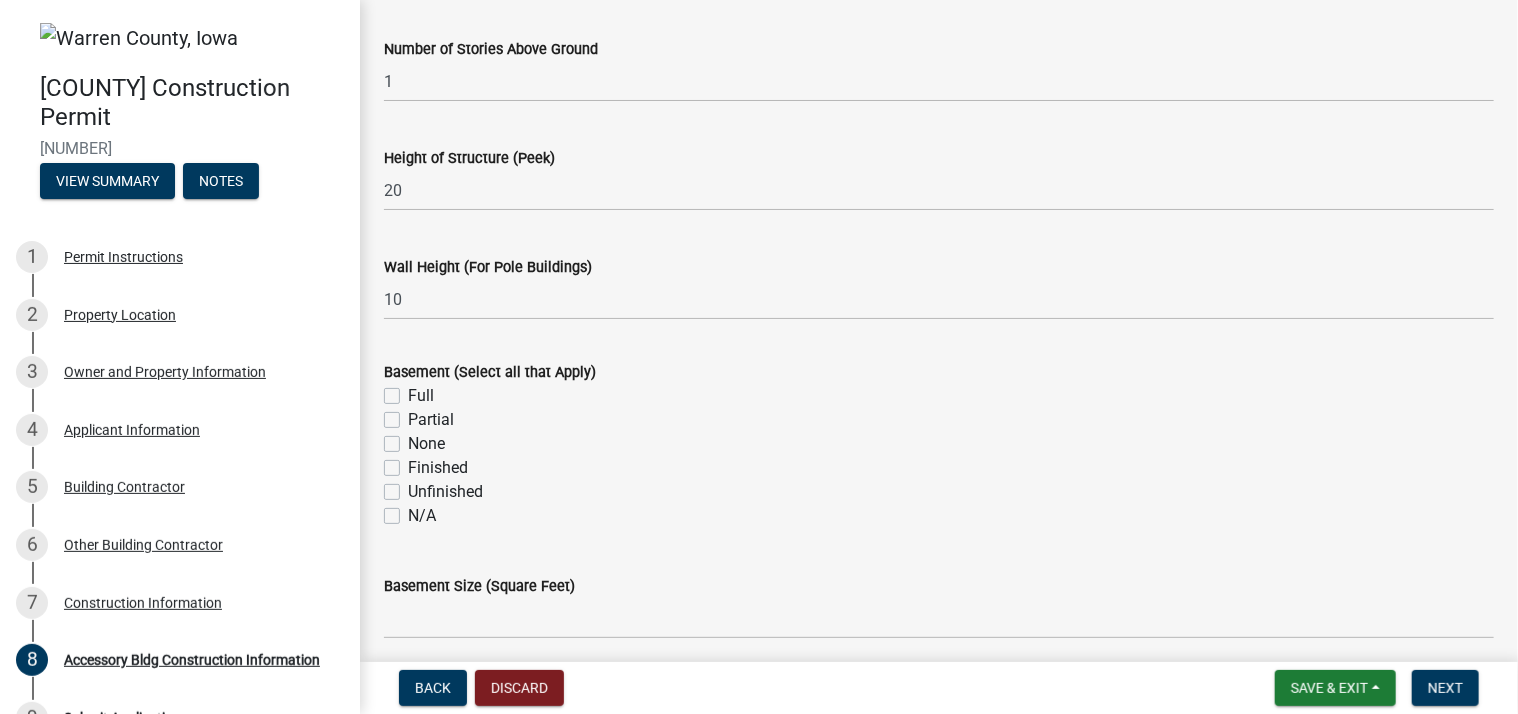click on "None" 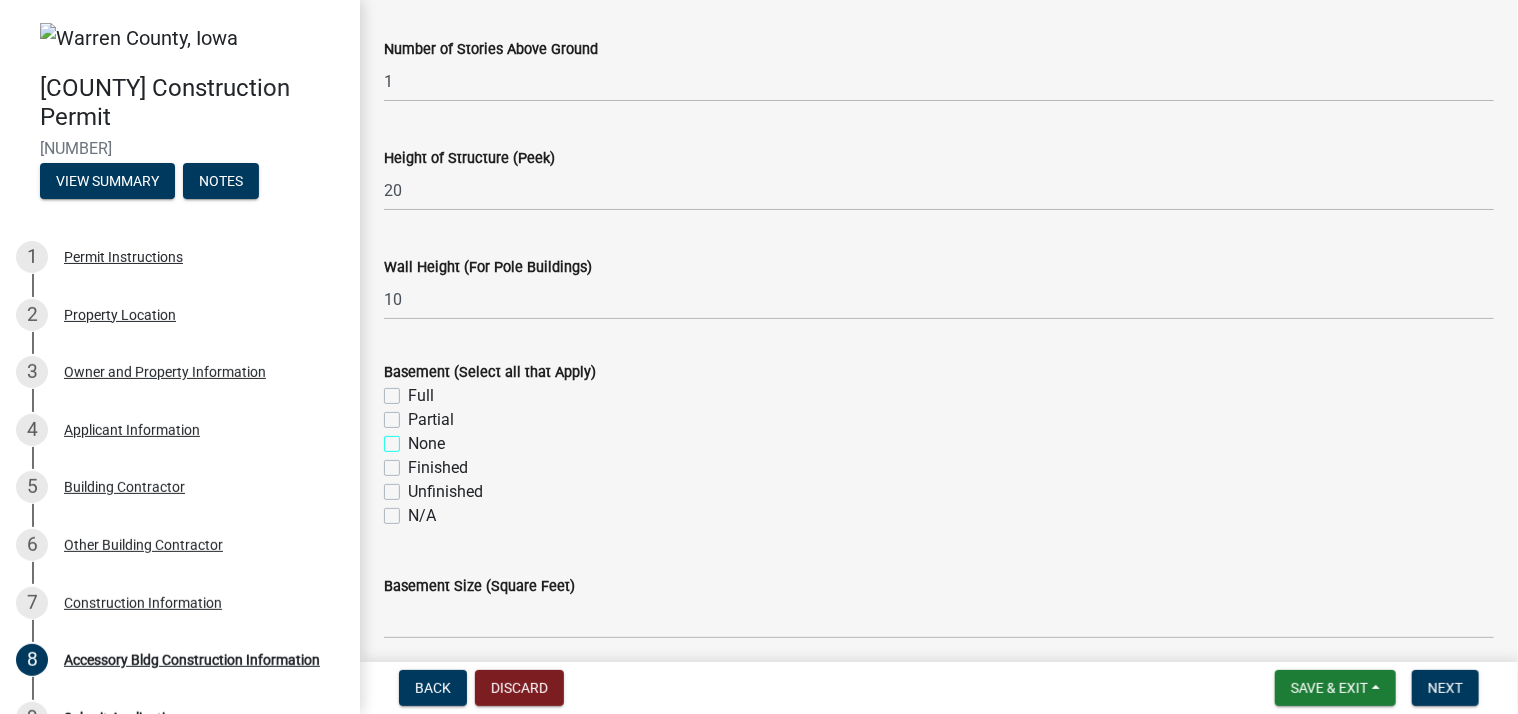 click on "None" at bounding box center [414, 438] 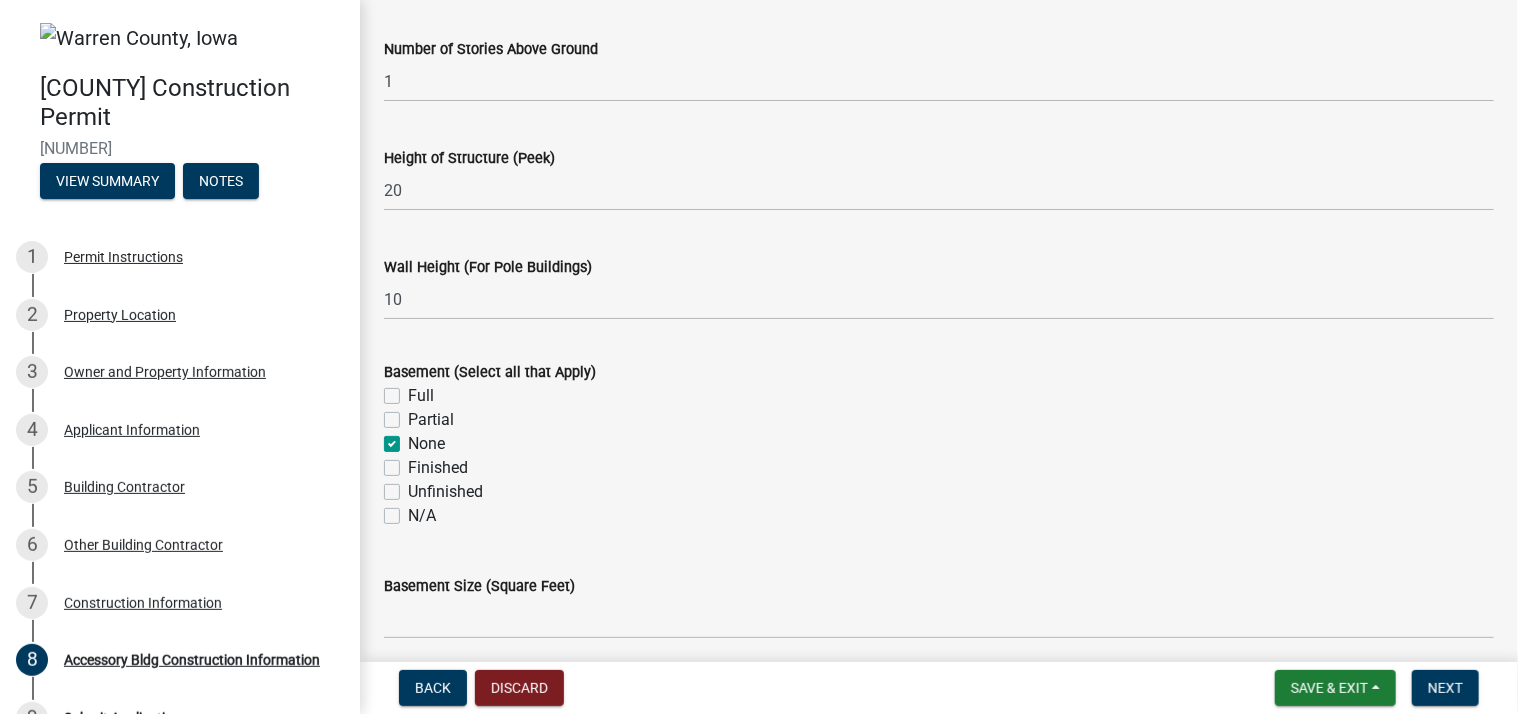 checkbox on "[TEXT]" 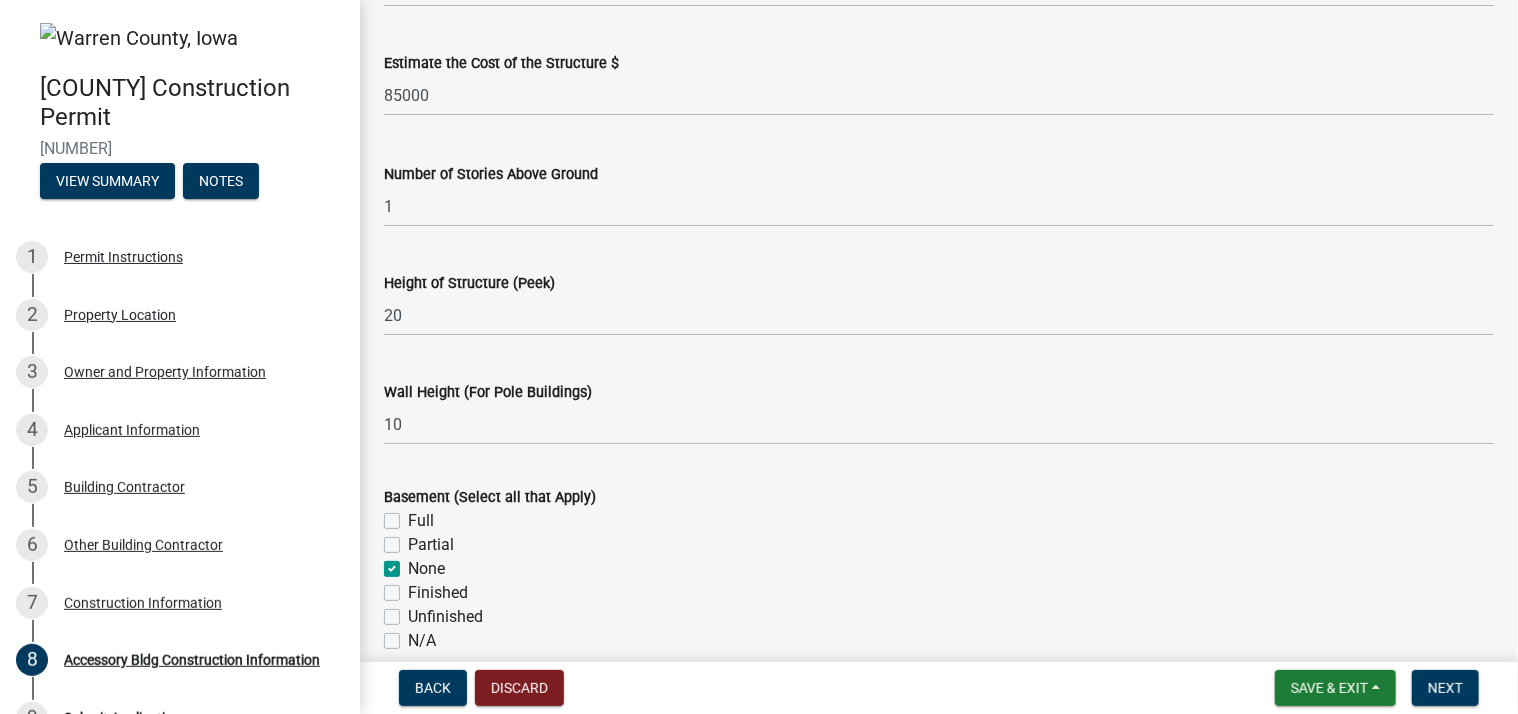 scroll, scrollTop: 600, scrollLeft: 0, axis: vertical 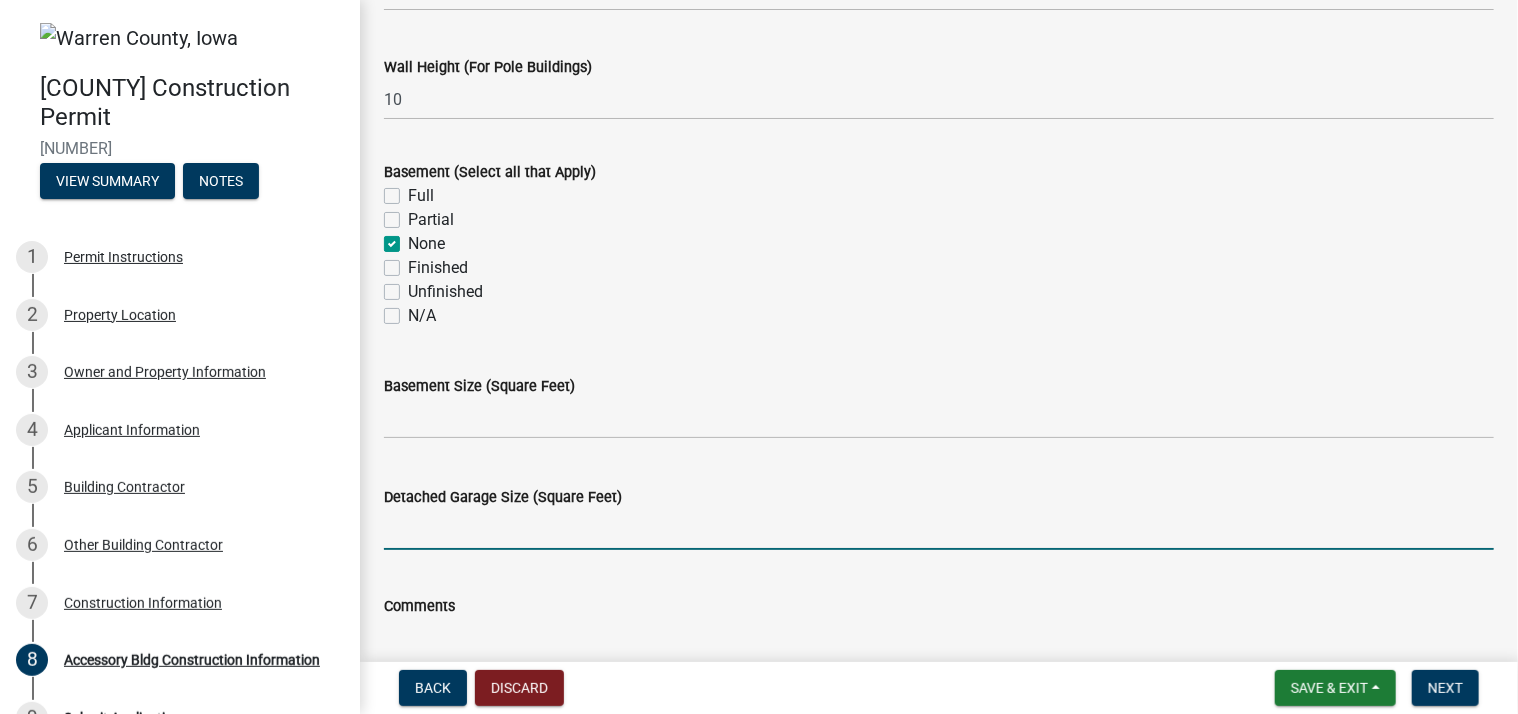 click on "Detached Garage Size (Square Feet)" at bounding box center (939, 529) 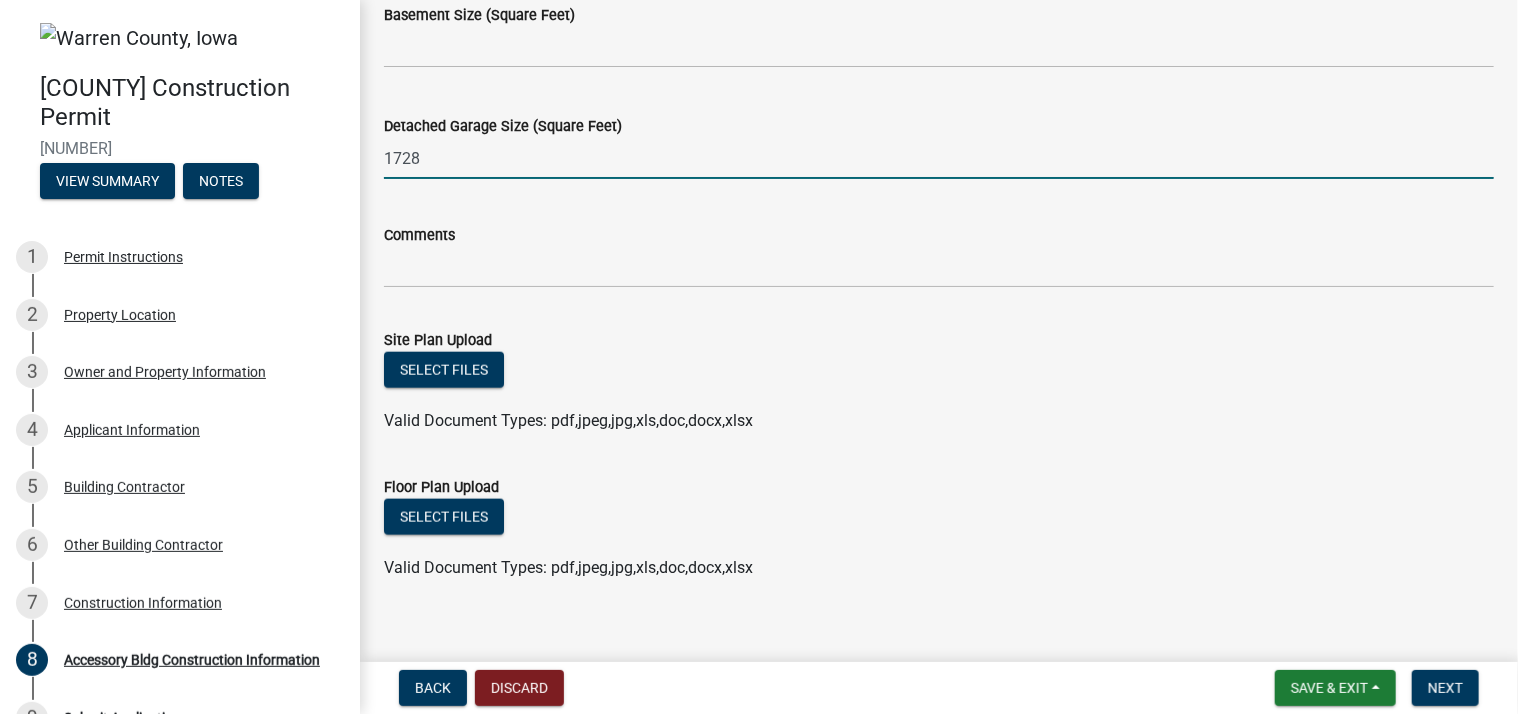 scroll, scrollTop: 992, scrollLeft: 0, axis: vertical 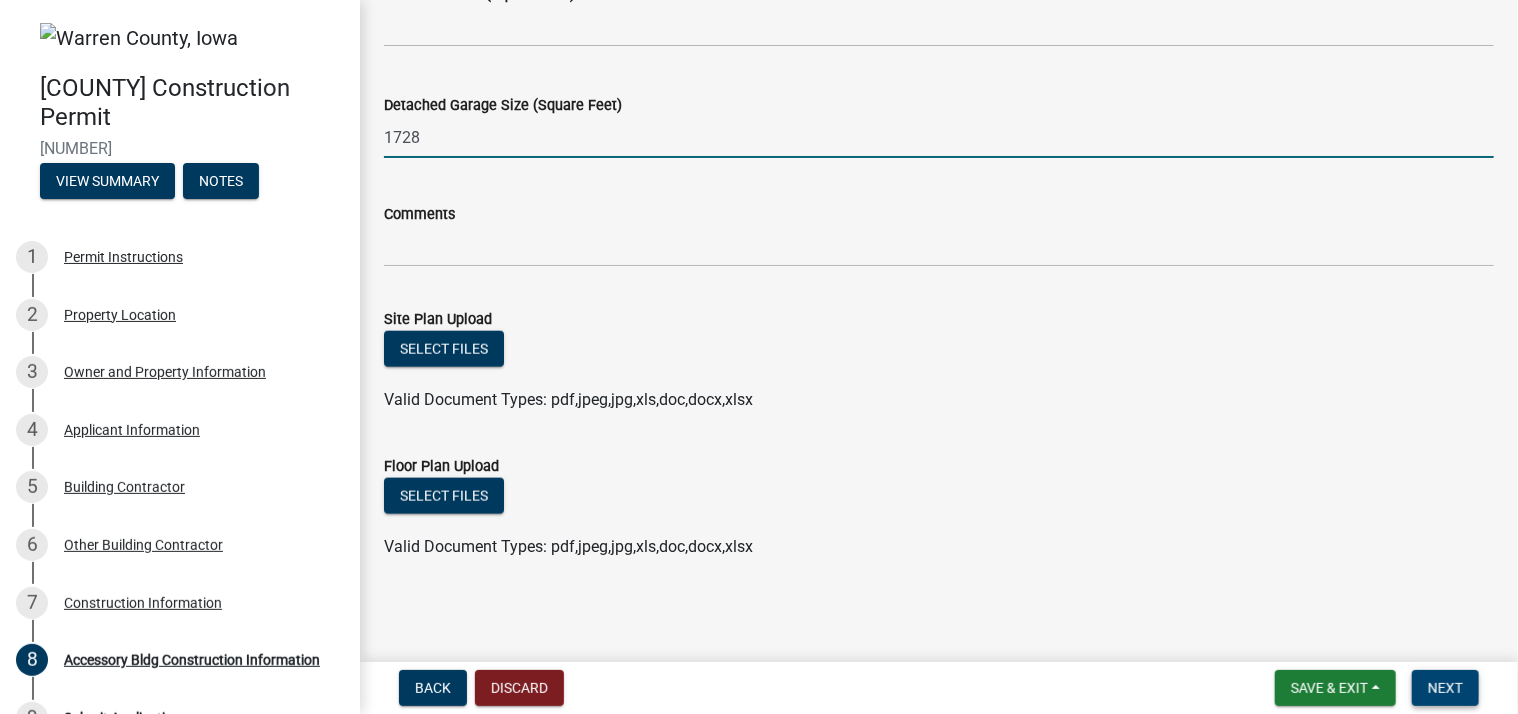 type on "1728" 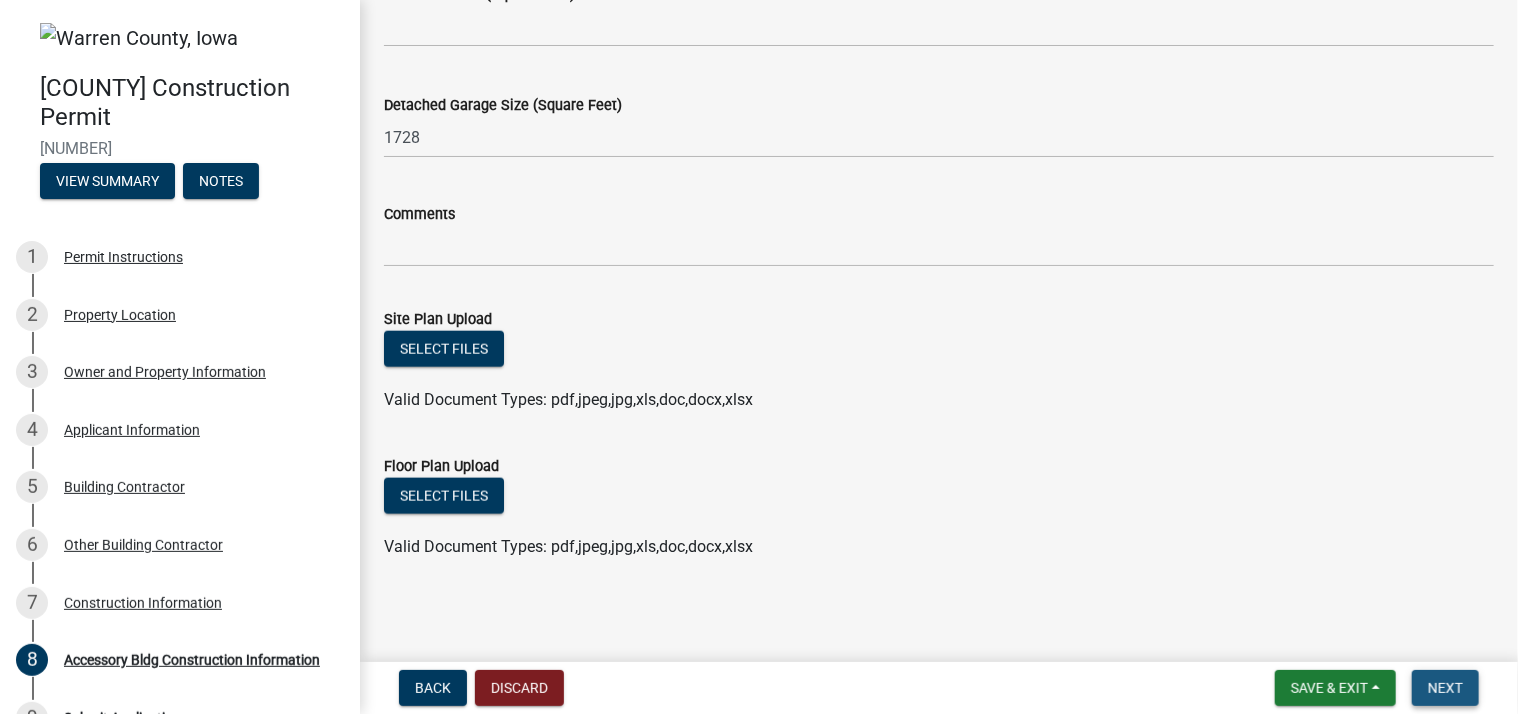 click on "Next" at bounding box center [1445, 688] 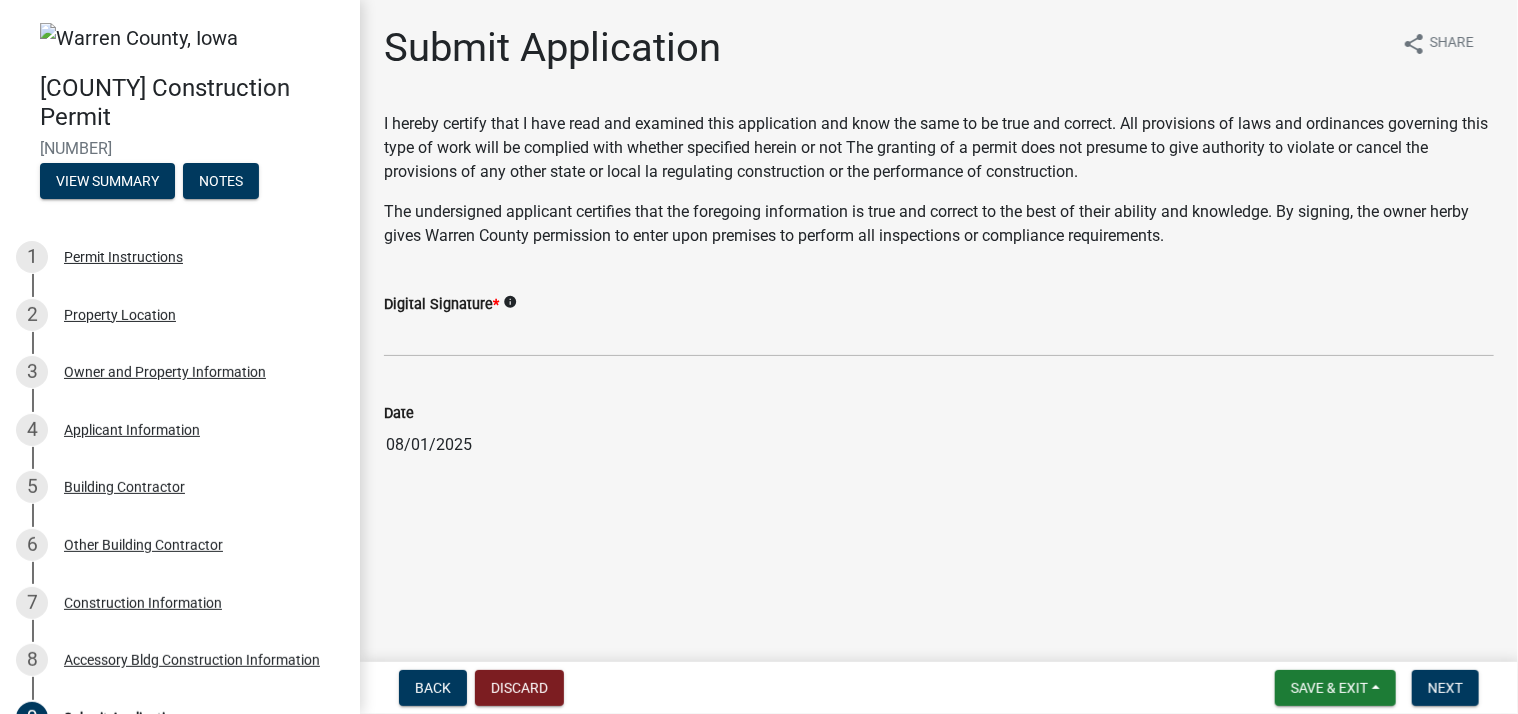 click on "Digital Signature * info" 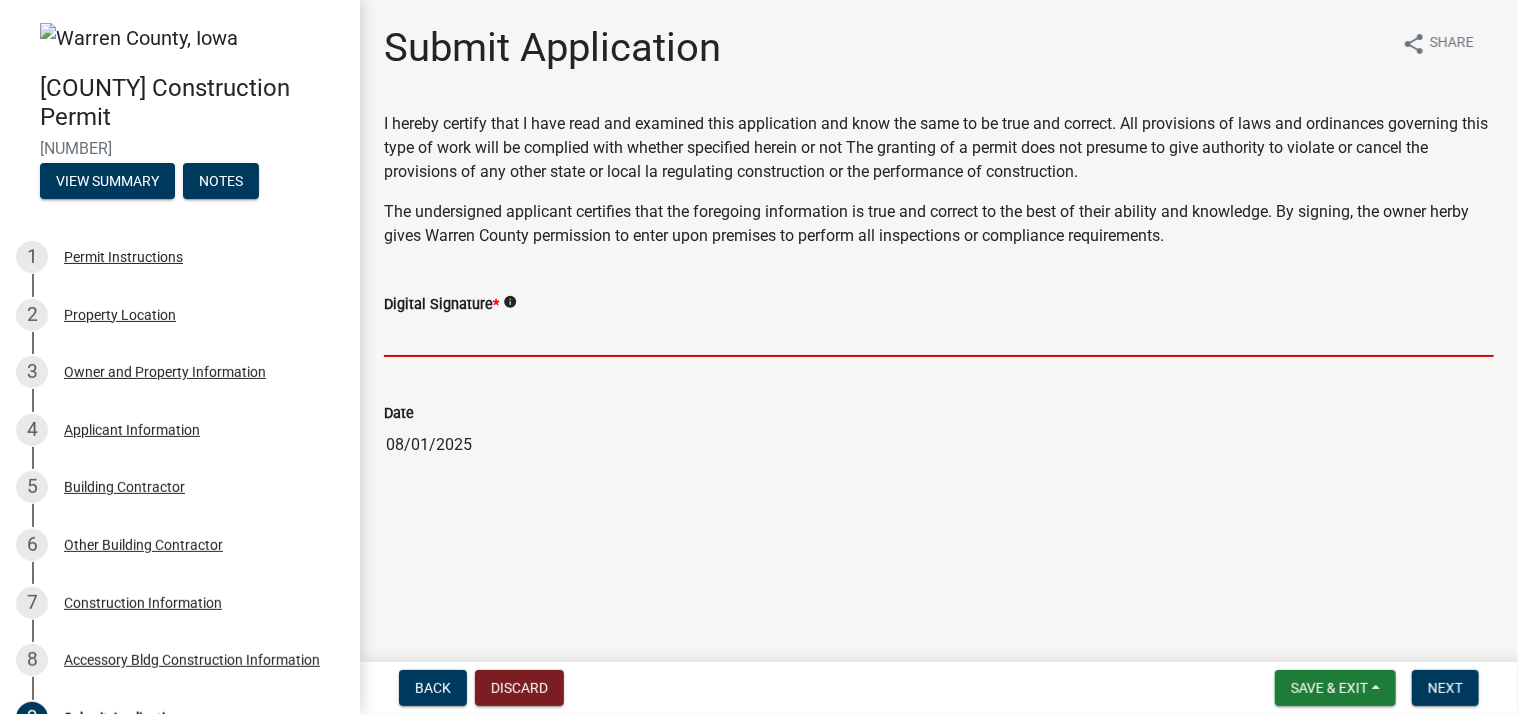 click on "Digital Signature *" at bounding box center (939, 336) 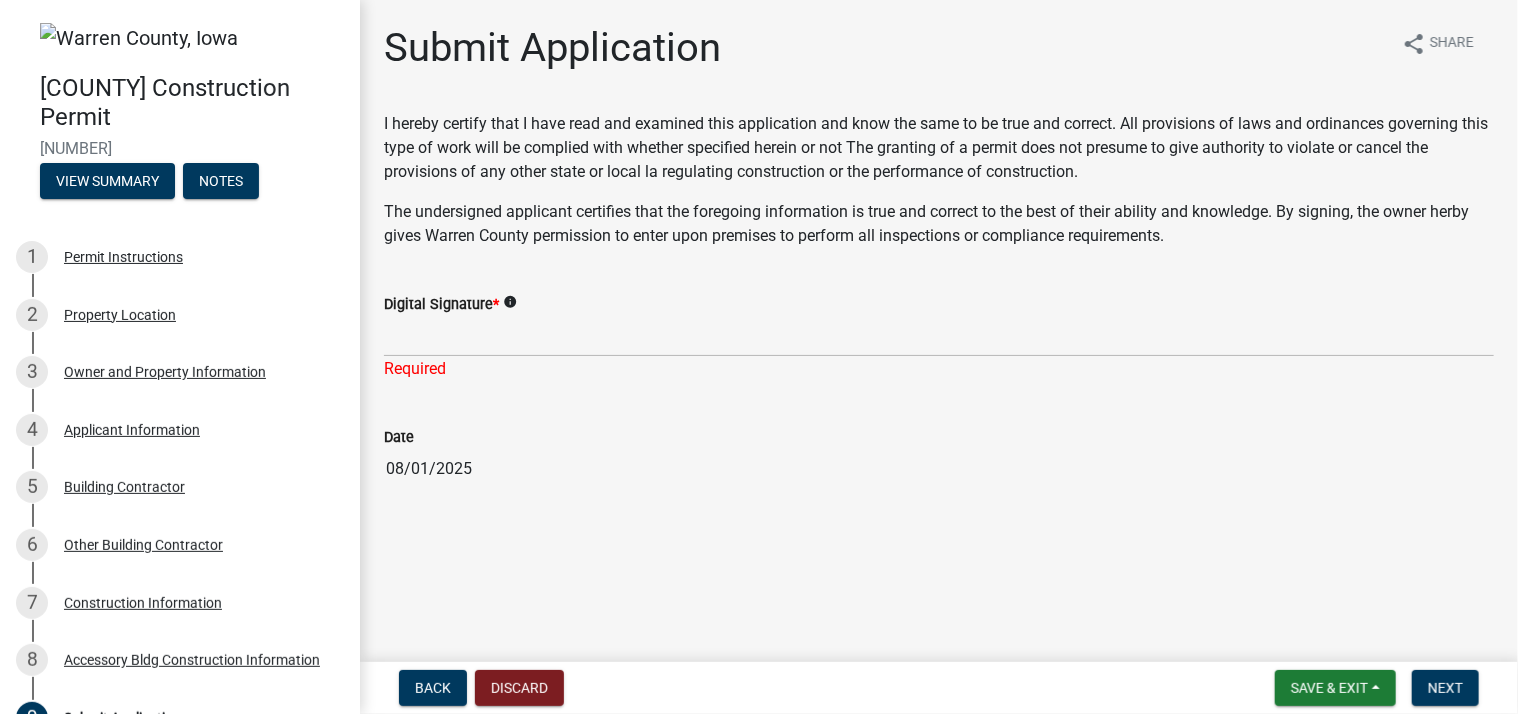click on "info" 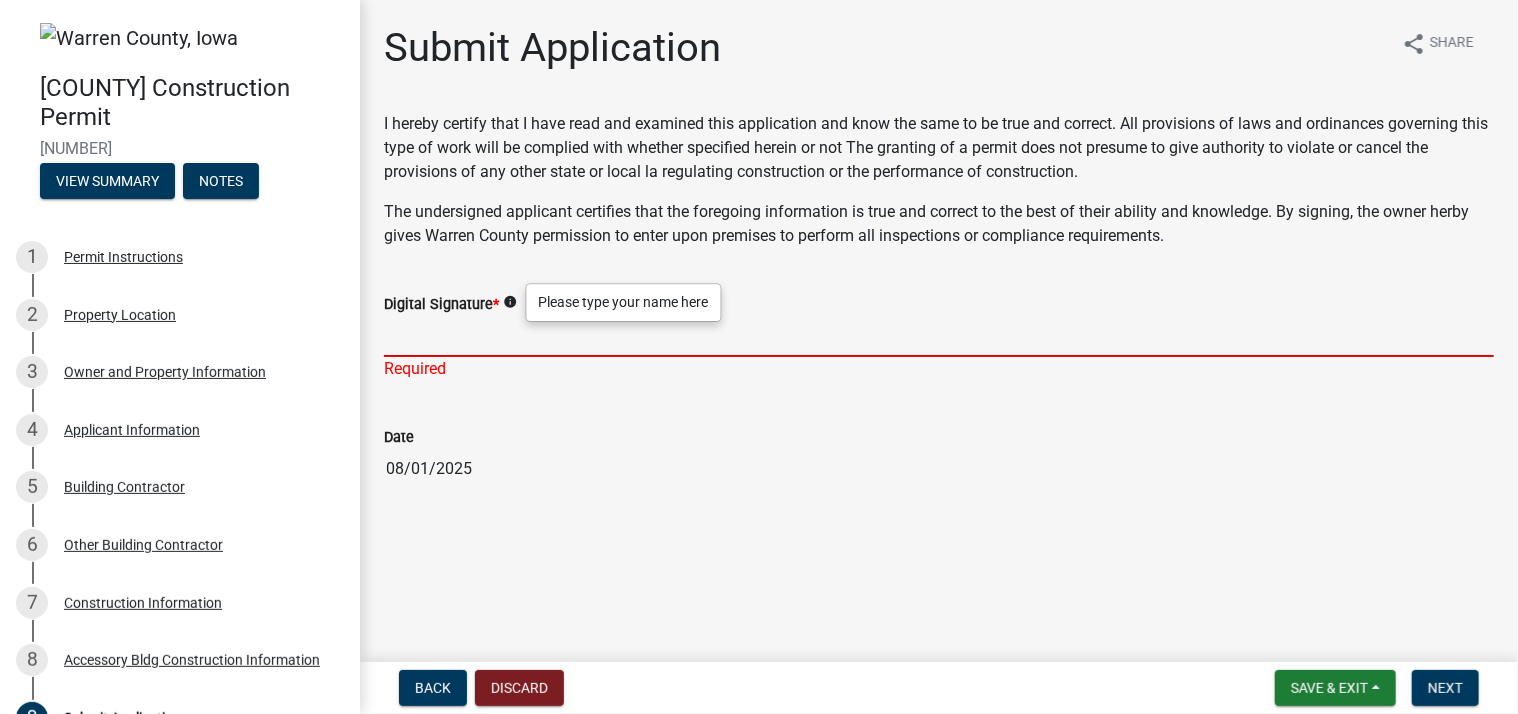 click on "Digital Signature *" at bounding box center [939, 336] 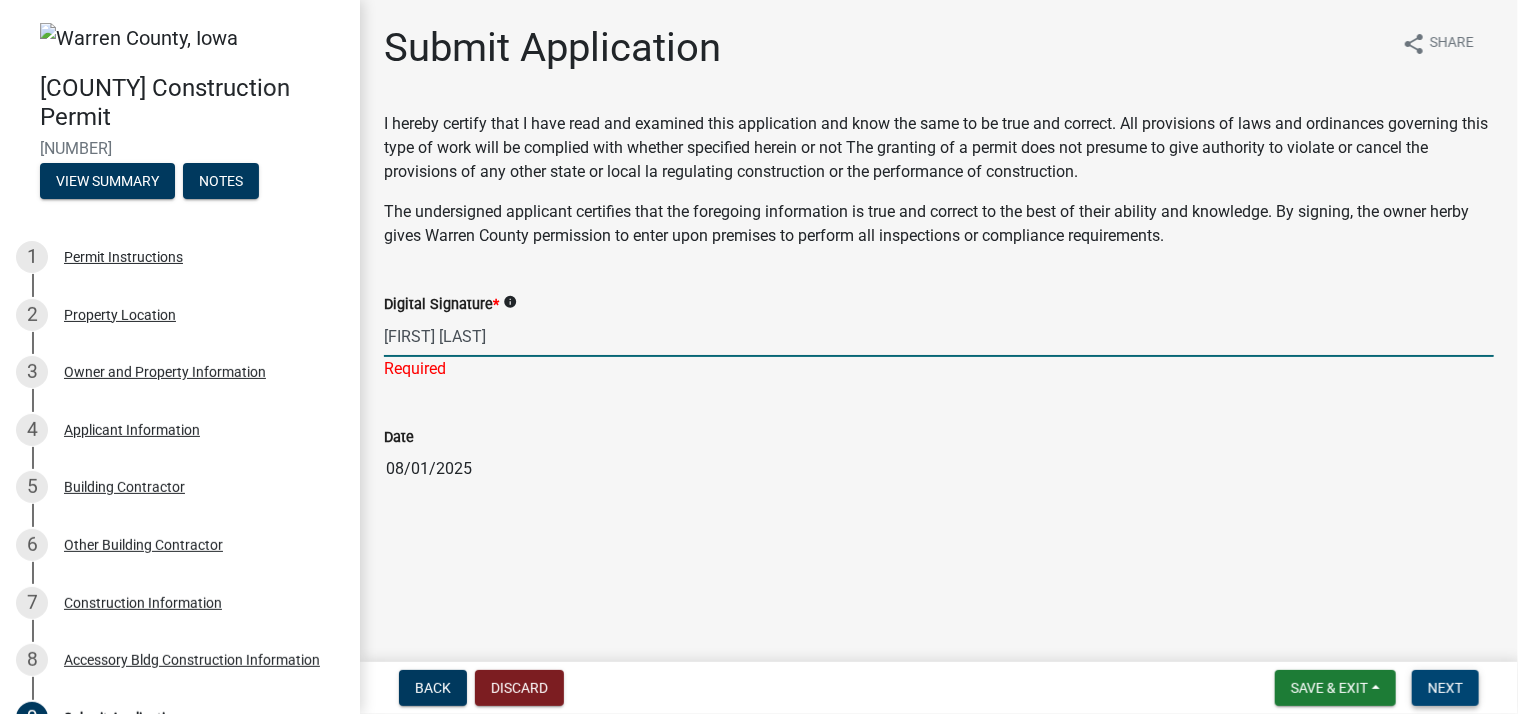 type on "[FIRST] [LAST]" 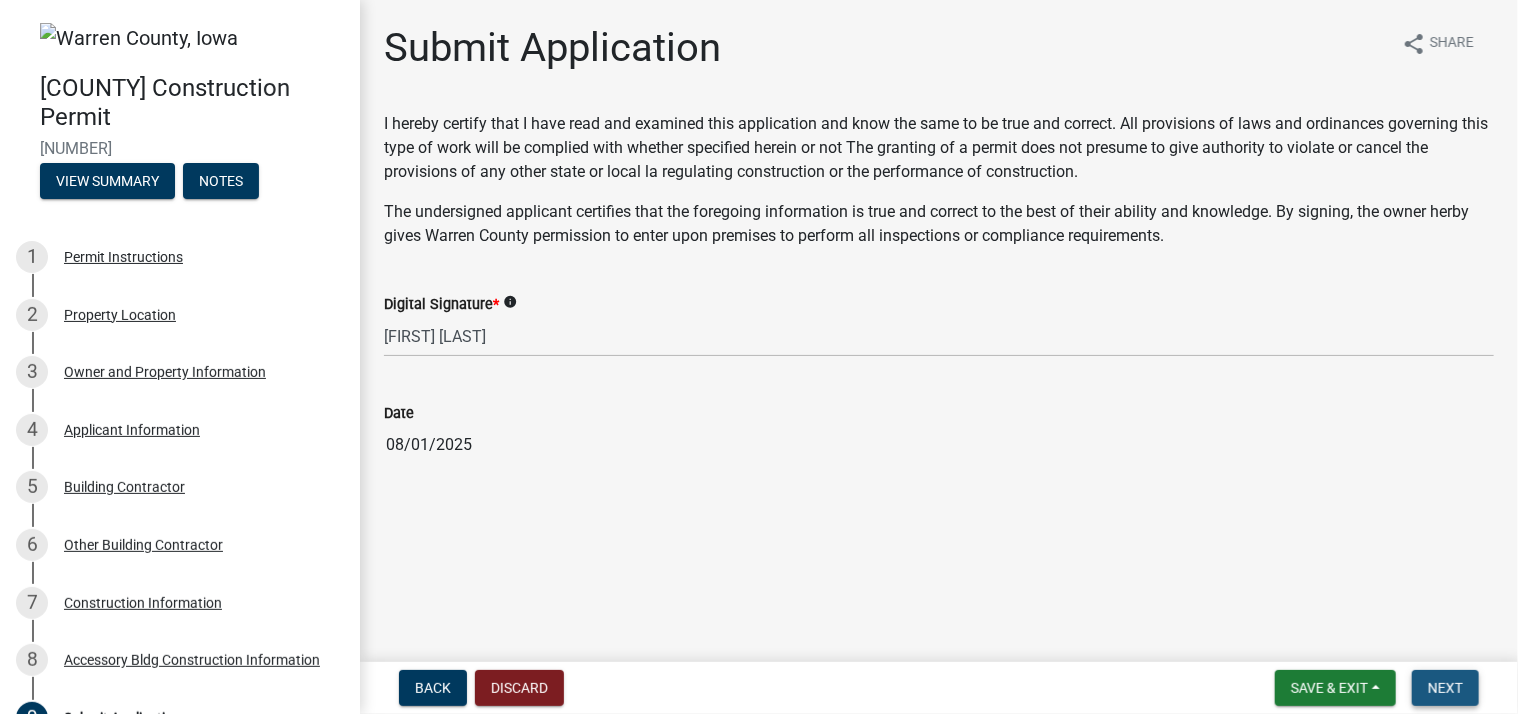 click on "Next" at bounding box center [1445, 688] 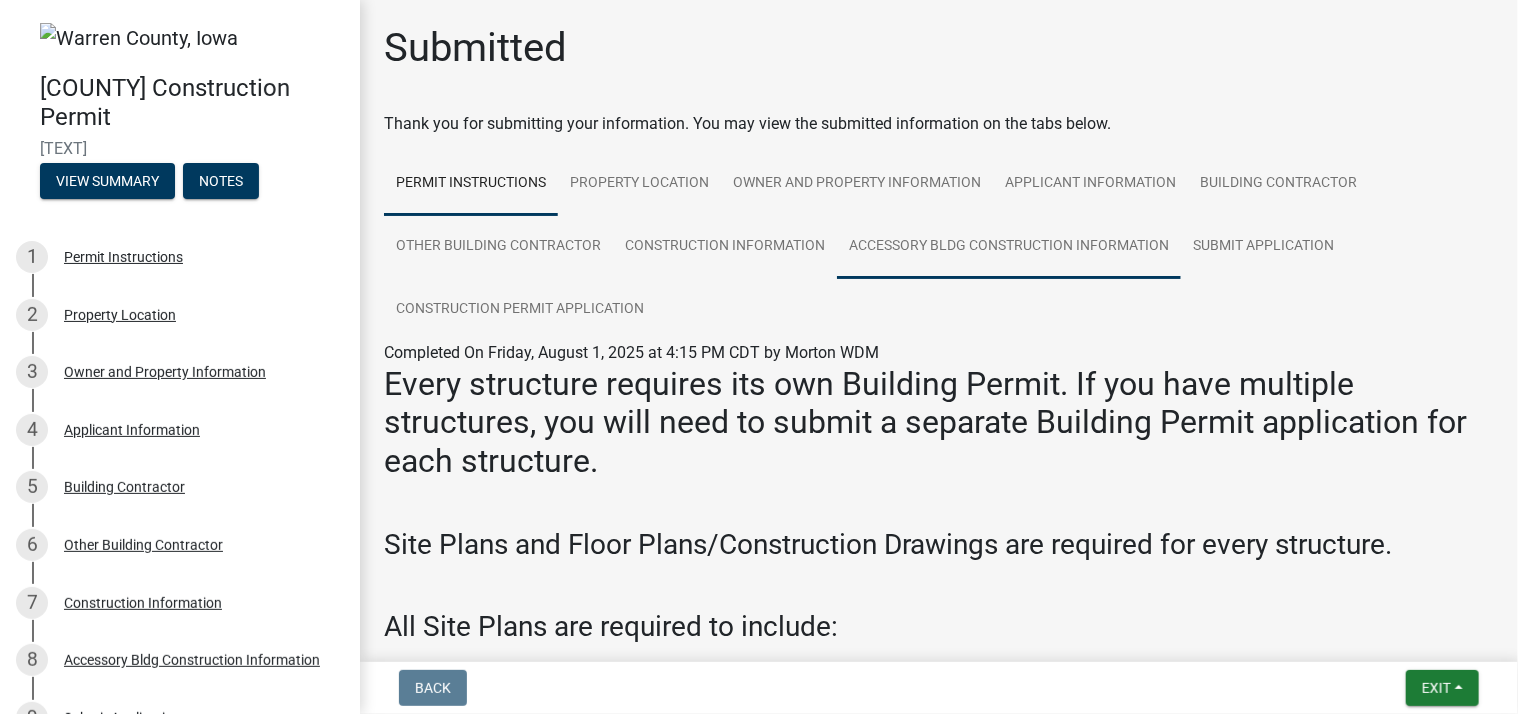 click on "Accessory Bldg Construction Information" at bounding box center (1009, 247) 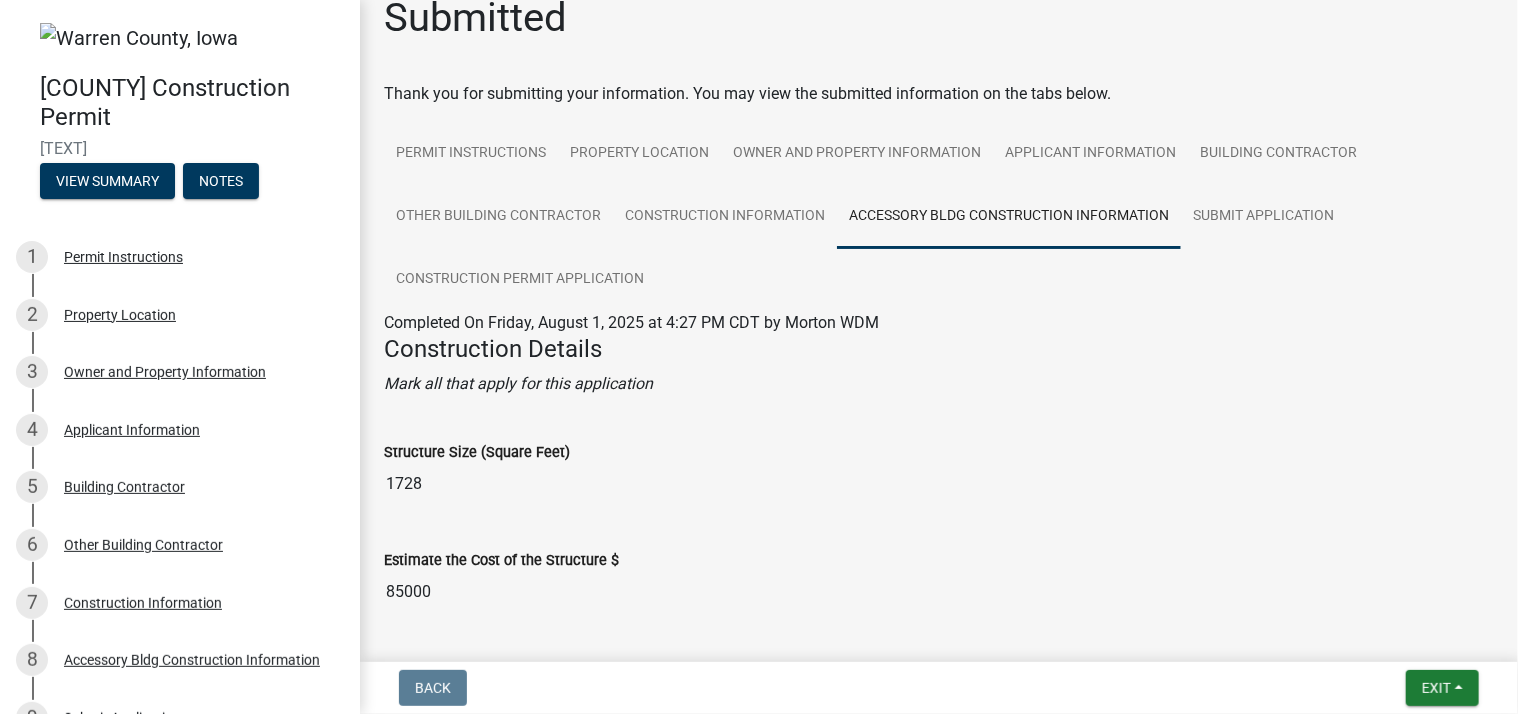 scroll, scrollTop: 0, scrollLeft: 0, axis: both 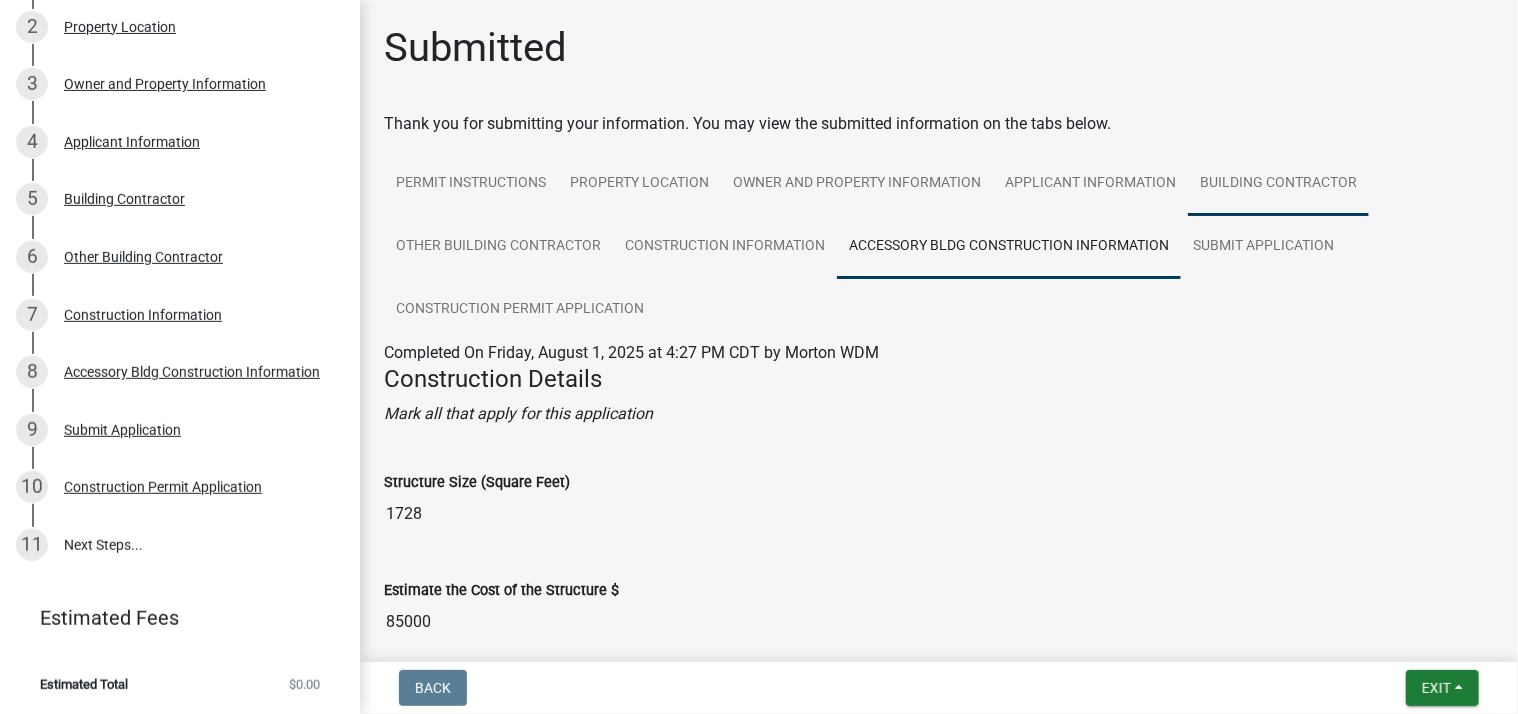 click on "Building Contractor" at bounding box center (1278, 184) 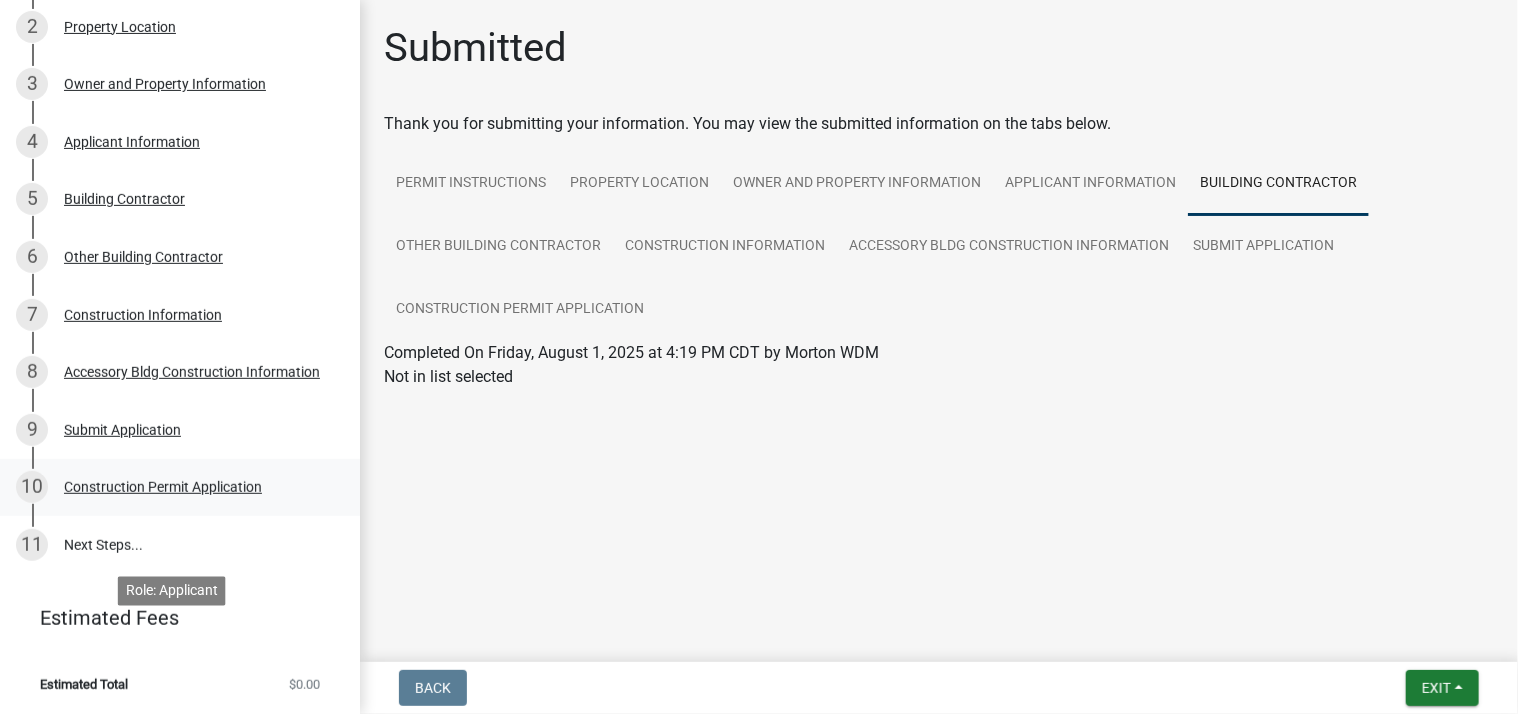 scroll, scrollTop: 0, scrollLeft: 0, axis: both 